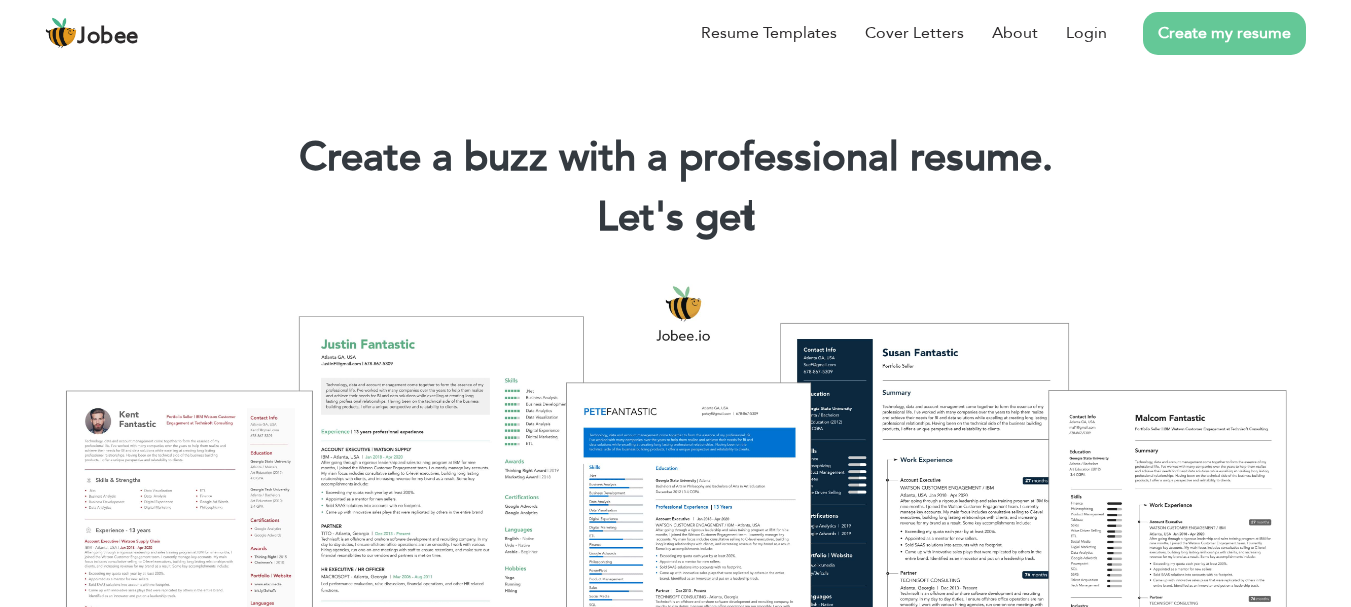 scroll, scrollTop: 0, scrollLeft: 0, axis: both 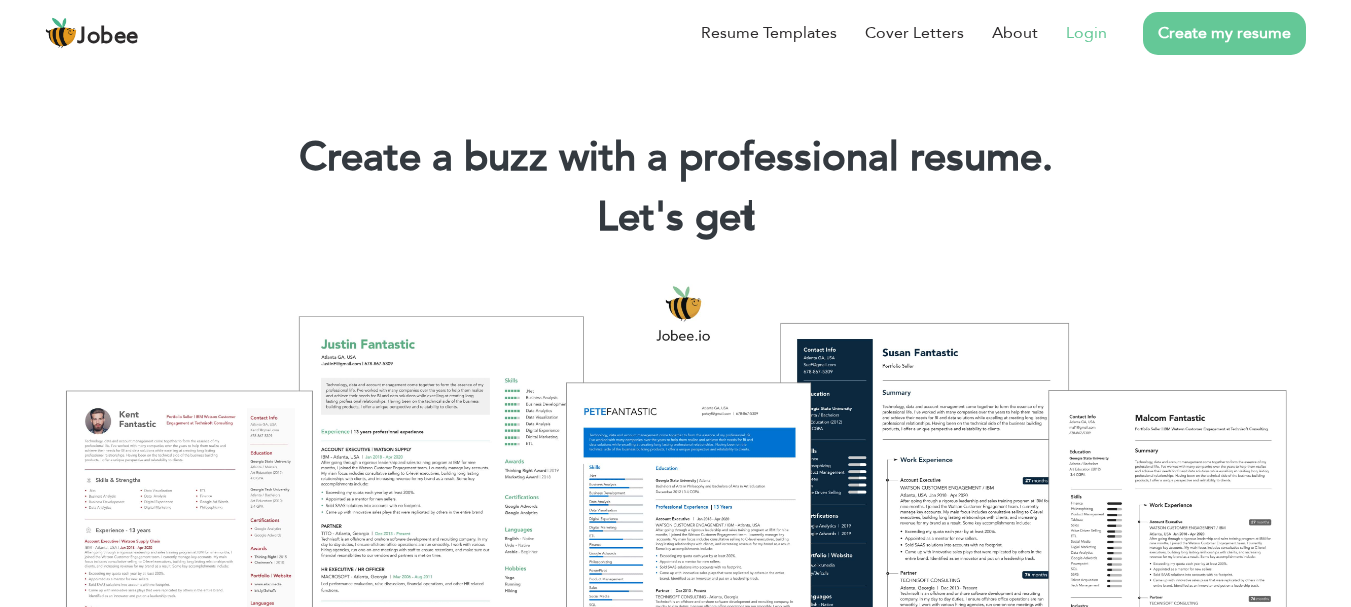 click on "Login" at bounding box center [1086, 33] 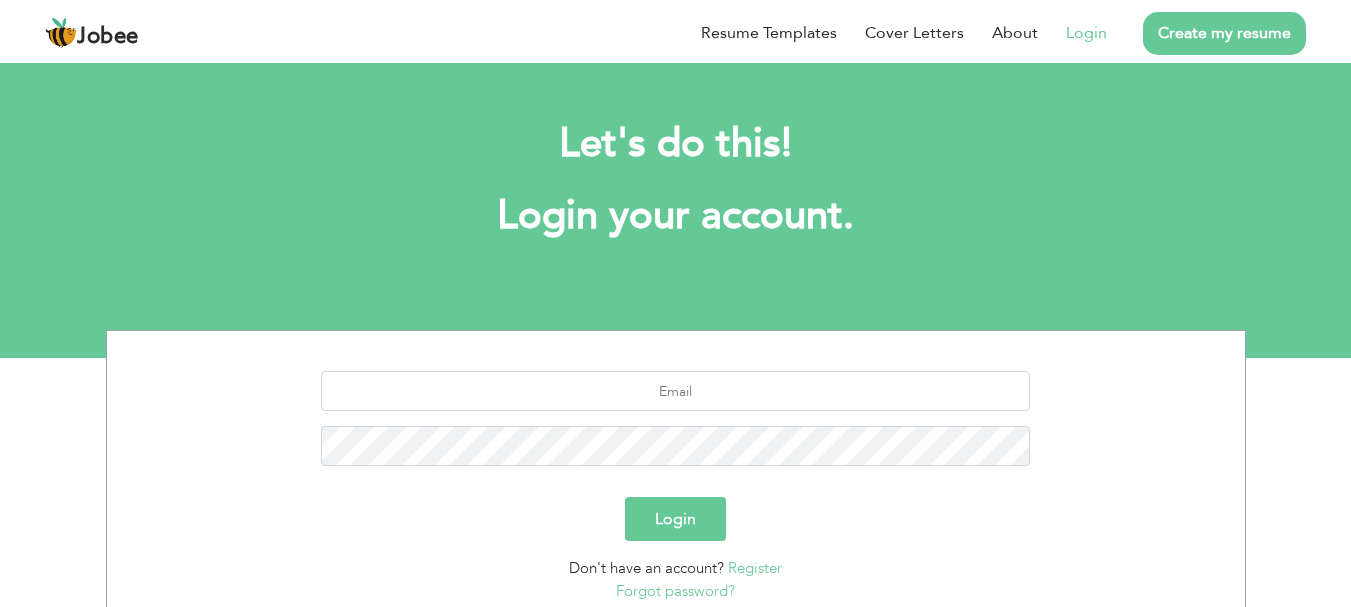 scroll, scrollTop: 0, scrollLeft: 0, axis: both 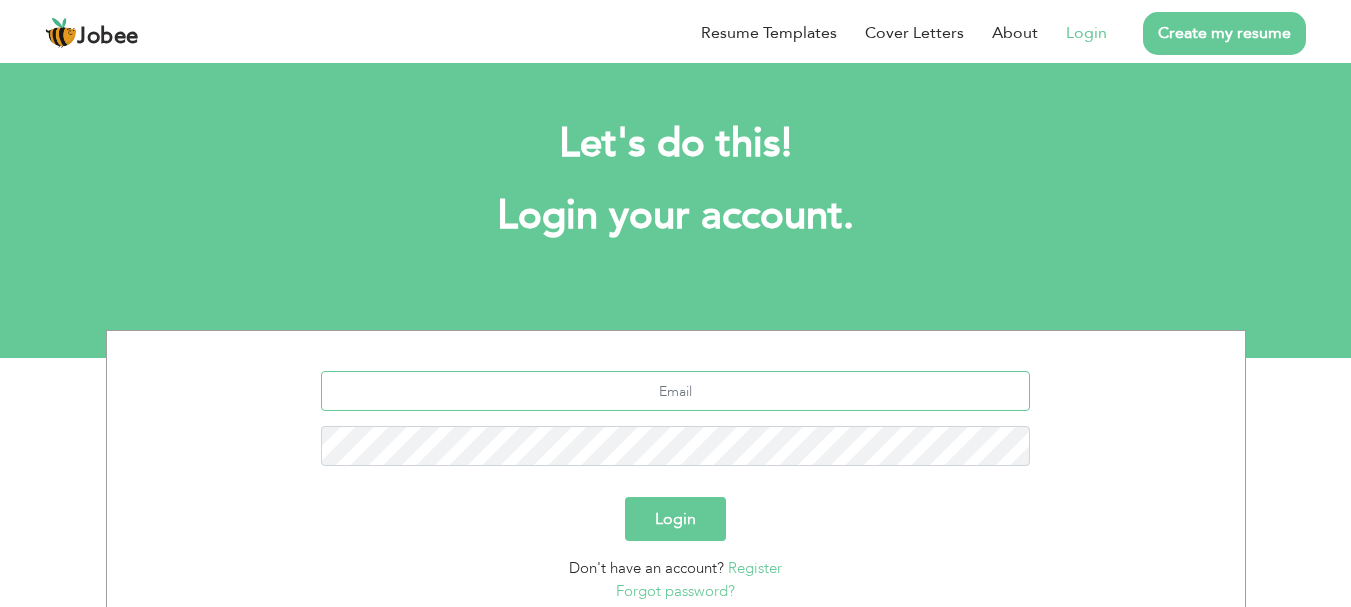 type on "[EMAIL_ADDRESS][DOMAIN_NAME]" 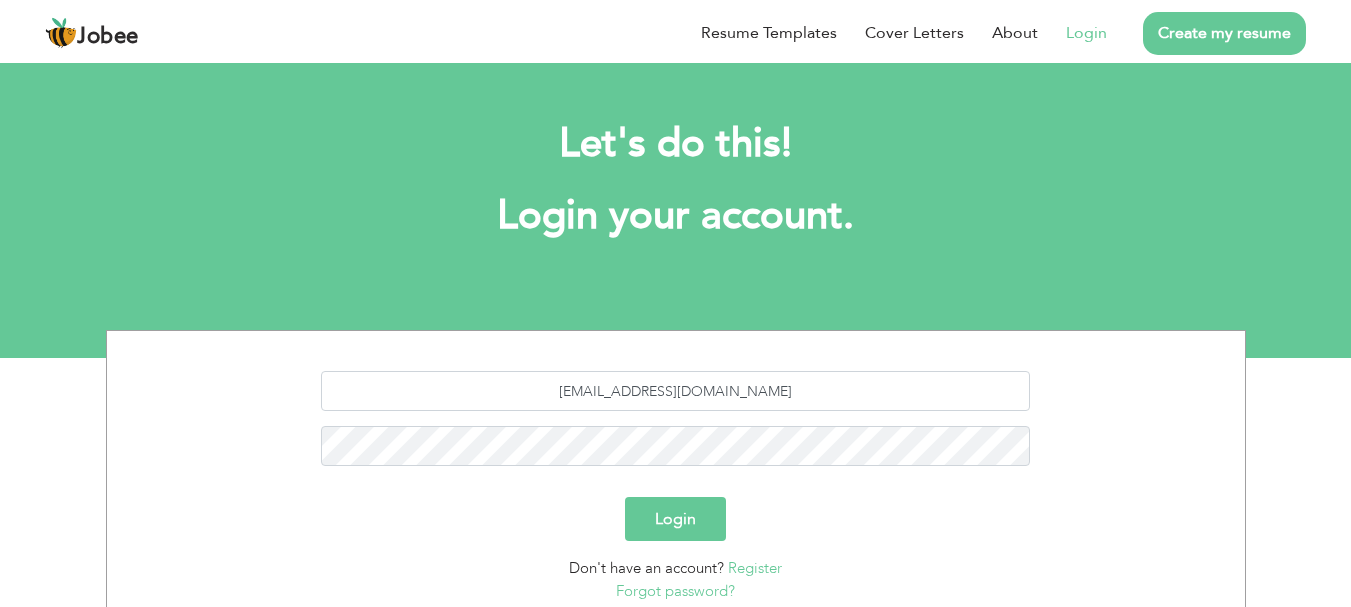 click on "Login" at bounding box center (675, 519) 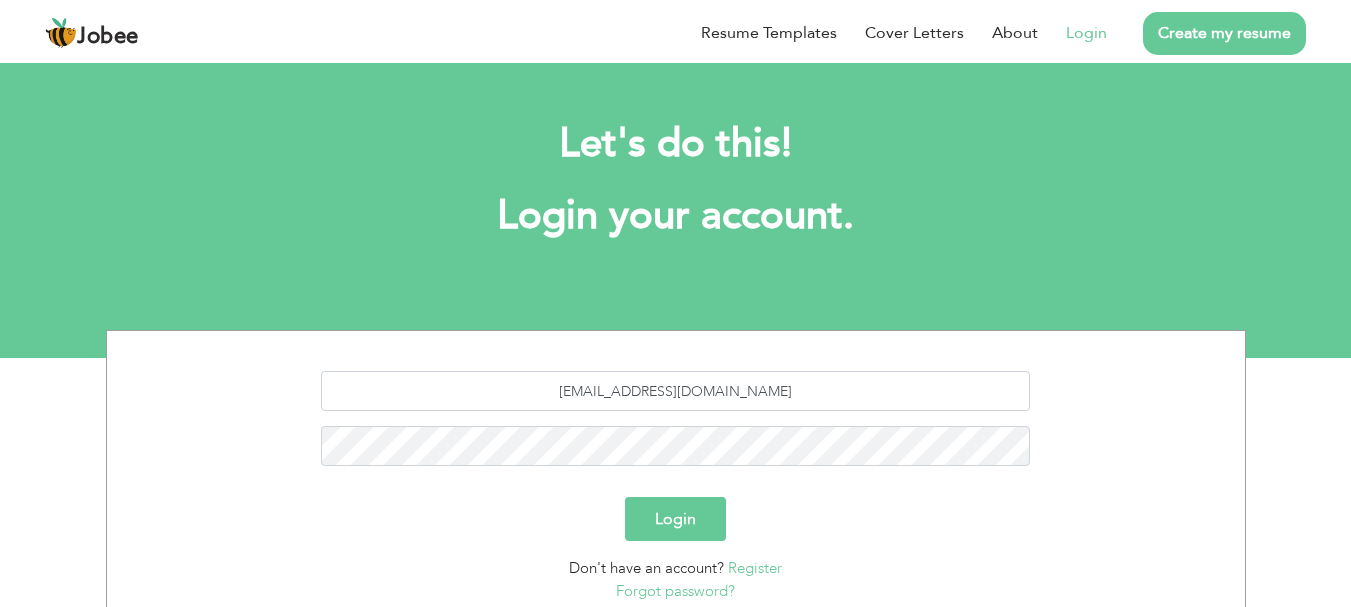 click on "Login" at bounding box center (675, 519) 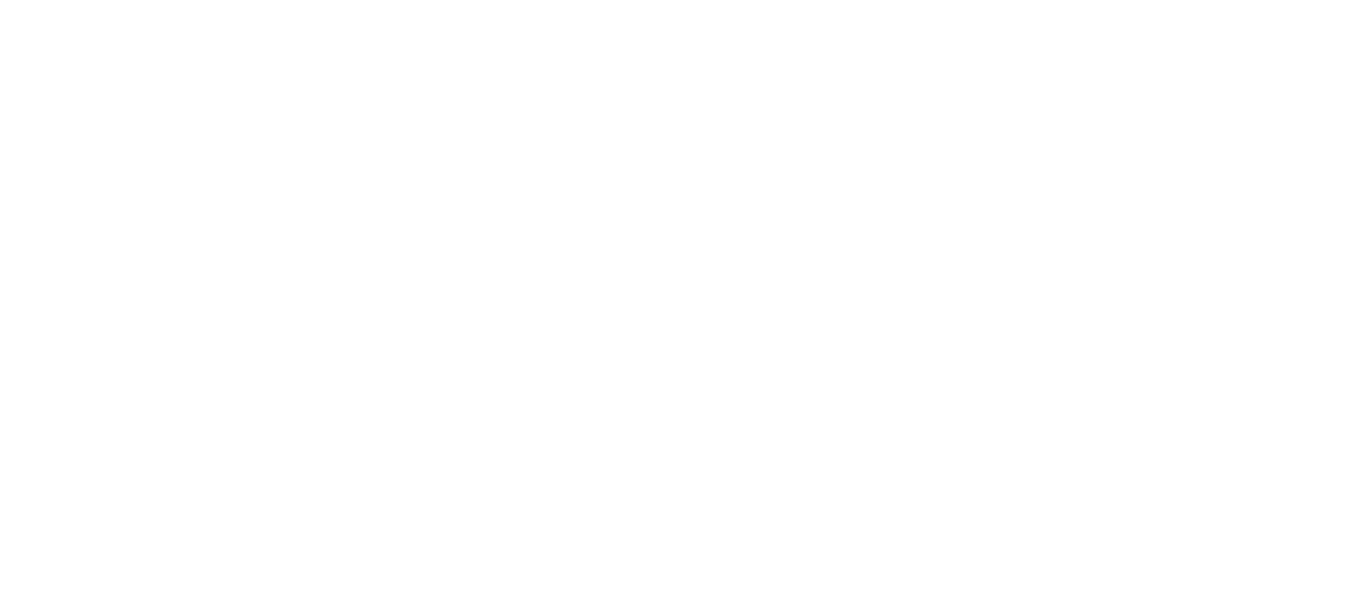 scroll, scrollTop: 0, scrollLeft: 0, axis: both 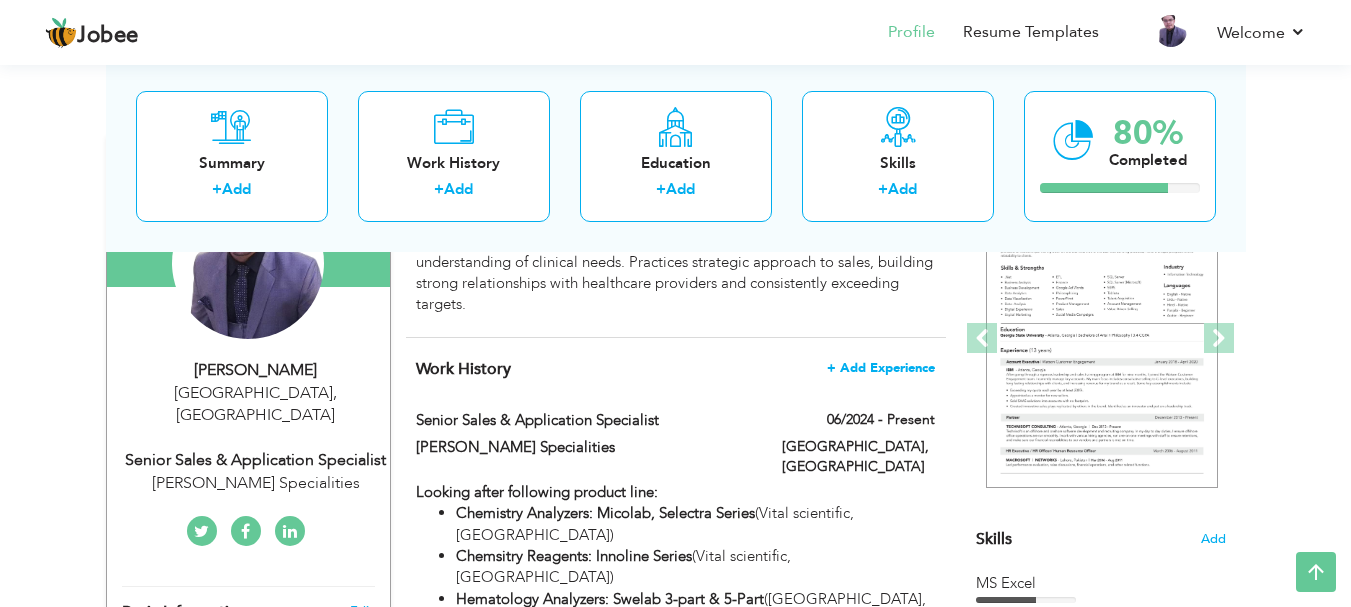 click on "+ Add Experience" at bounding box center (881, 368) 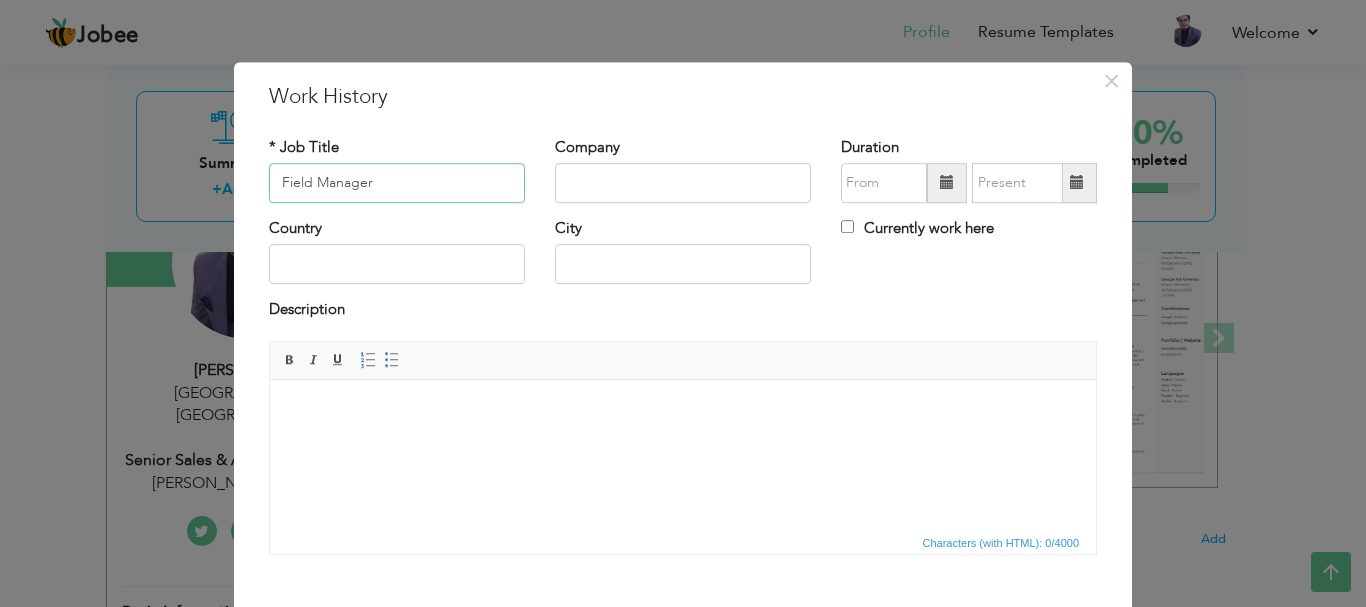 type on "Field Manager" 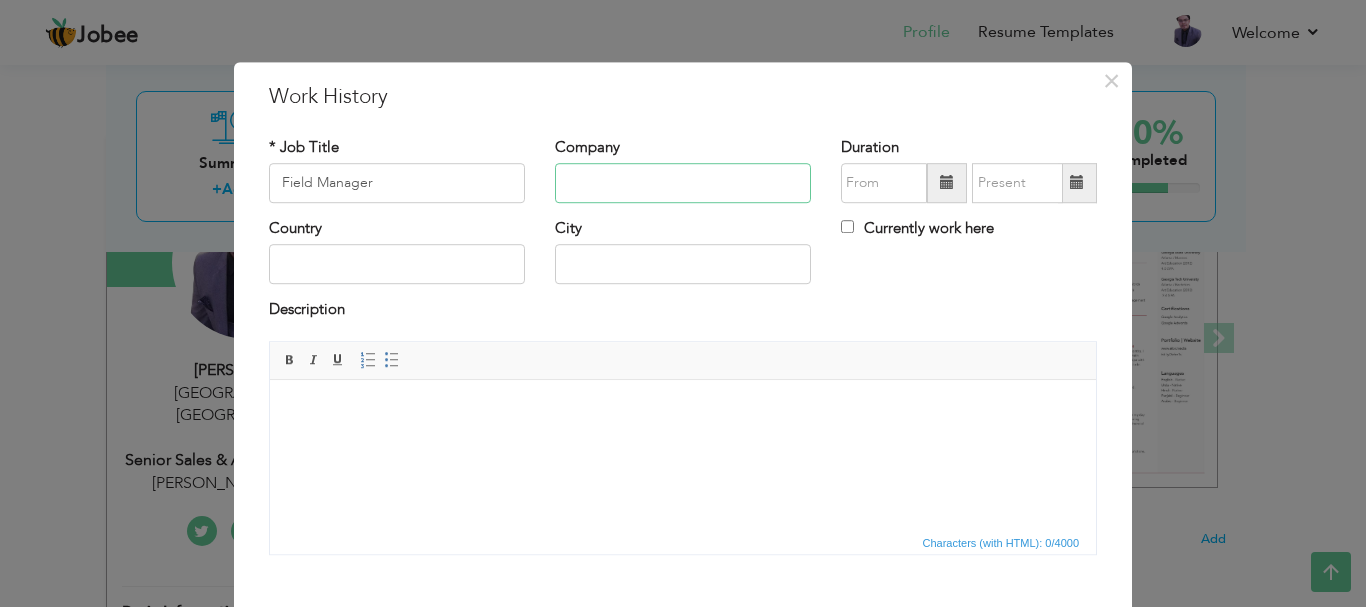 click at bounding box center (683, 183) 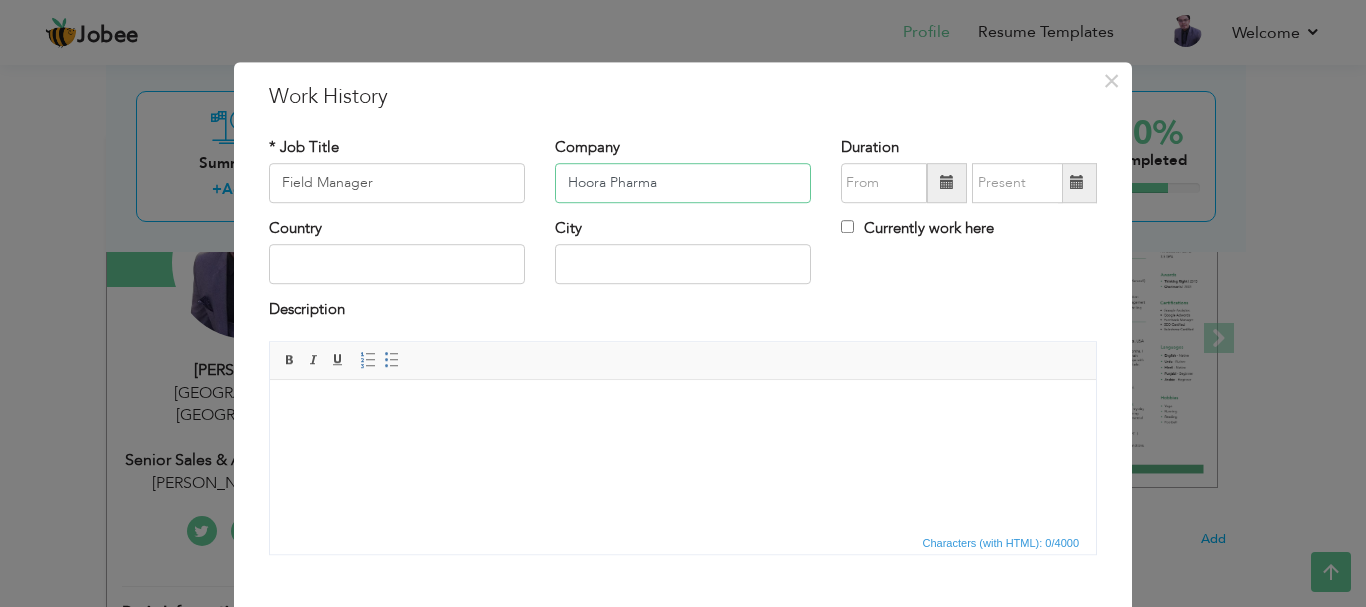 type on "Hoora Pharma" 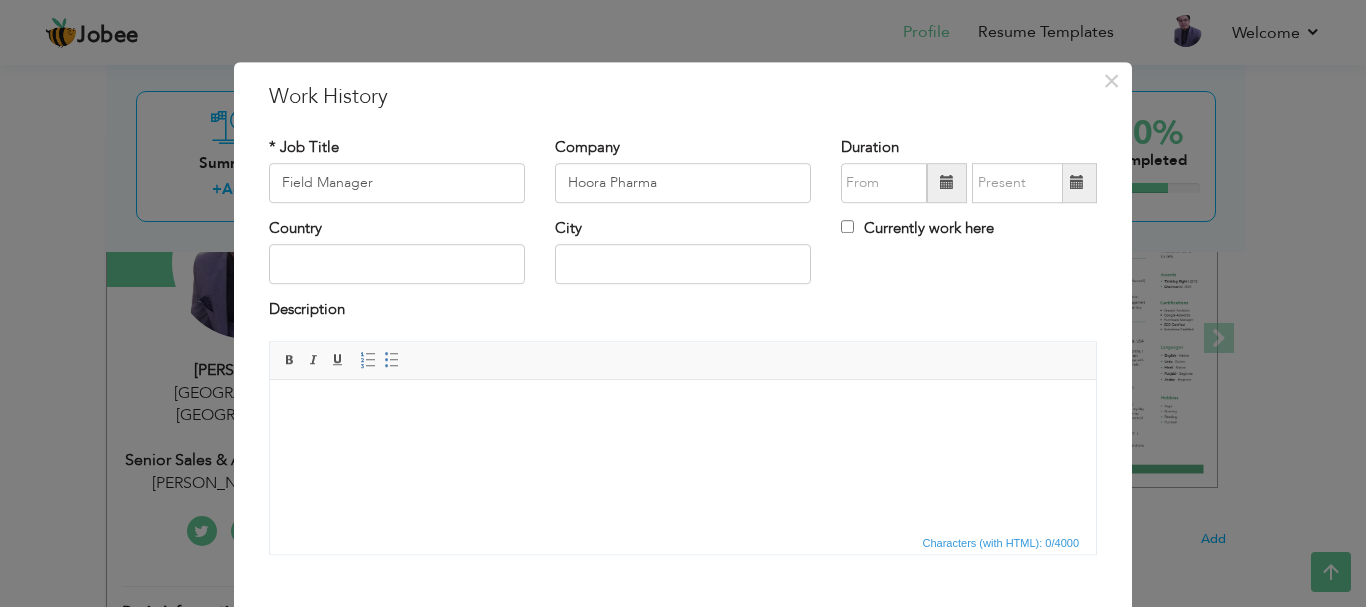 click at bounding box center [947, 183] 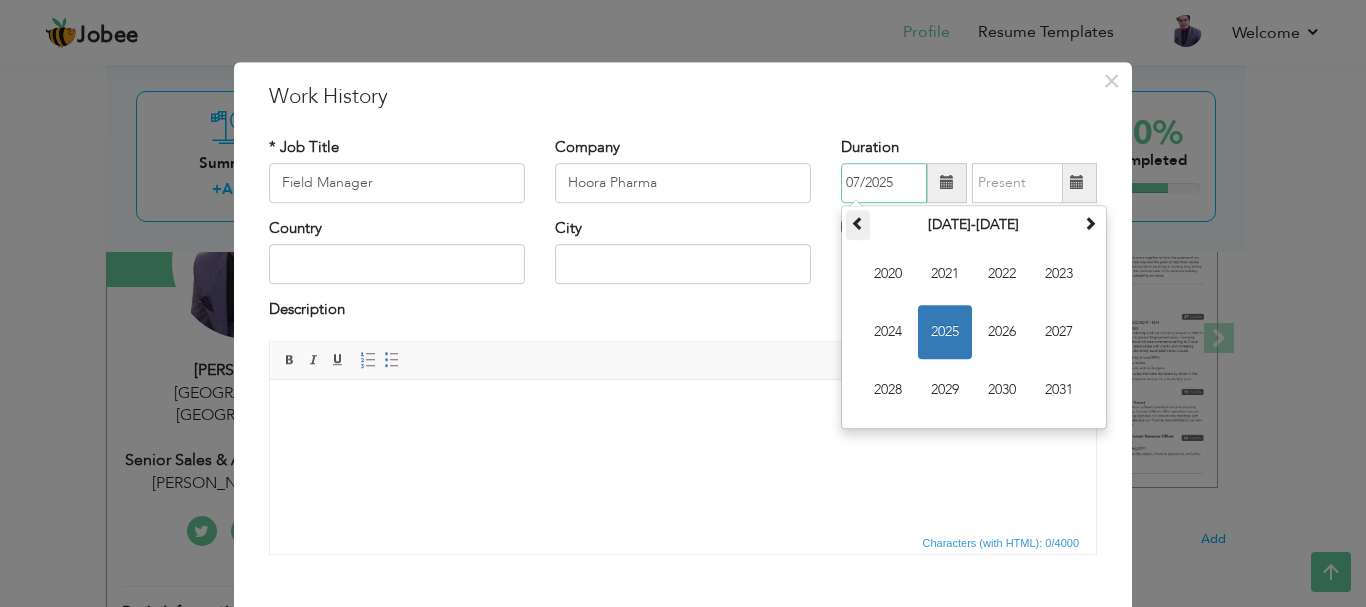 click at bounding box center [858, 225] 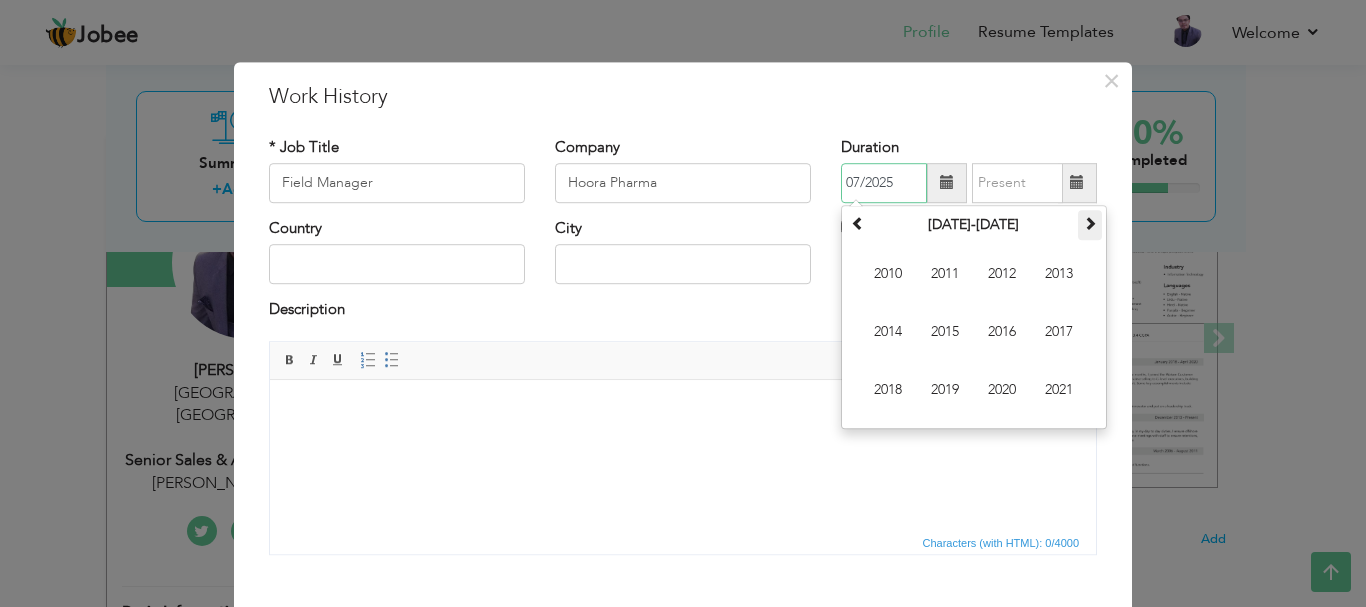 click at bounding box center (1090, 223) 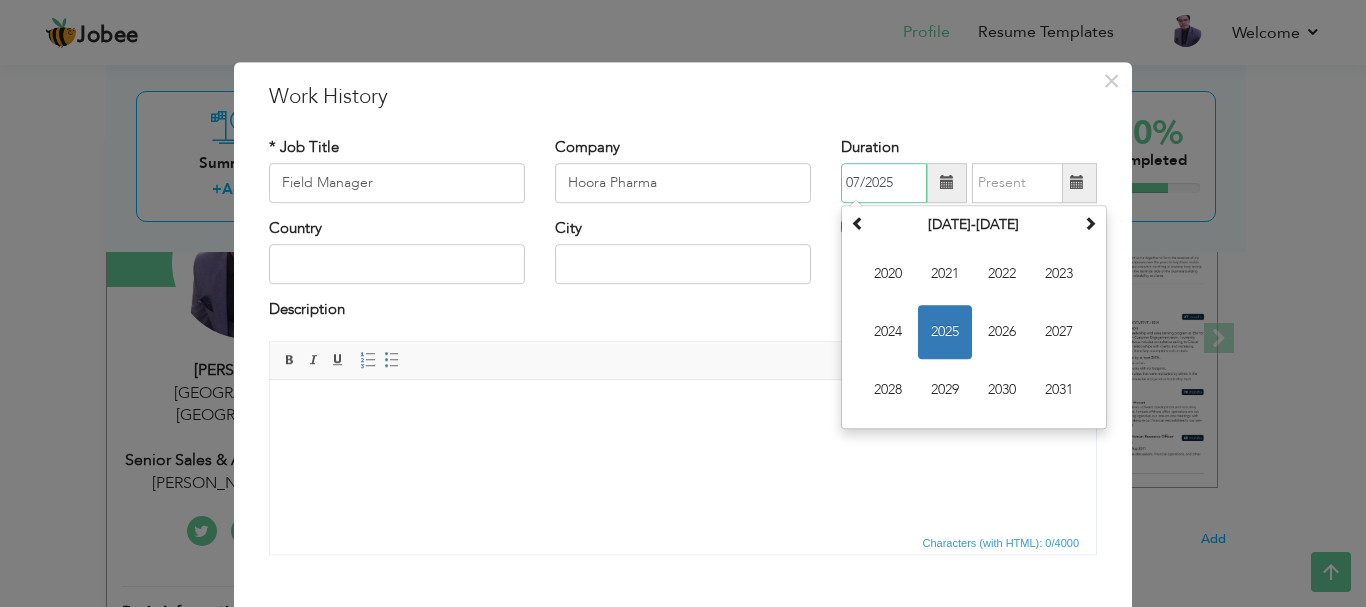 click on "2025" at bounding box center (945, 332) 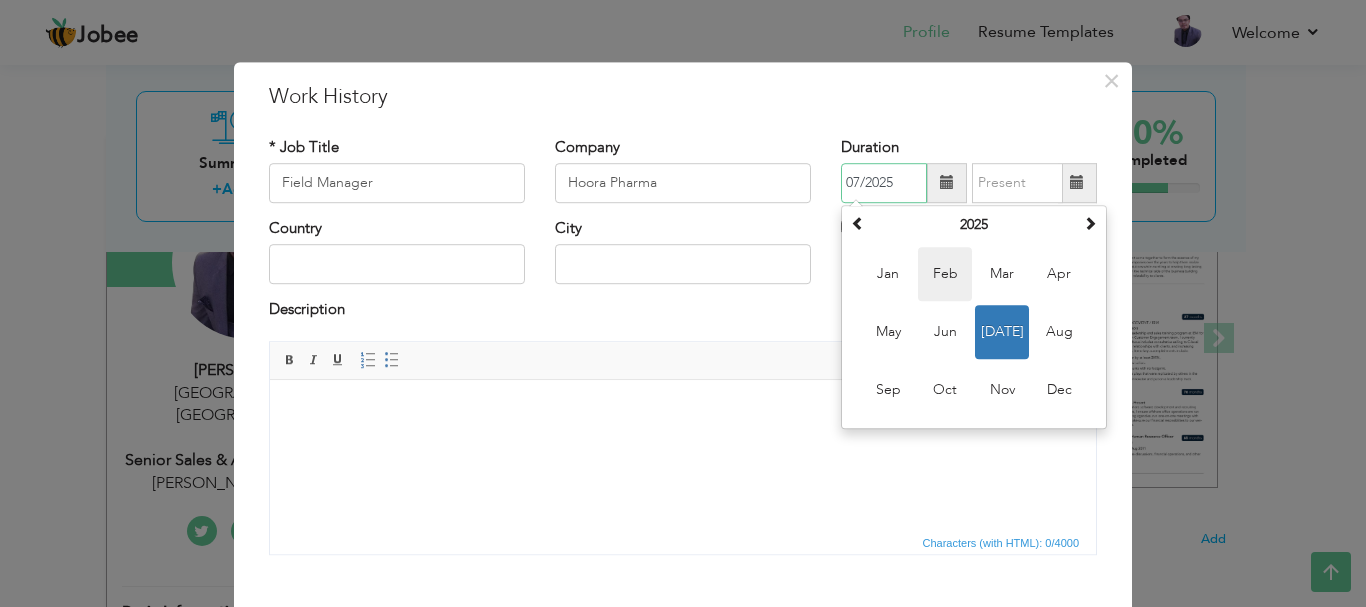 click on "Feb" at bounding box center [945, 274] 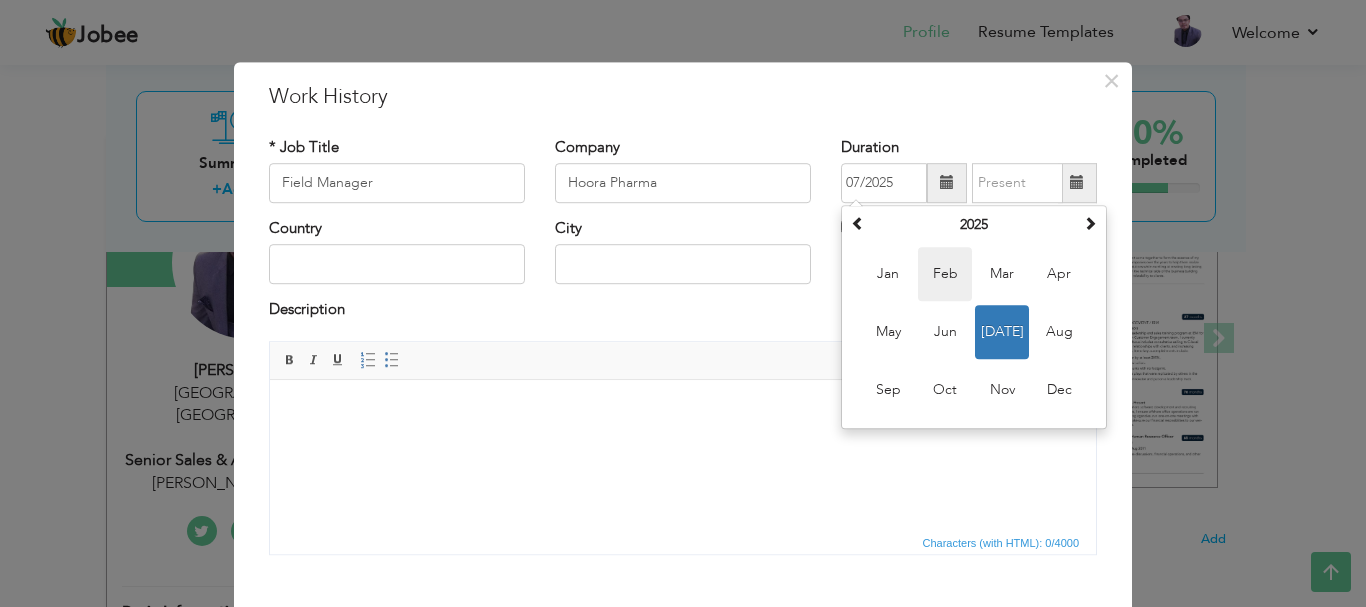 type on "02/2025" 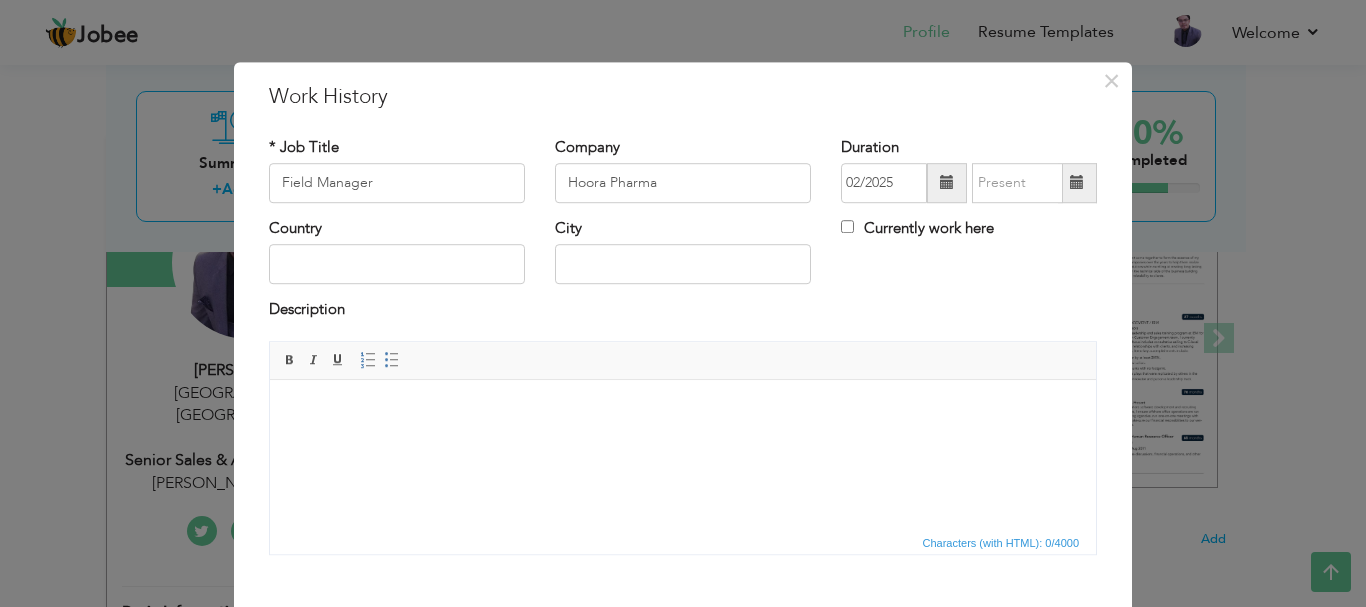click on "Currently work here" at bounding box center (917, 228) 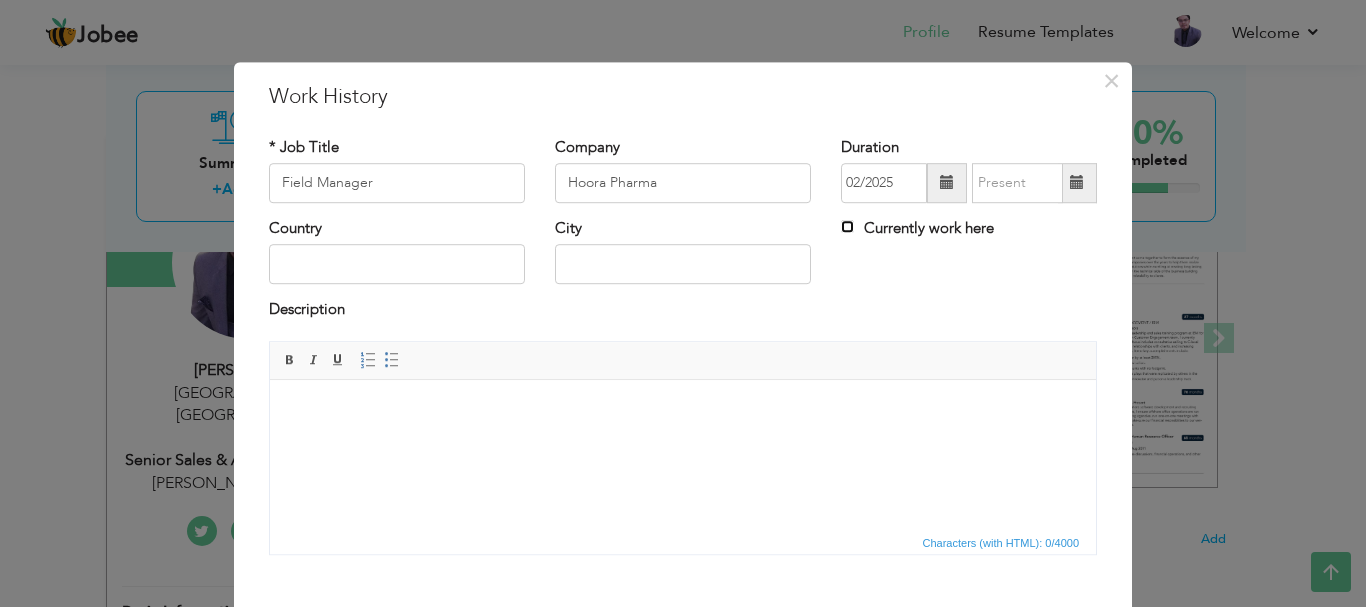 click on "Currently work here" at bounding box center [847, 226] 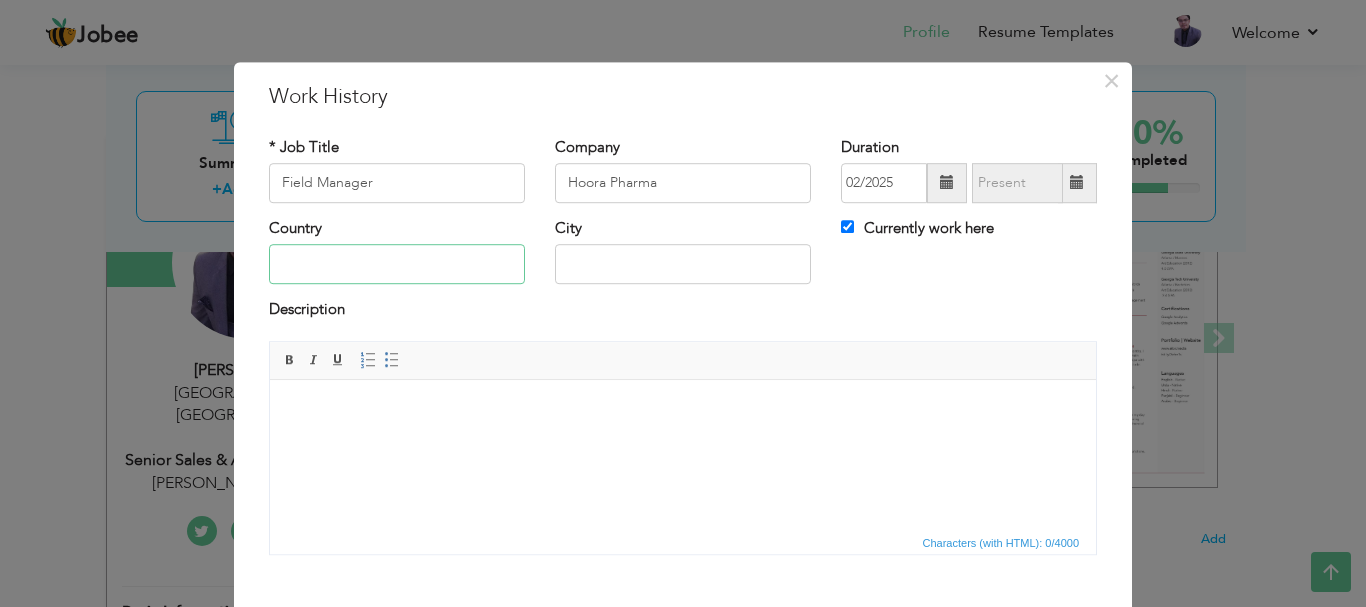click at bounding box center (397, 265) 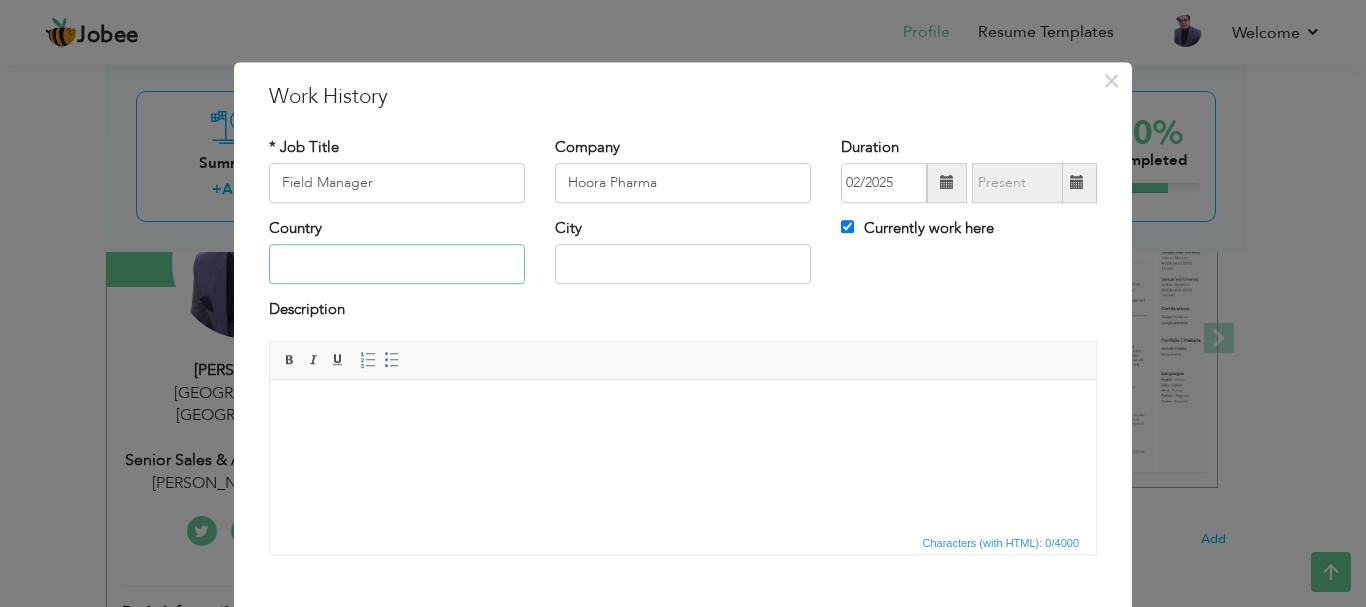 type on "[GEOGRAPHIC_DATA]" 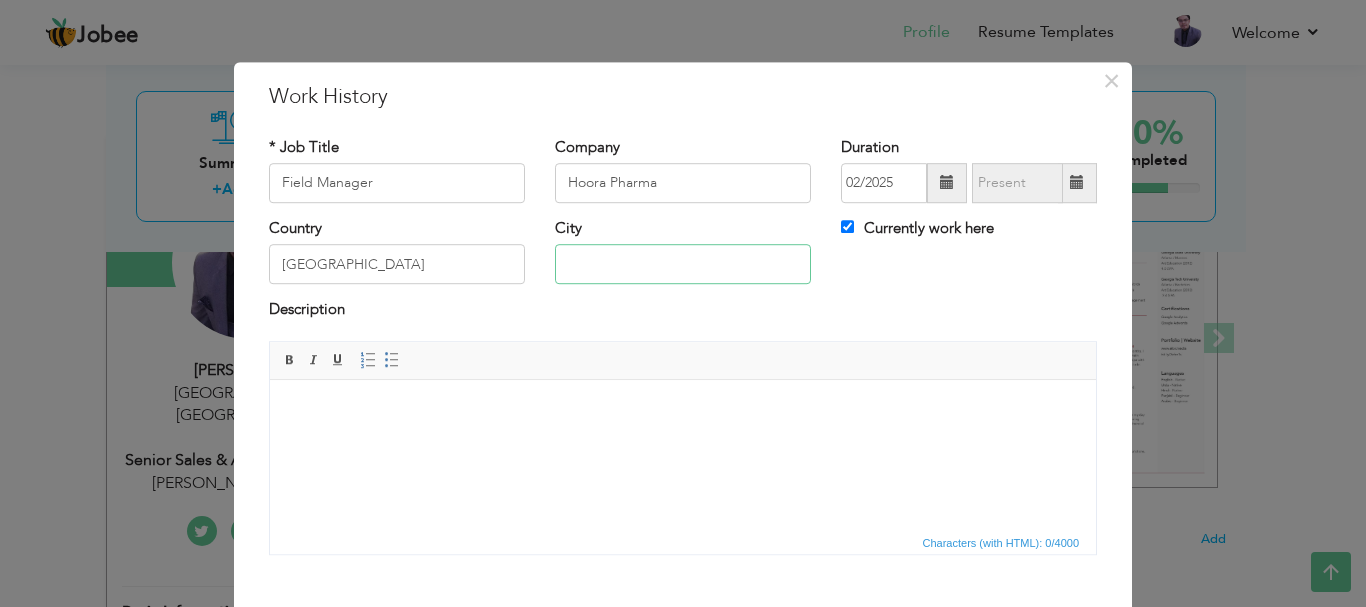 type on "[GEOGRAPHIC_DATA]" 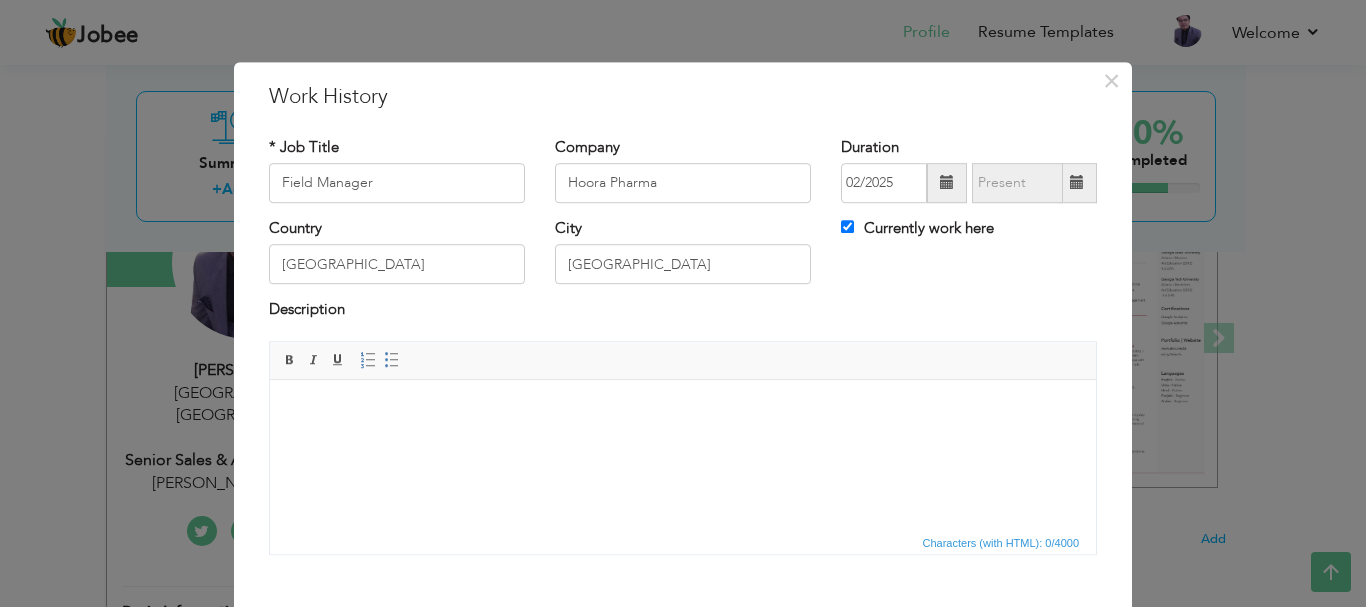 click at bounding box center [683, 409] 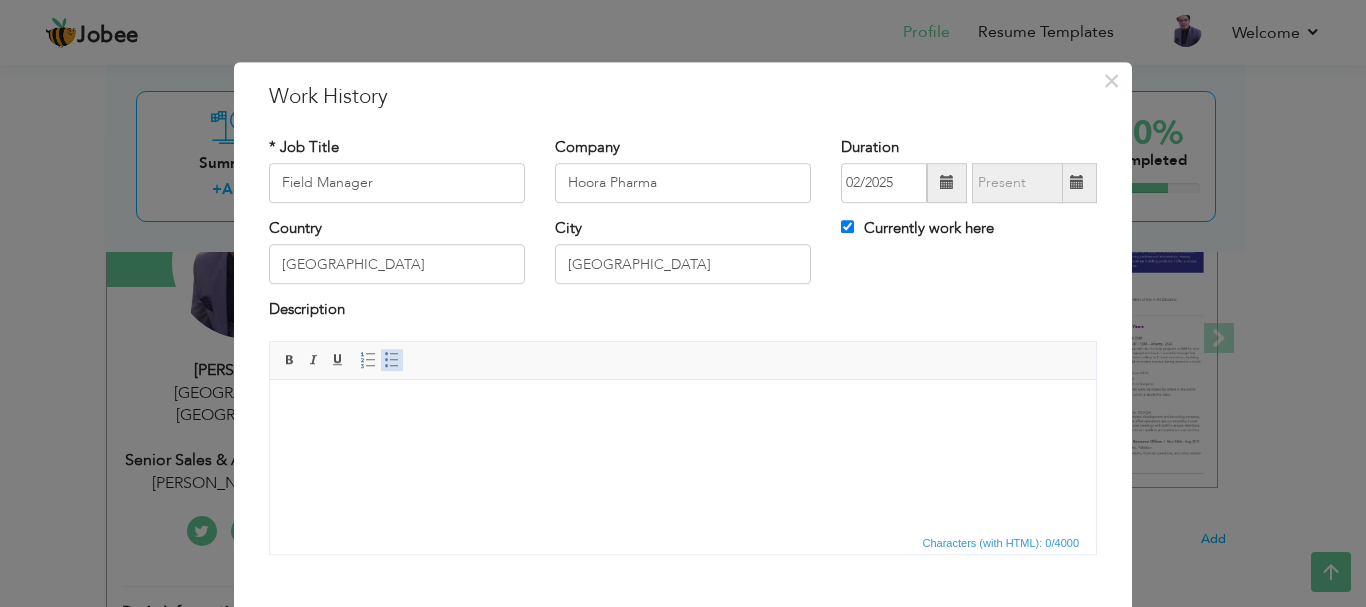 click at bounding box center [392, 360] 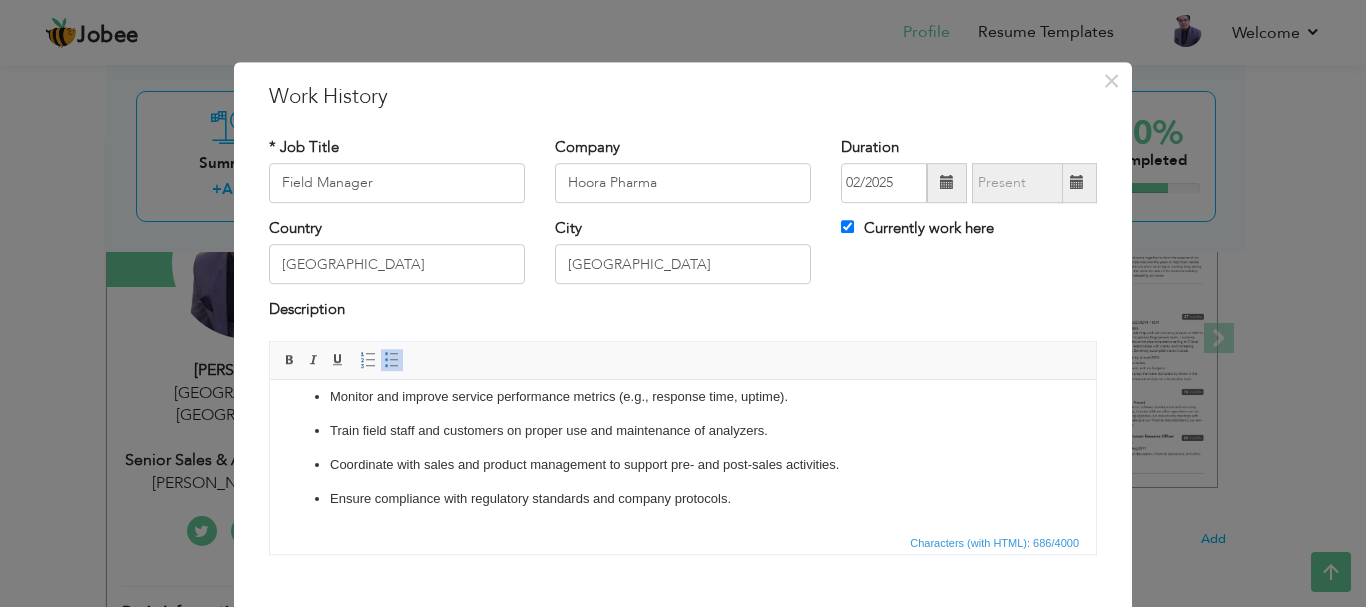 scroll, scrollTop: 0, scrollLeft: 0, axis: both 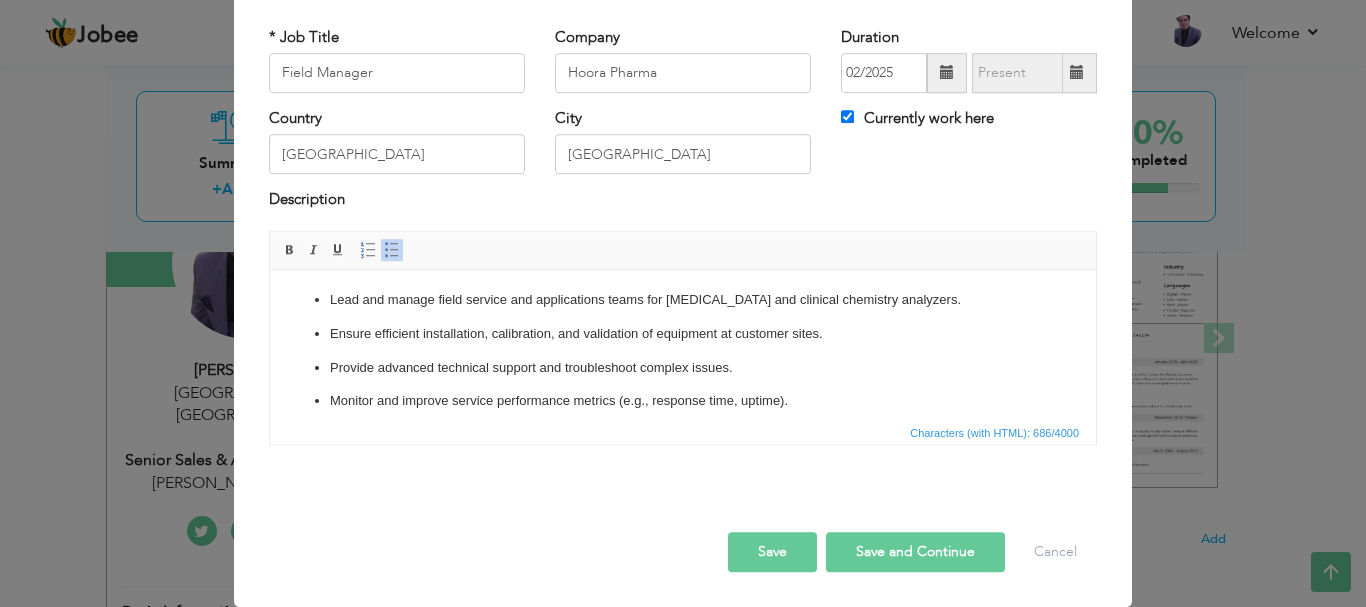click on "Save" at bounding box center [772, 552] 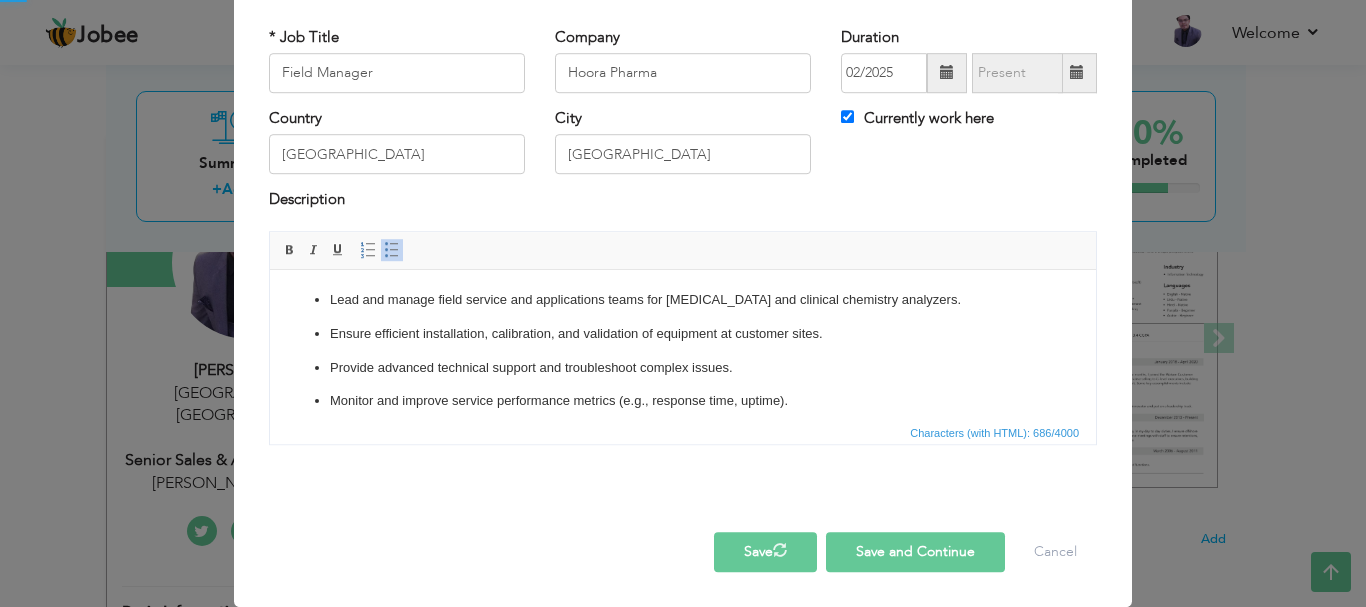 click at bounding box center (779, 549) 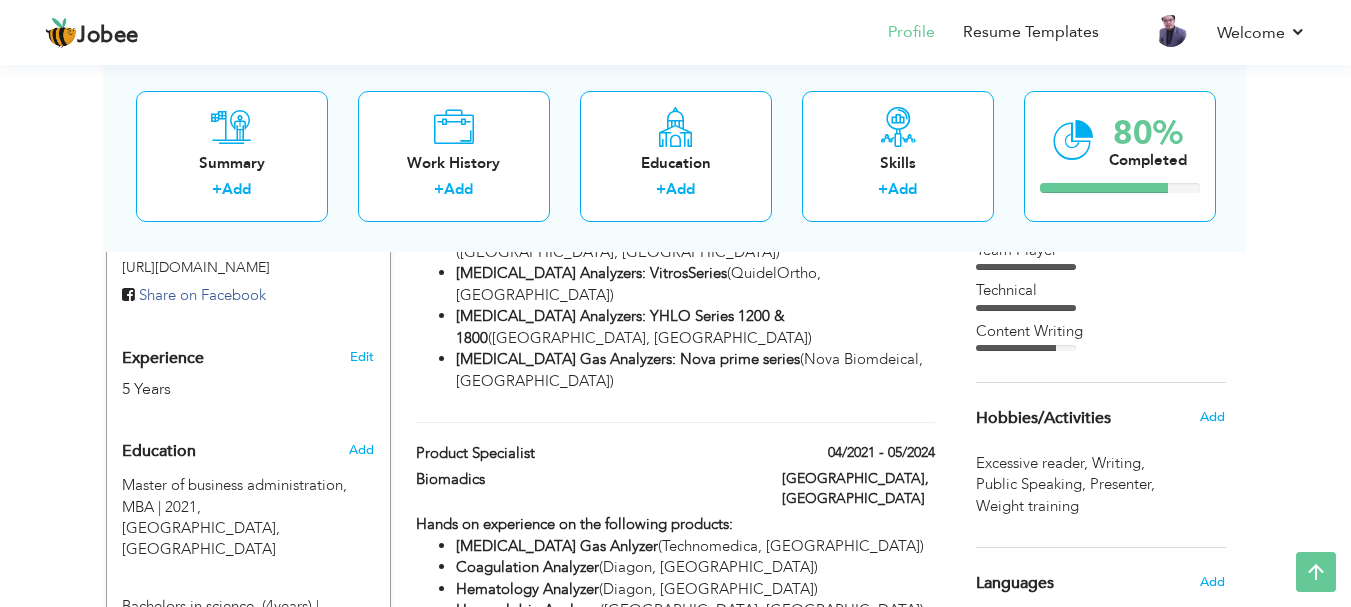 scroll, scrollTop: 694, scrollLeft: 0, axis: vertical 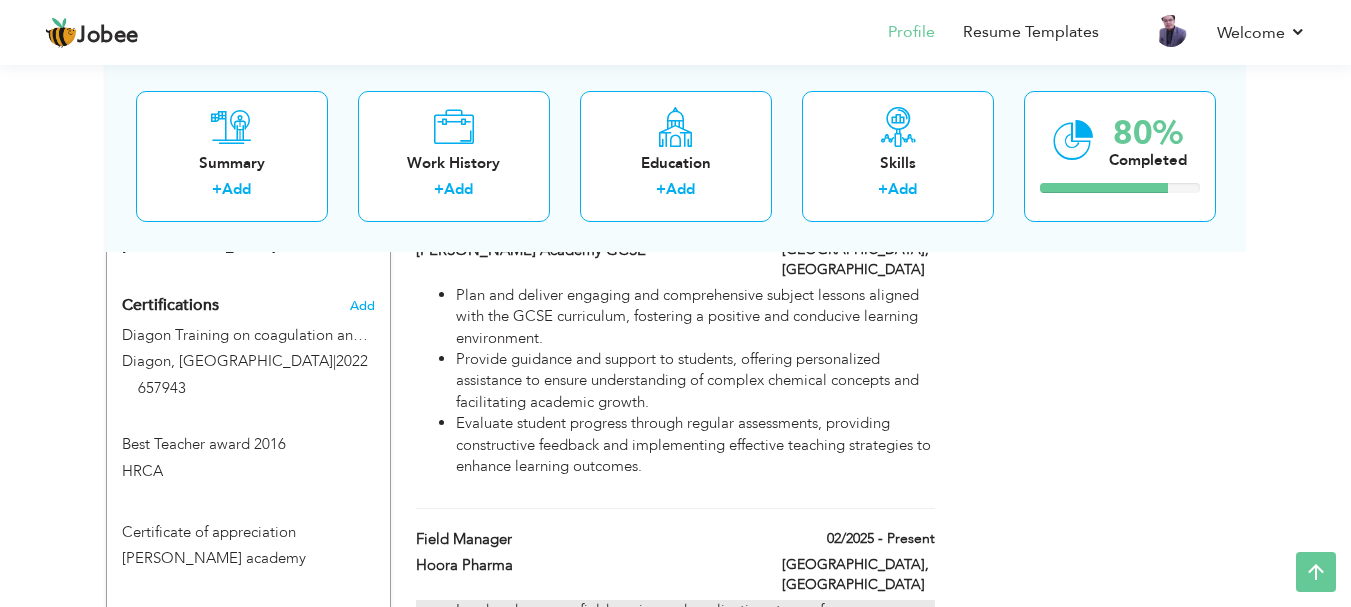 click on "Lead and manage field service and applications teams for immunoassay and clinical chemistry analyzers." at bounding box center [695, 621] 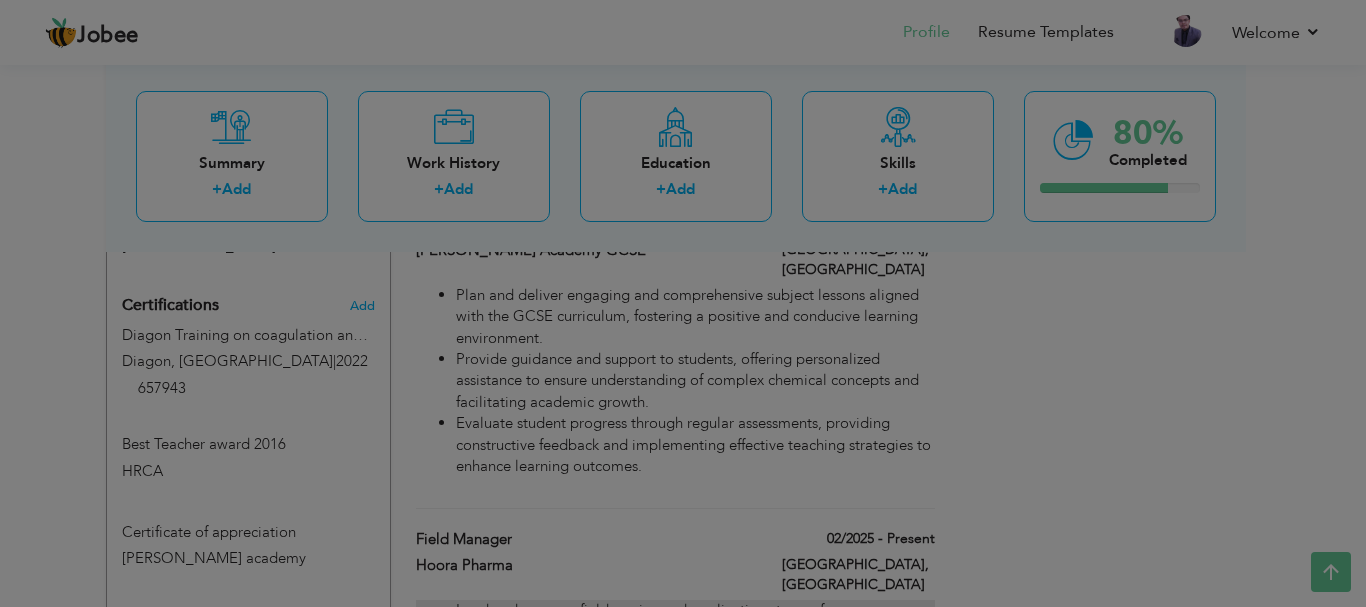 scroll, scrollTop: 0, scrollLeft: 0, axis: both 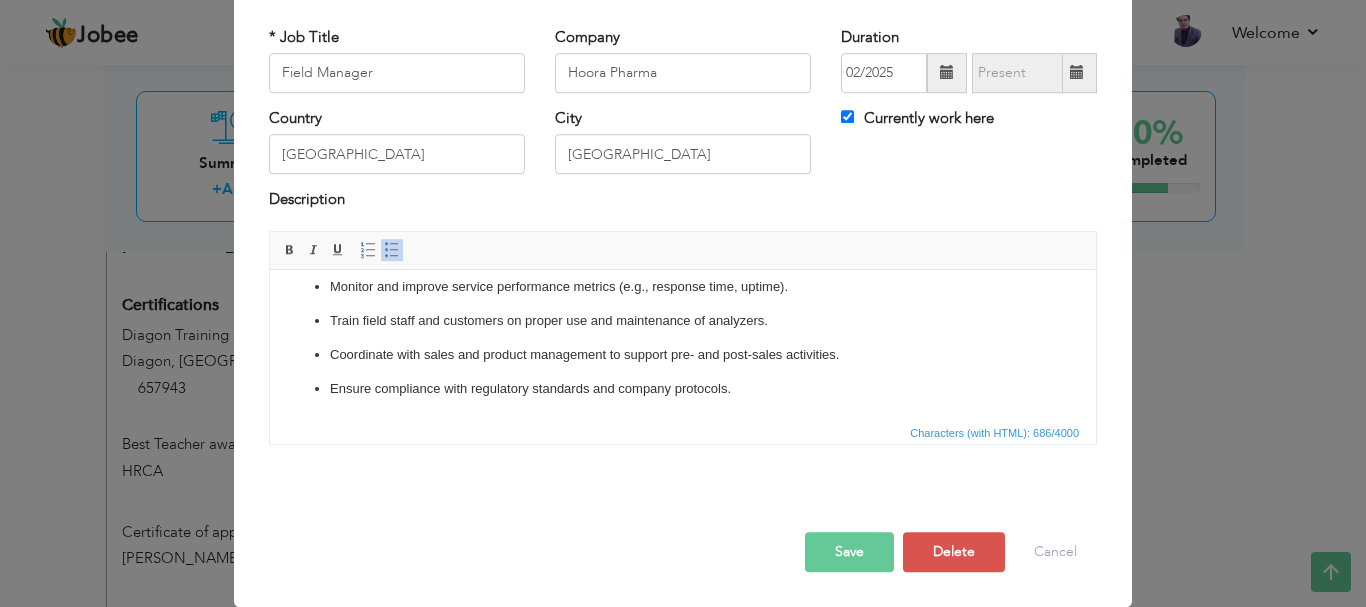click on "Ensure compliance with regulatory standards and company protocols." at bounding box center [683, 388] 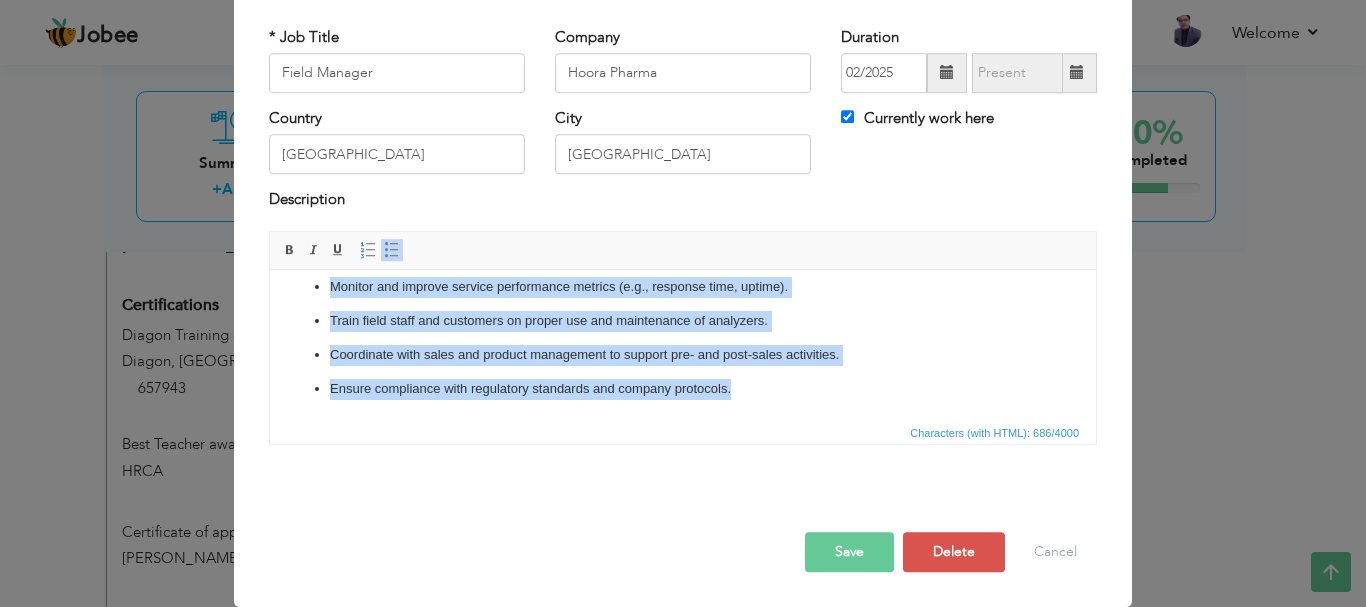 scroll, scrollTop: 0, scrollLeft: 0, axis: both 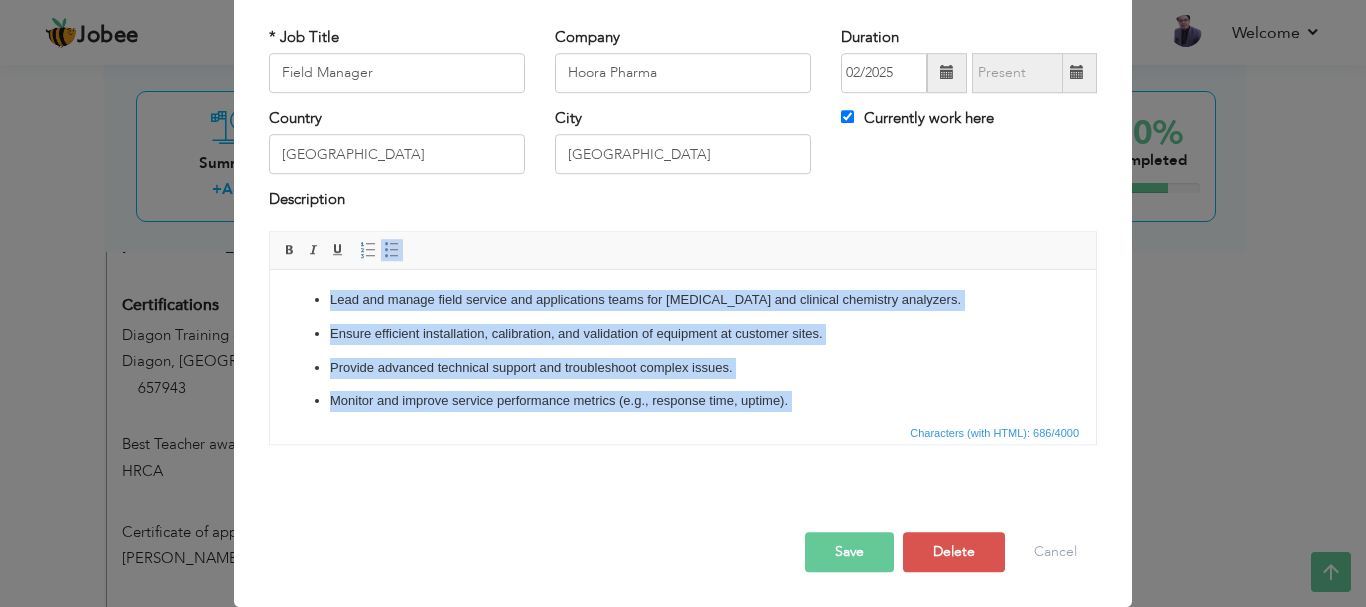 drag, startPoint x: 758, startPoint y: 398, endPoint x: 305, endPoint y: 258, distance: 474.1403 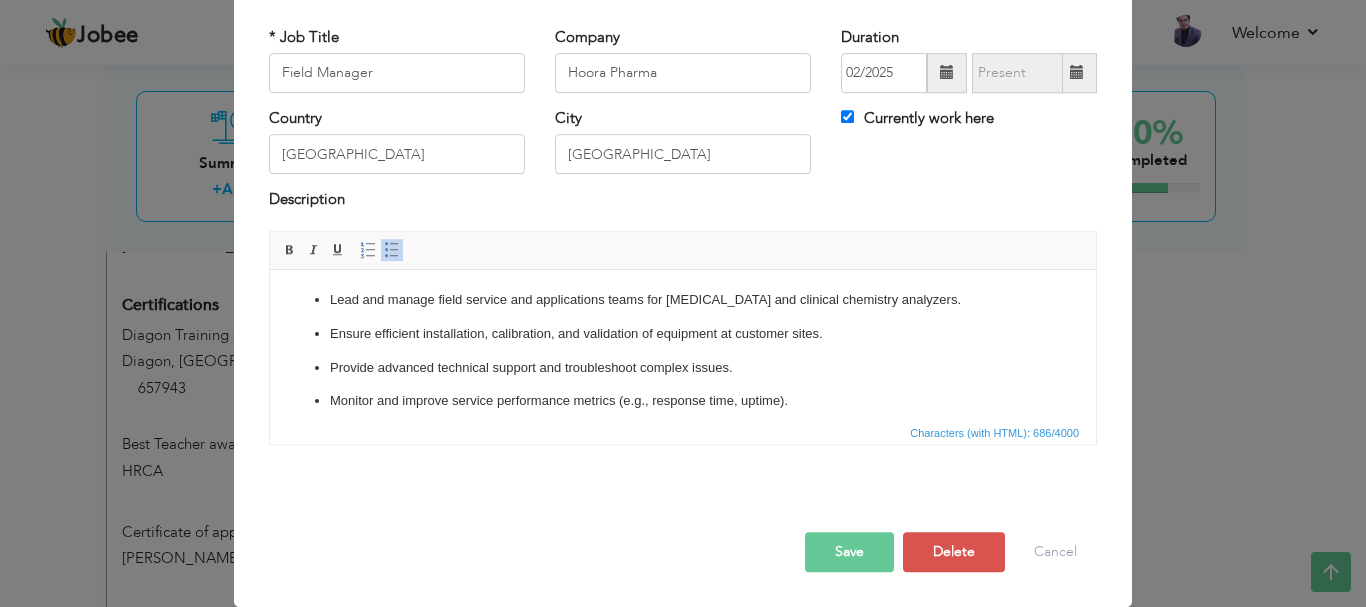 click on "Lead and manage field service and applications teams for immunoassay and clinical chemistry analyzers. Ensure efficient installation, calibration, and validation of equipment at customer sites. Provide advanced technical support and troubleshoot complex issues. Monitor and improve service performance metrics (e.g., response time, uptime). Train field staff and customers on proper use and maintenance of analyzers. Coordinate with sales and product management to support pre- and post-sales activities. Ensure compliance with regulatory standards and company protocols." at bounding box center (683, 401) 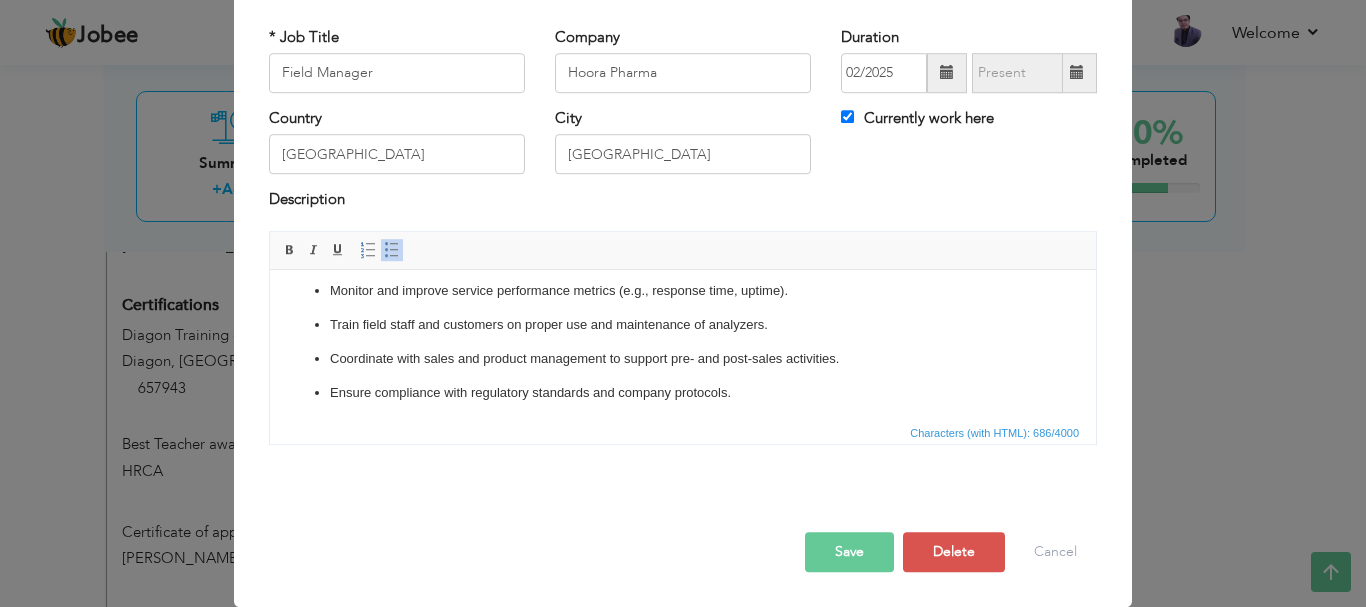scroll, scrollTop: 114, scrollLeft: 0, axis: vertical 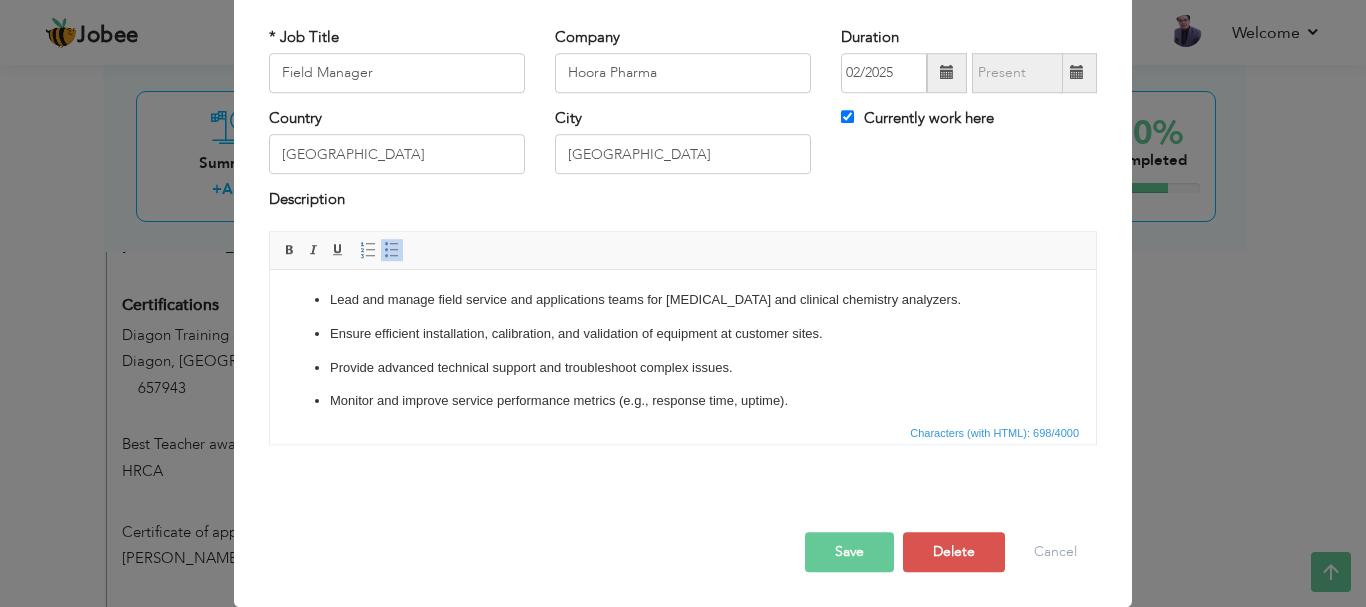 click on "Lead and manage field service and applications teams for immunoassay and clinical chemistry analyzers." at bounding box center [683, 299] 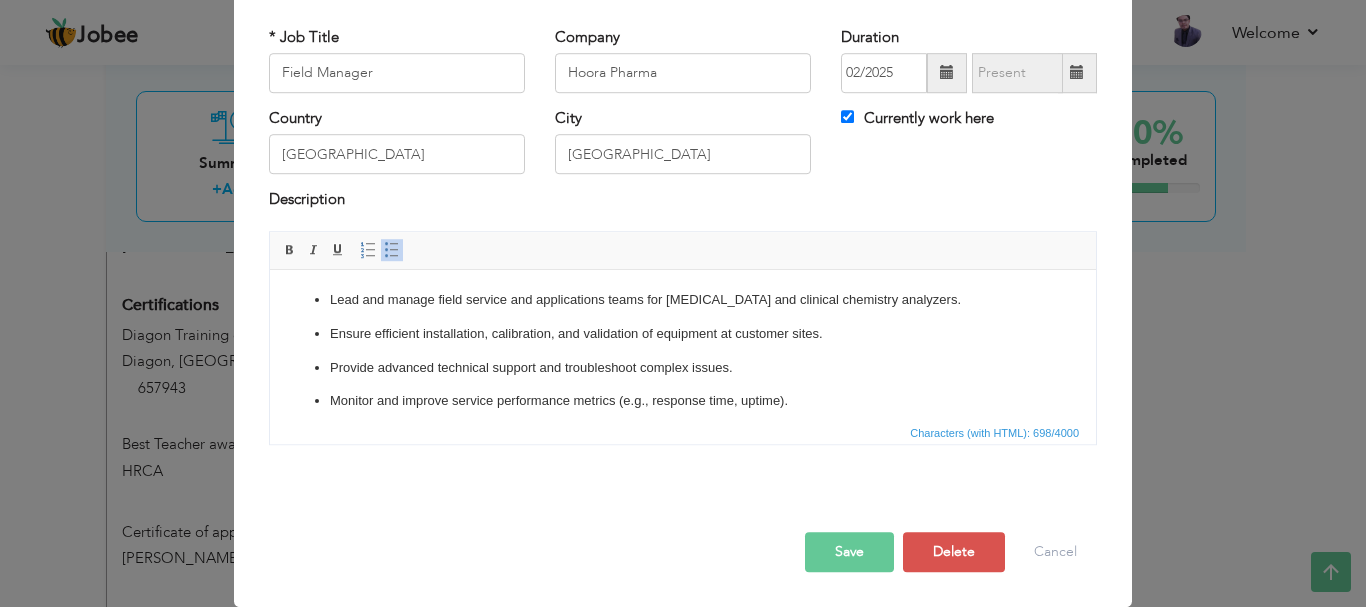 type 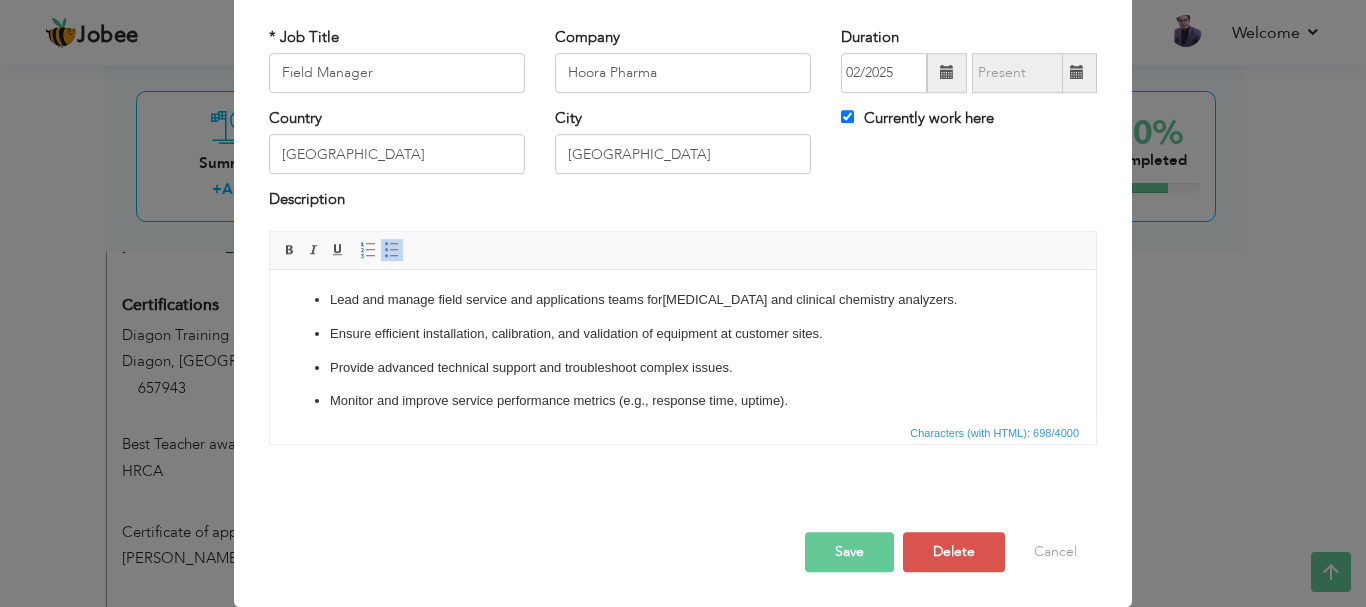 scroll, scrollTop: 134, scrollLeft: 0, axis: vertical 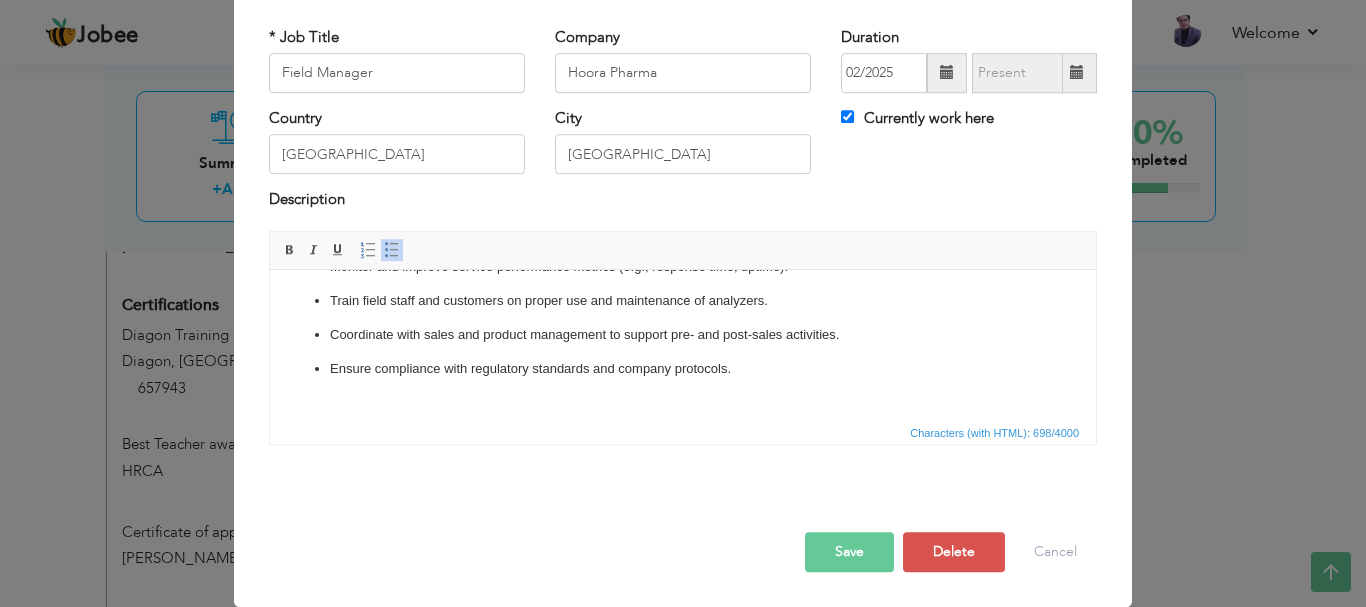 click on "Ensure compliance with regulatory standards and company protocols." at bounding box center (683, 379) 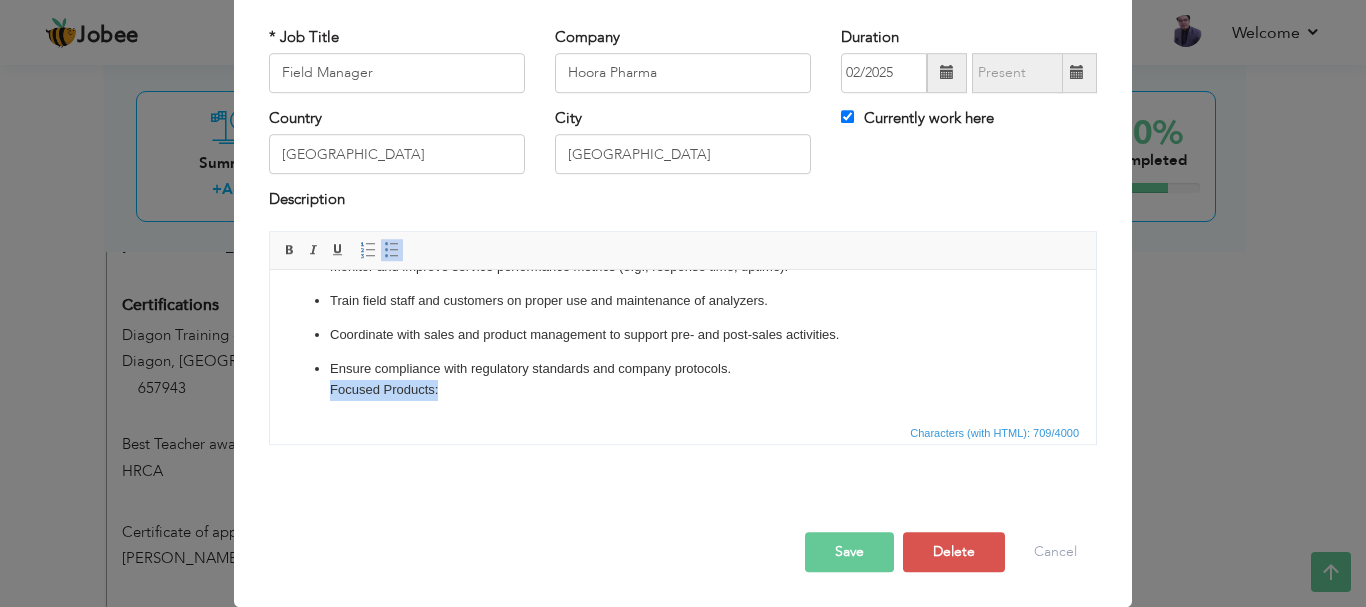 drag, startPoint x: 480, startPoint y: 387, endPoint x: 269, endPoint y: 383, distance: 211.03792 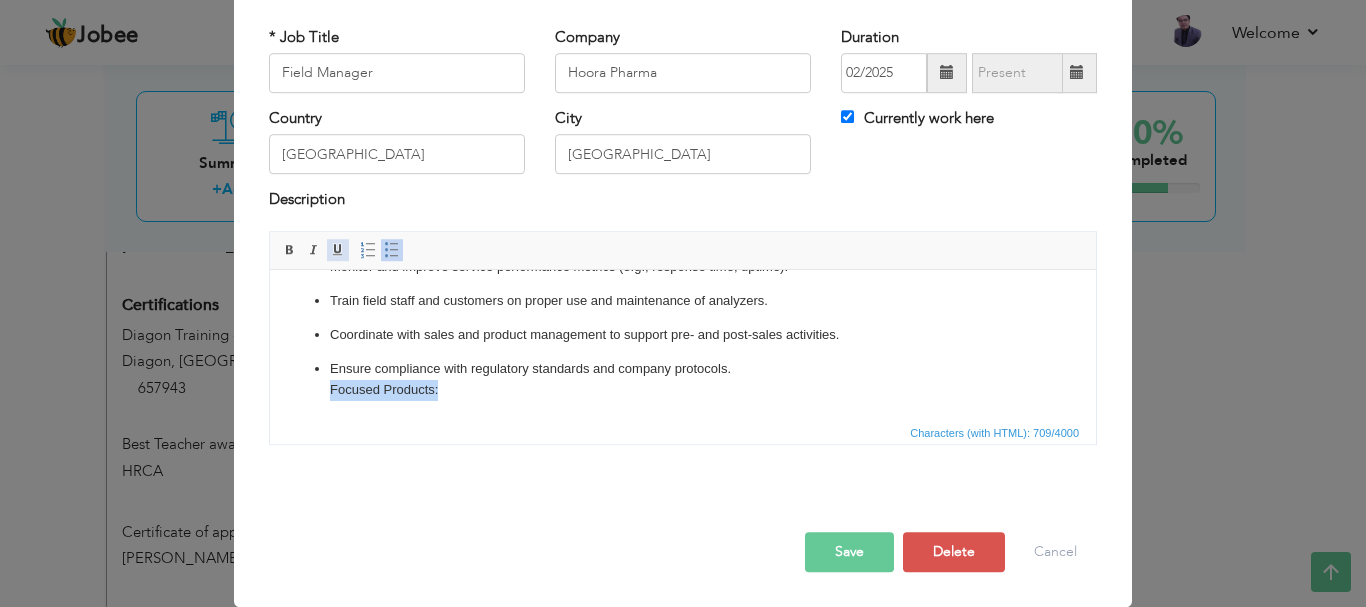 click at bounding box center [338, 250] 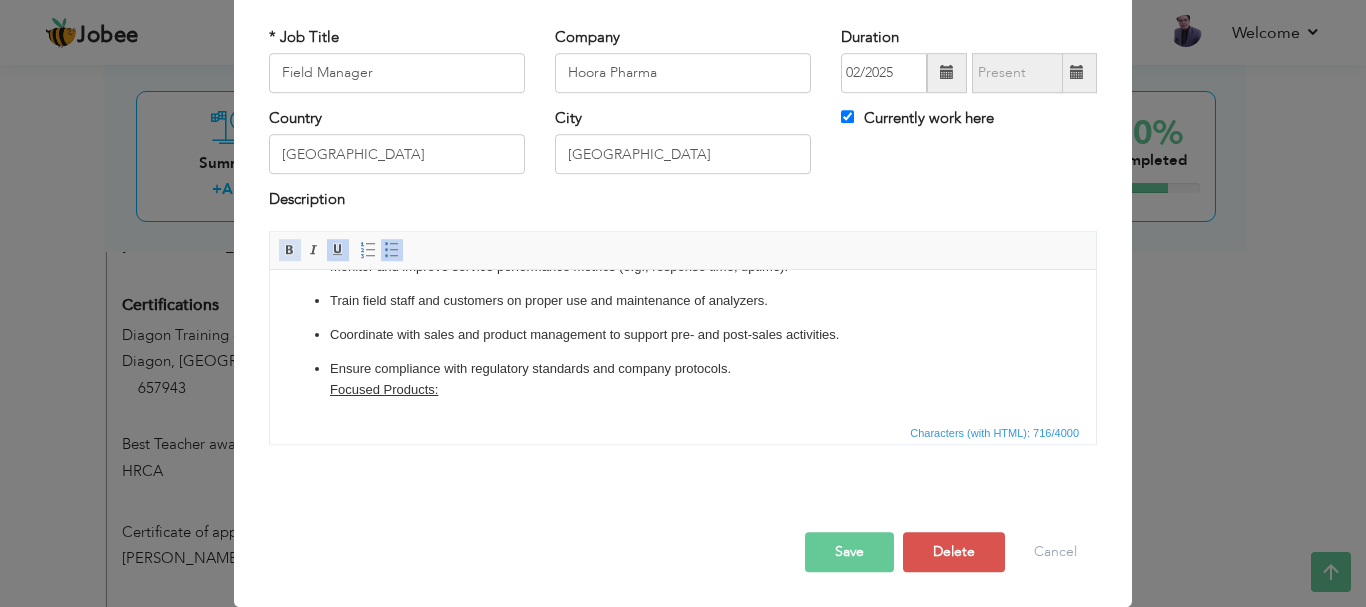 click at bounding box center (290, 250) 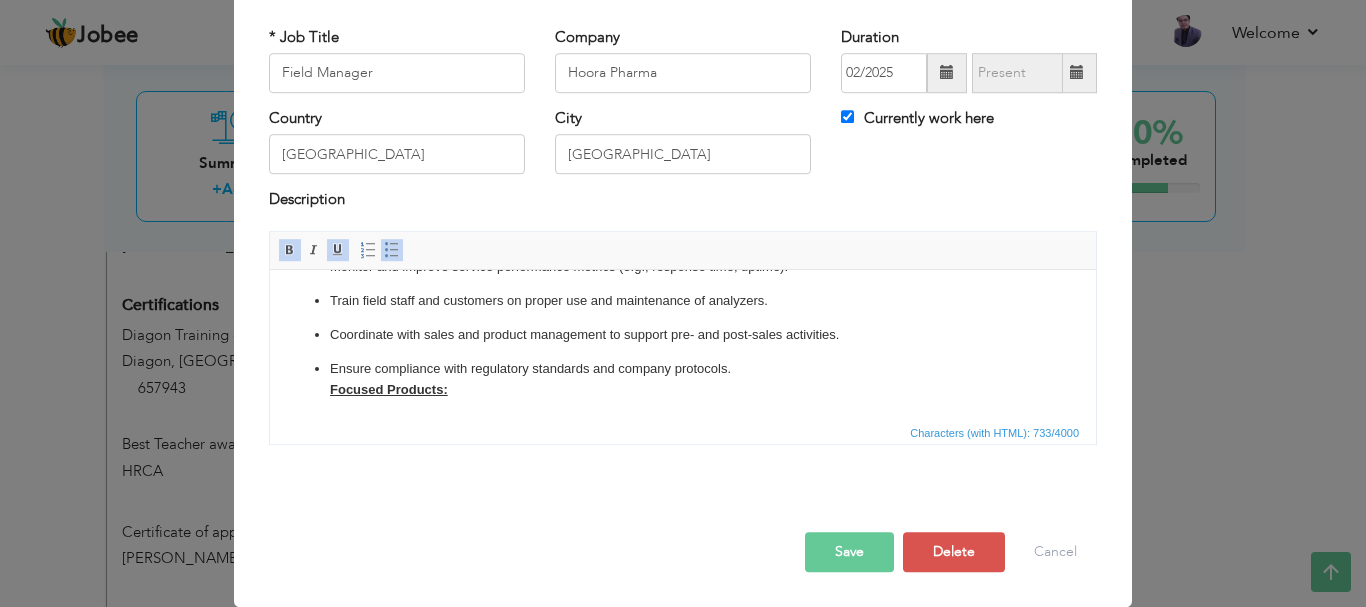 click on "Ensure compliance with regulatory standards and company protocols. Focused Products:" at bounding box center [683, 379] 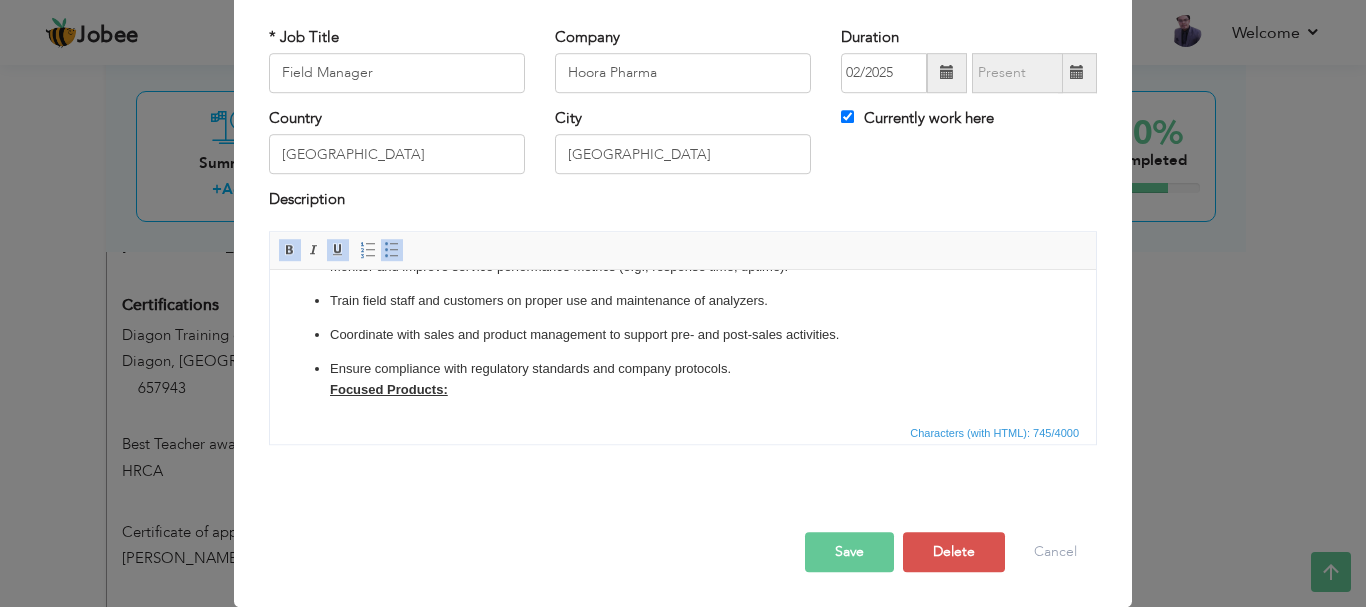 click on "Insert/Remove Bulleted List" at bounding box center [392, 250] 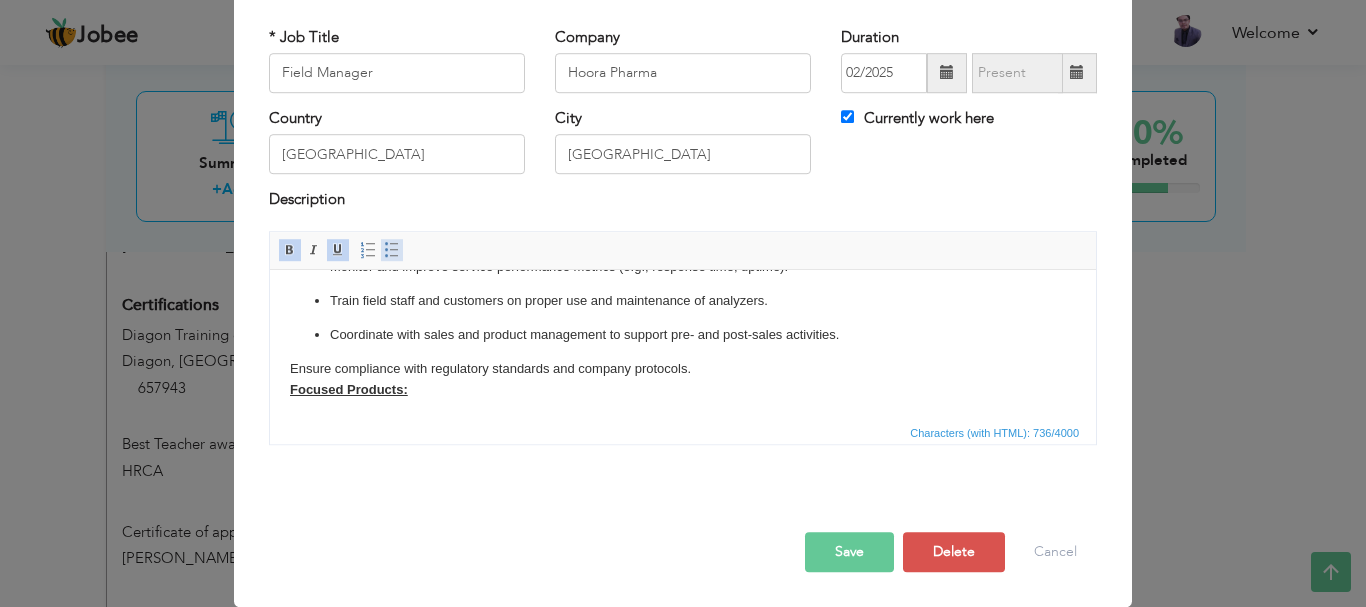 click on "Insert/Remove Bulleted List" at bounding box center [392, 250] 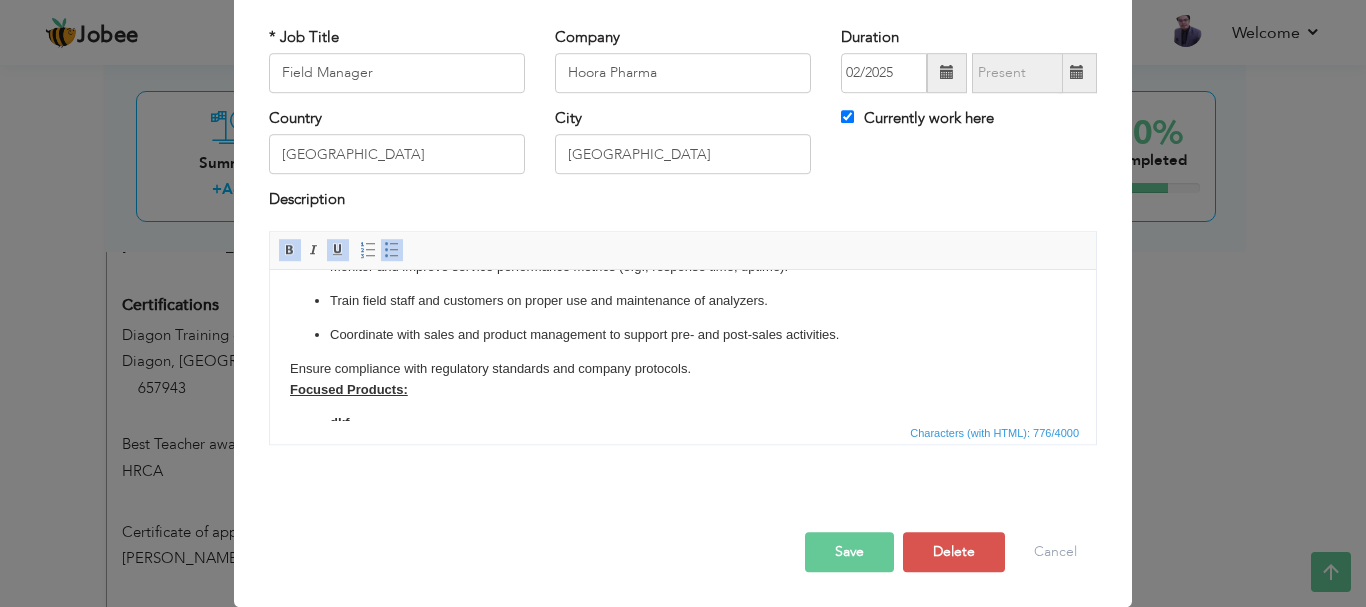 click on "​​​​​​​ ​​​​​​​dkf" at bounding box center [683, 422] 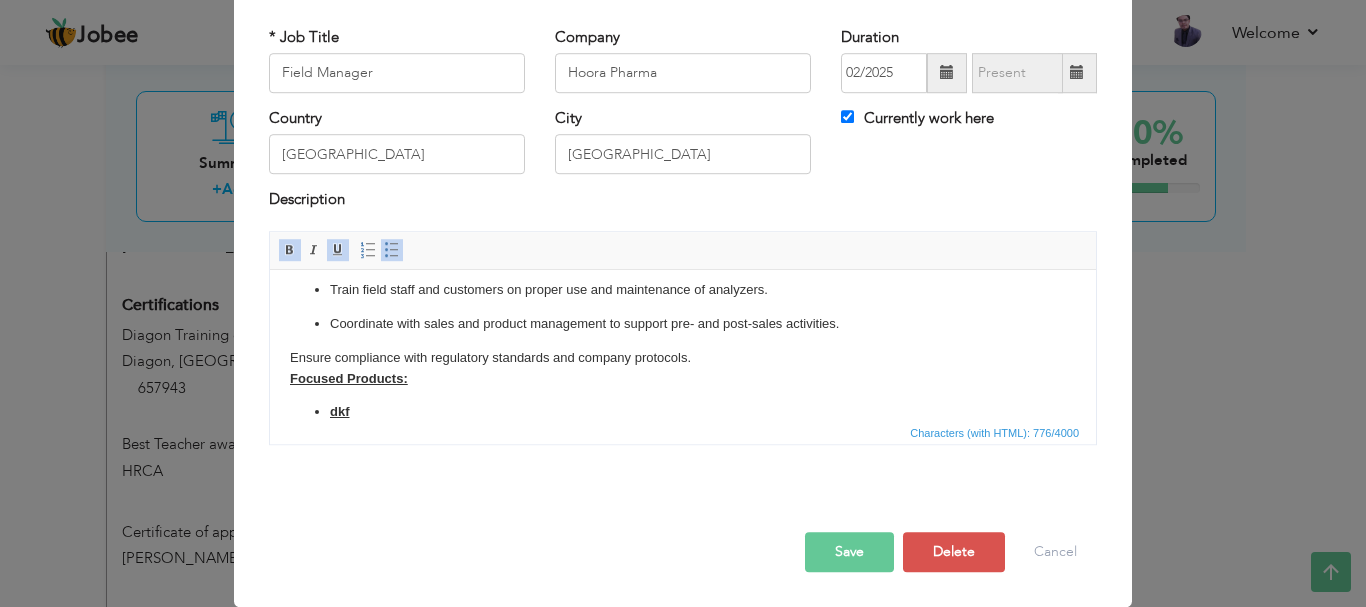 drag, startPoint x: 569, startPoint y: 407, endPoint x: 553, endPoint y: 413, distance: 17.088007 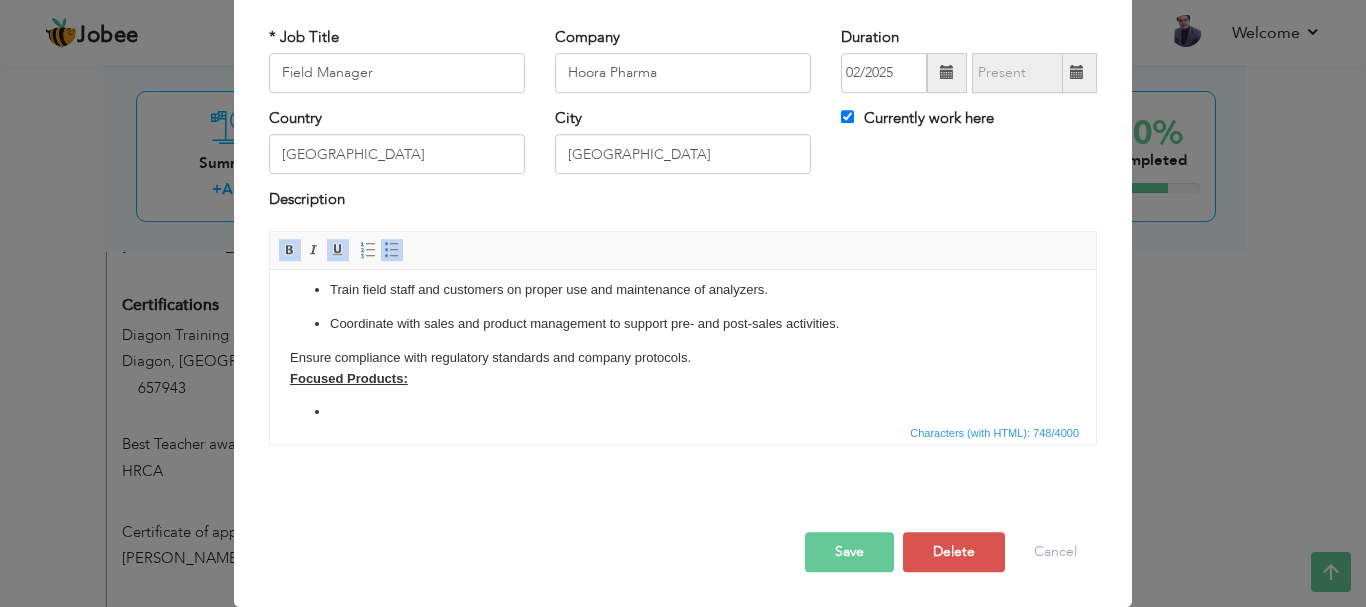 click at bounding box center (338, 250) 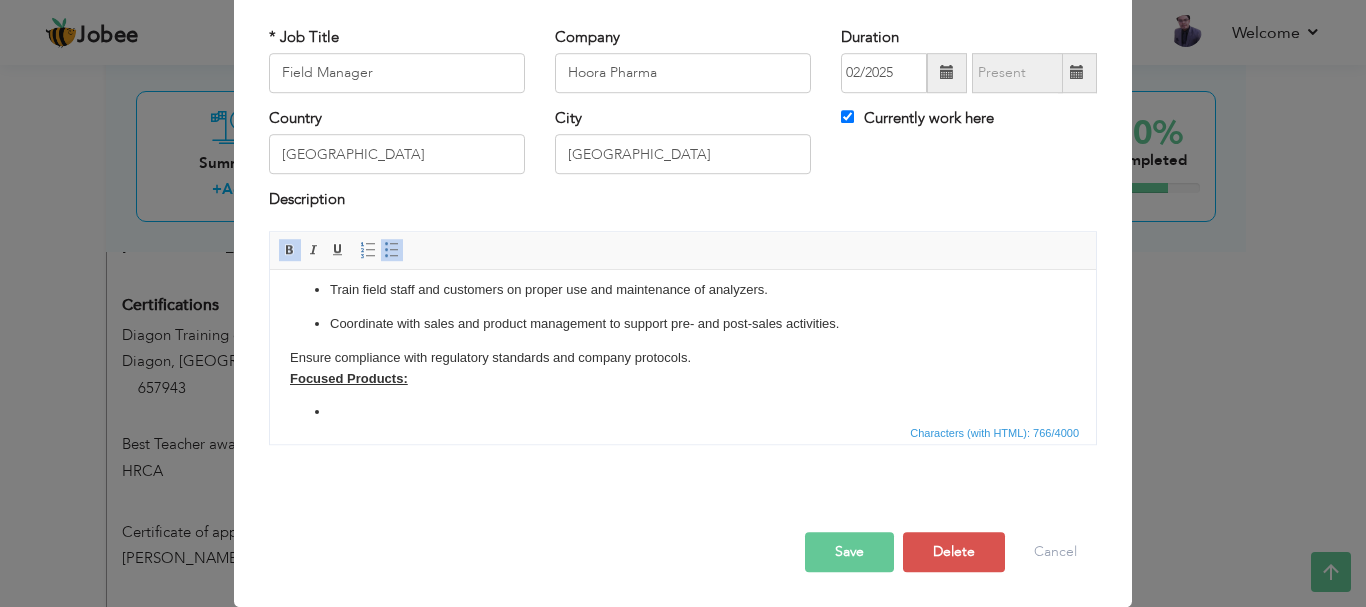 click on "Bold" at bounding box center [290, 250] 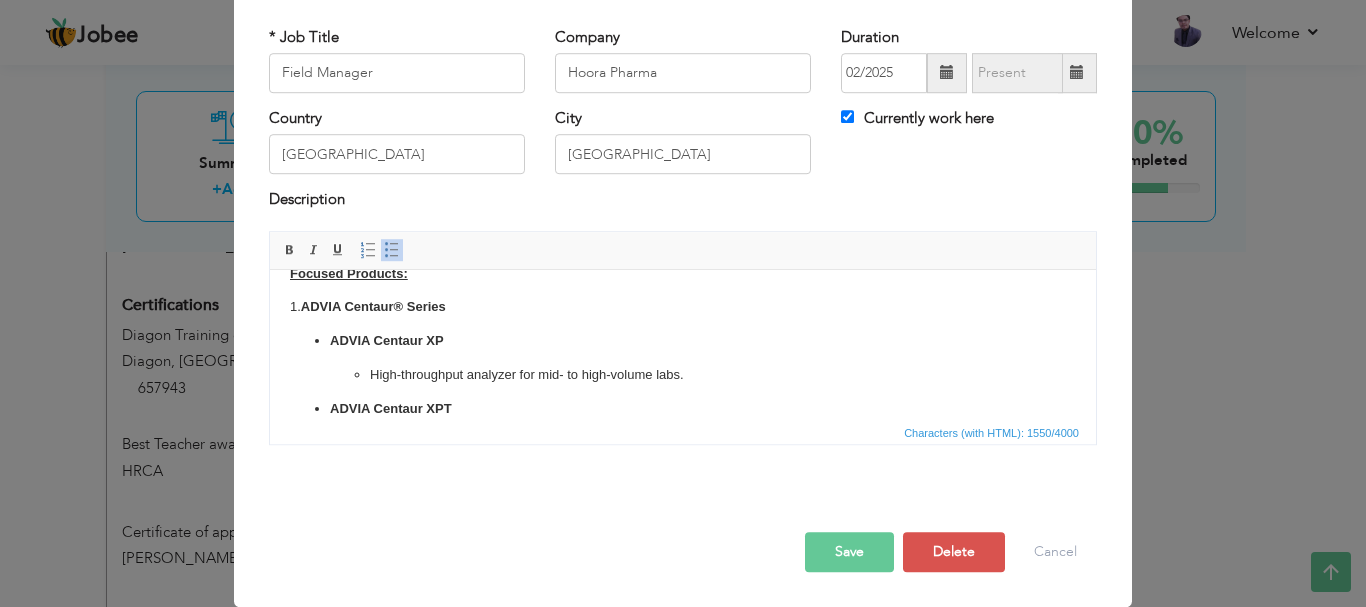 scroll, scrollTop: 251, scrollLeft: 0, axis: vertical 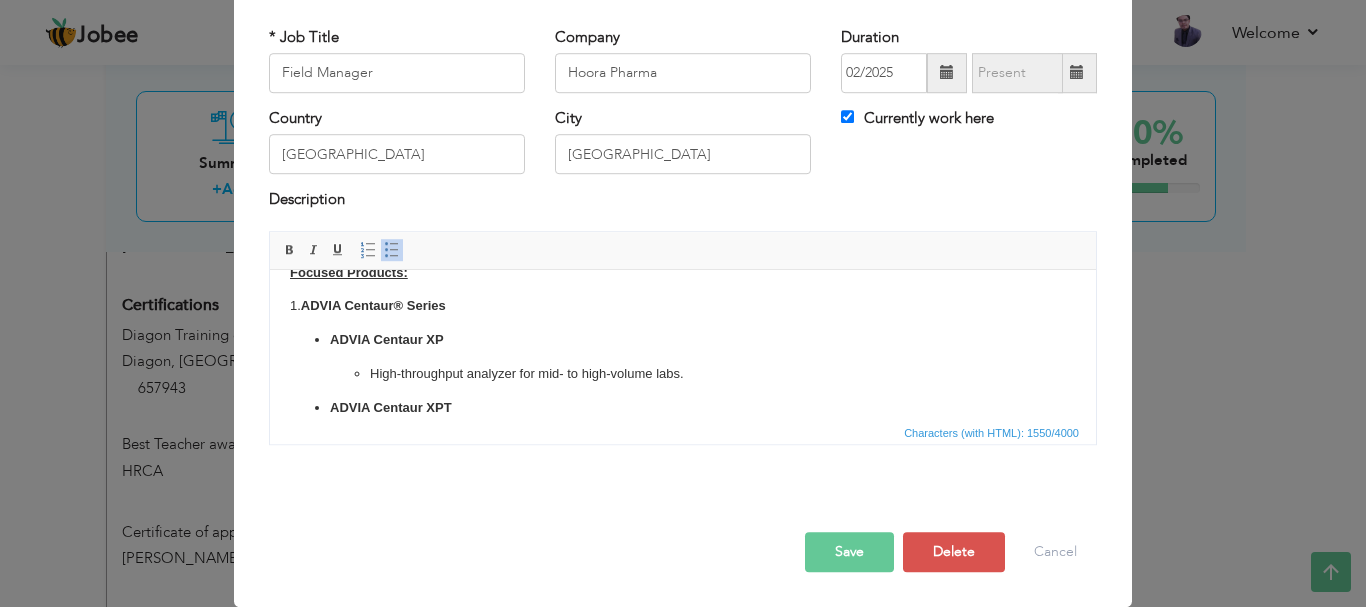 click on "High-throughput analyzer for mid- to high-volume labs." at bounding box center [683, 373] 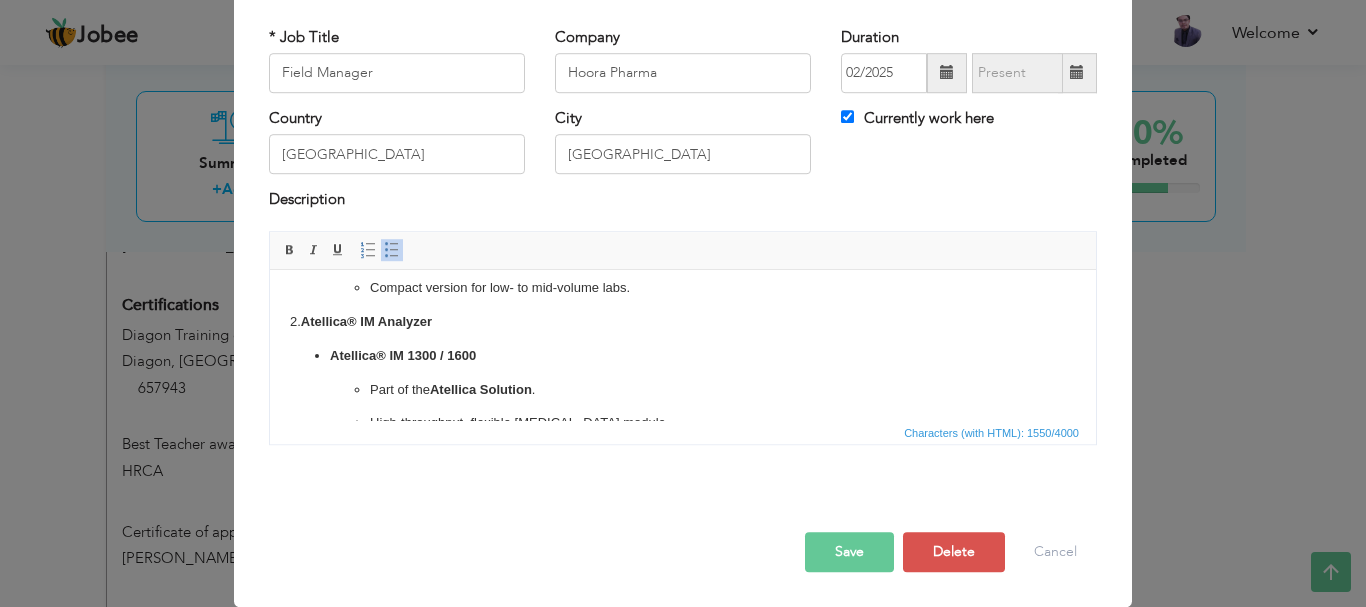 scroll, scrollTop: 574, scrollLeft: 0, axis: vertical 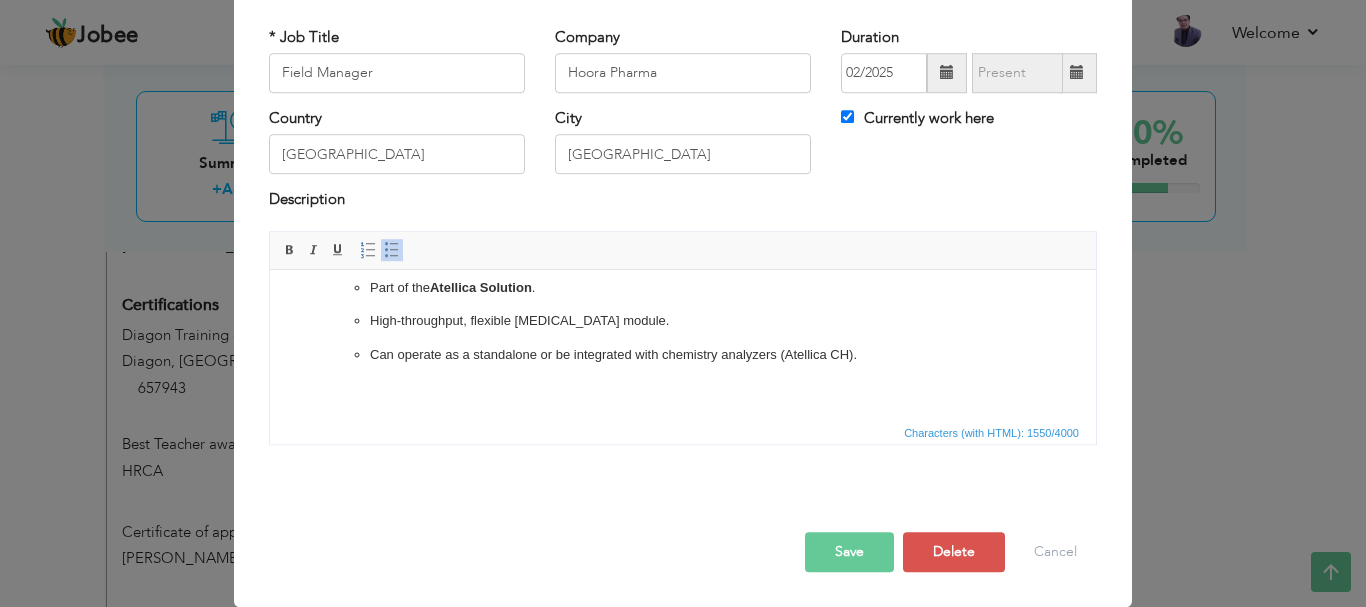 click on "Can operate as a standalone or be integrated with chemistry analyzers (Atellica CH)." at bounding box center [683, 354] 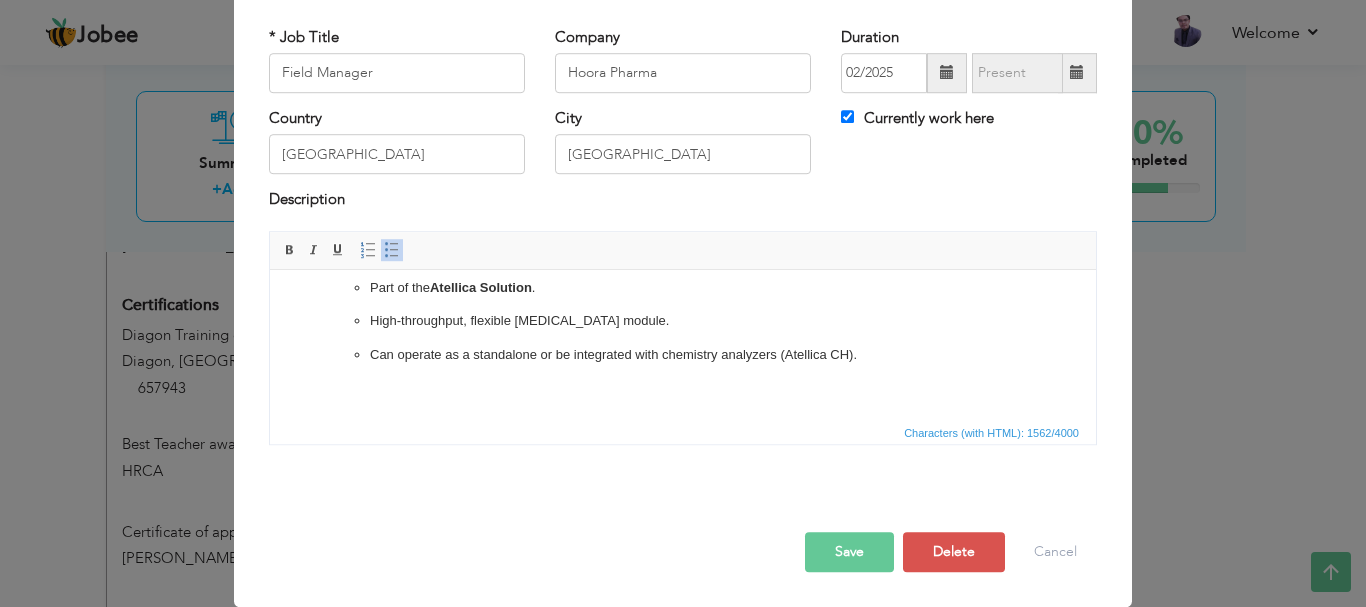 click at bounding box center [392, 250] 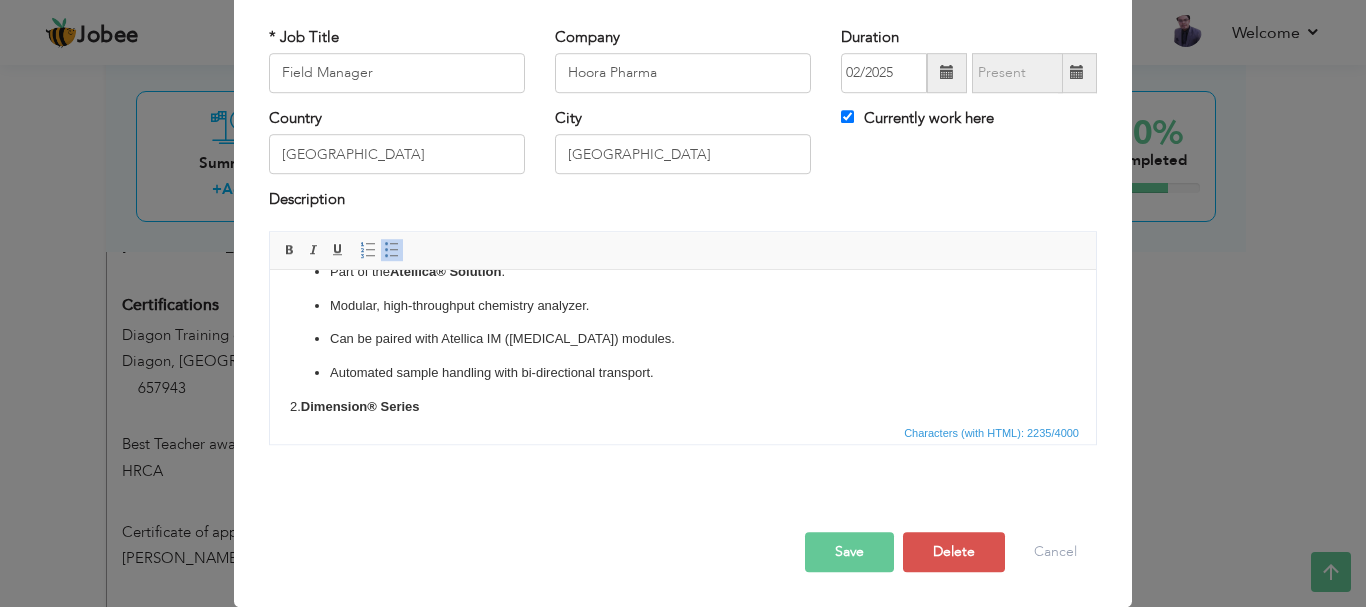 scroll, scrollTop: 711, scrollLeft: 0, axis: vertical 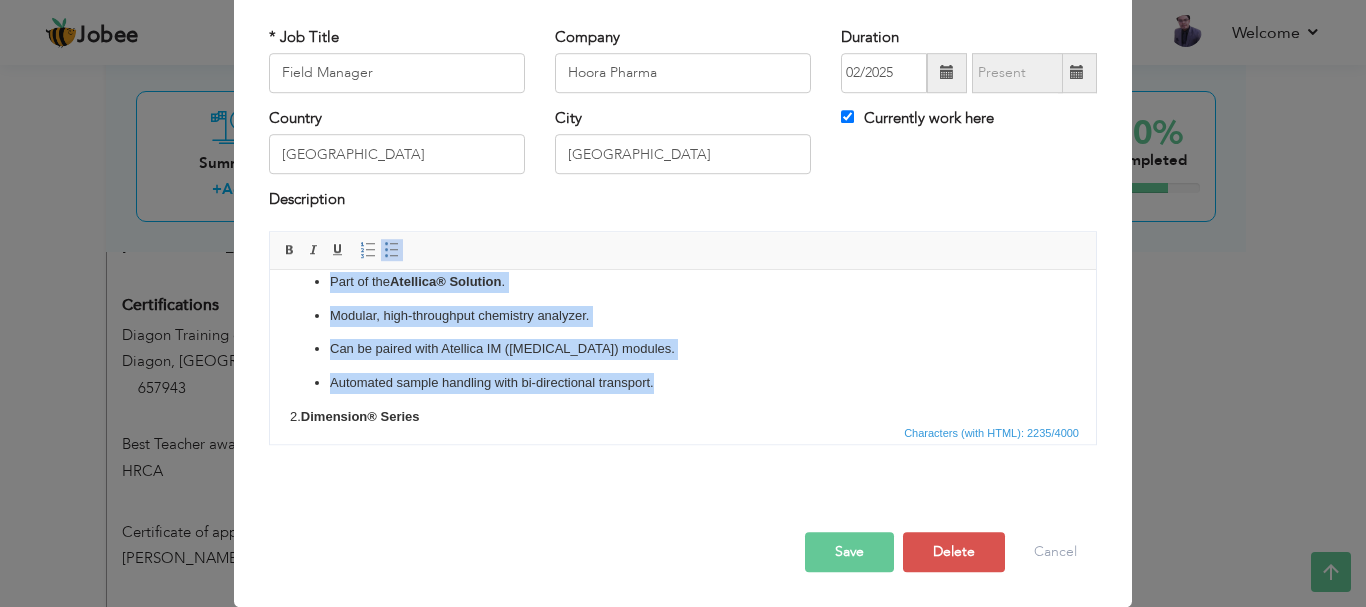 drag, startPoint x: 668, startPoint y: 370, endPoint x: 317, endPoint y: 291, distance: 359.7805 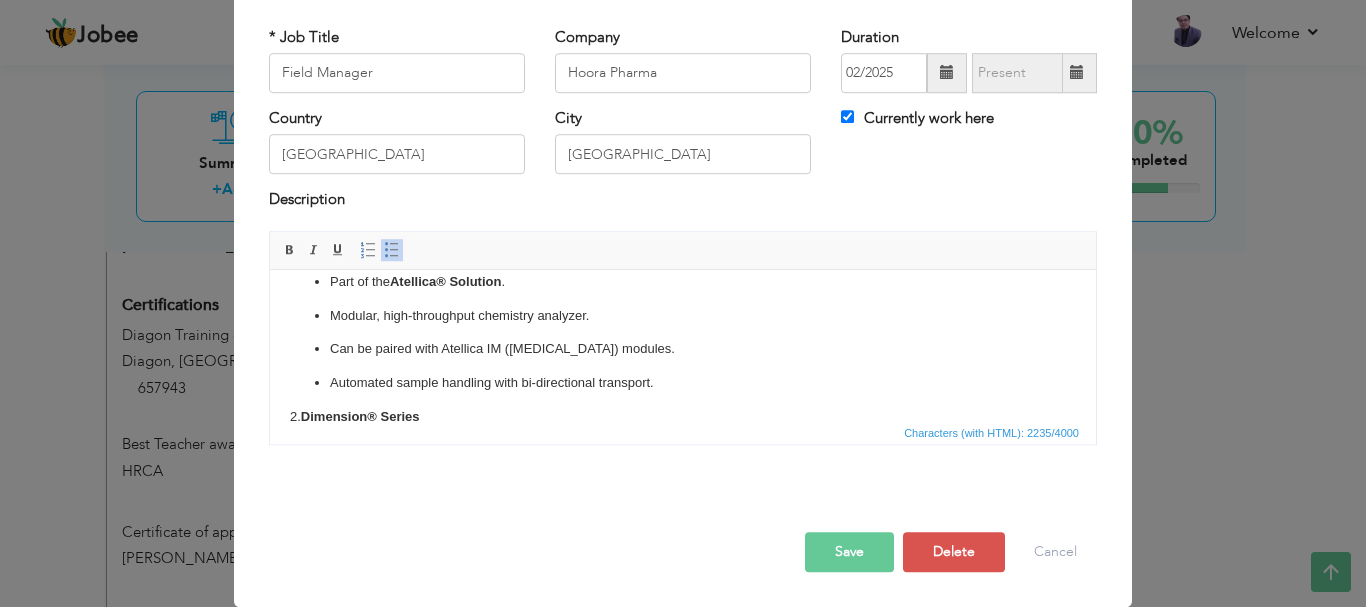 click on "Part of the  Atellica® Solution ." at bounding box center (683, 281) 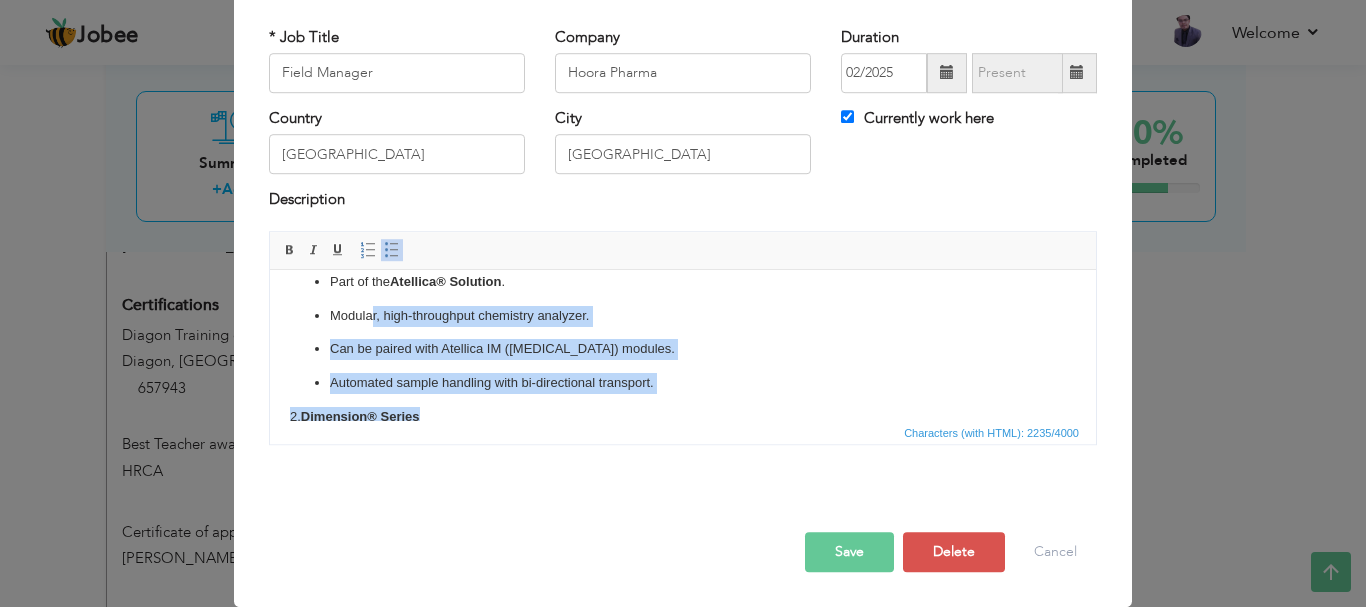 drag, startPoint x: 672, startPoint y: 394, endPoint x: 371, endPoint y: 325, distance: 308.80737 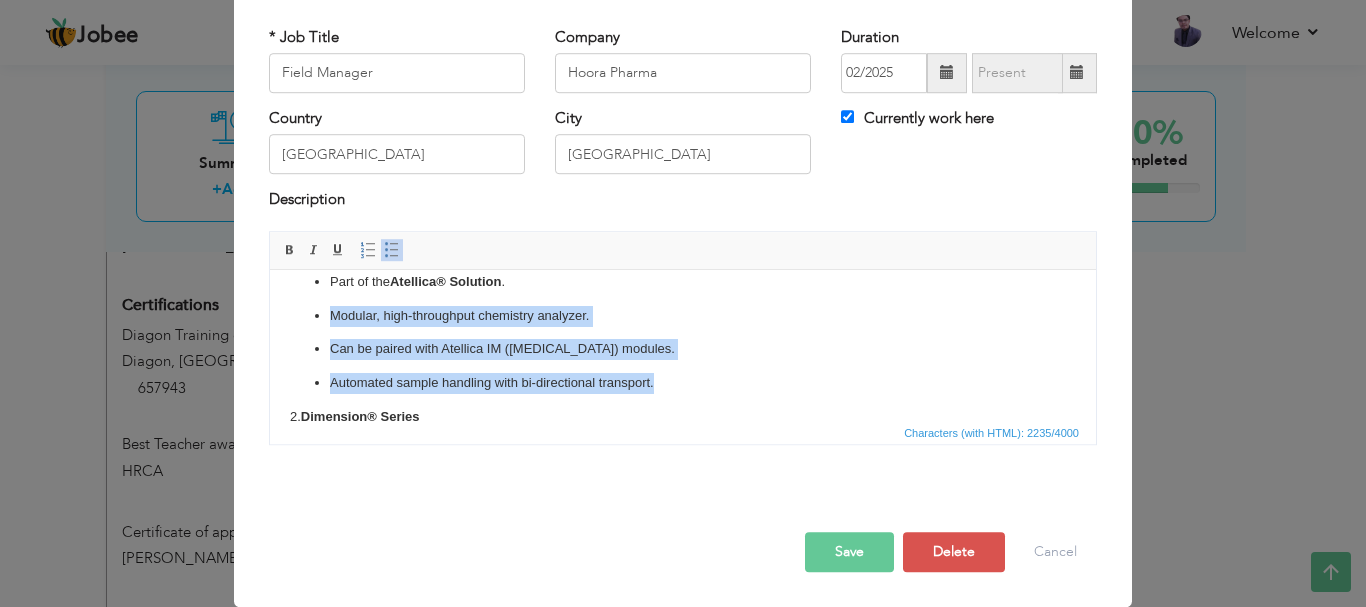 drag, startPoint x: 666, startPoint y: 381, endPoint x: 323, endPoint y: 303, distance: 351.75702 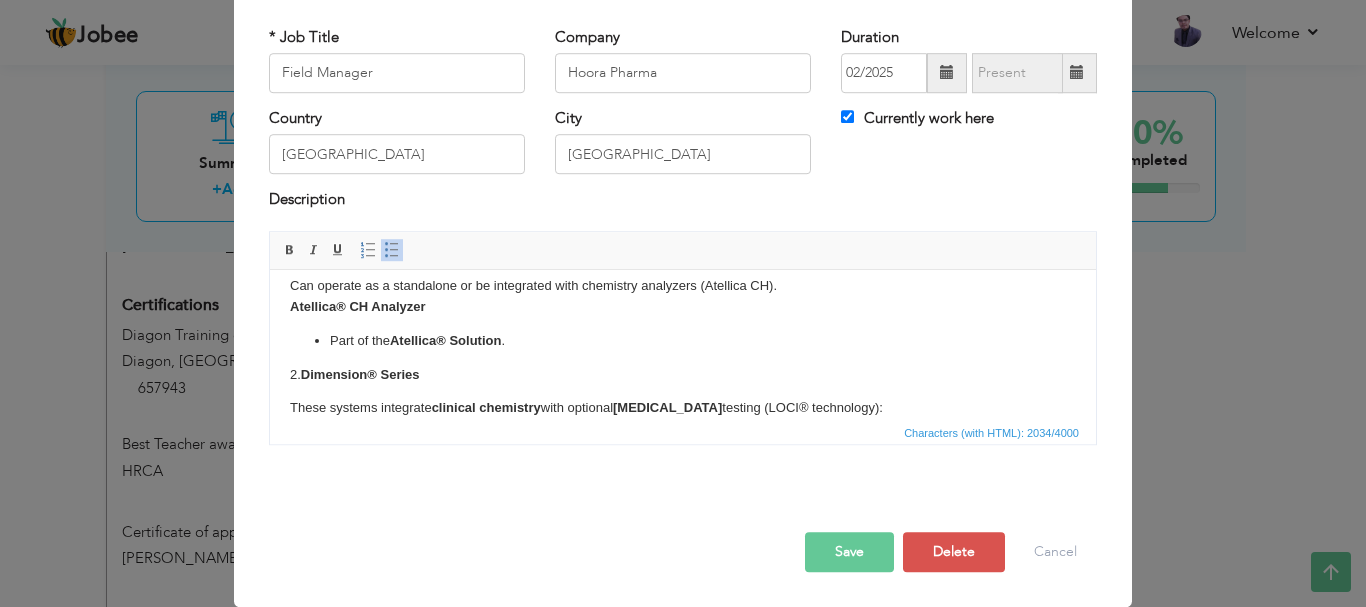 scroll, scrollTop: 642, scrollLeft: 0, axis: vertical 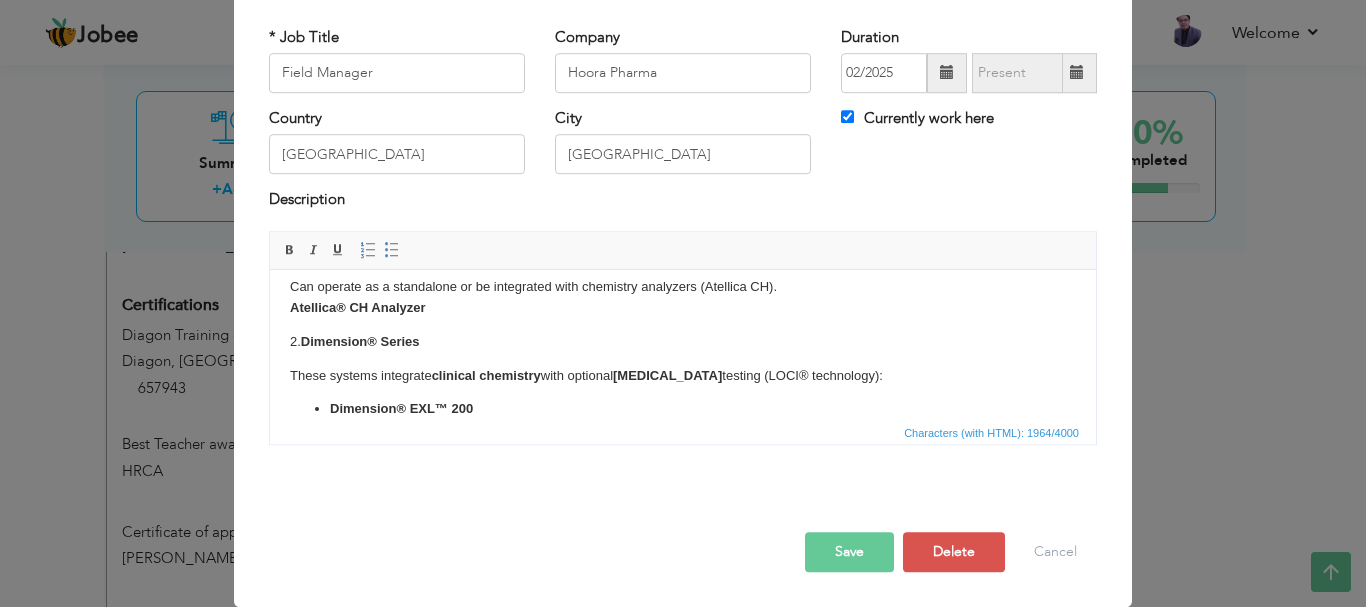 click on "Dimension® Series" at bounding box center (360, 340) 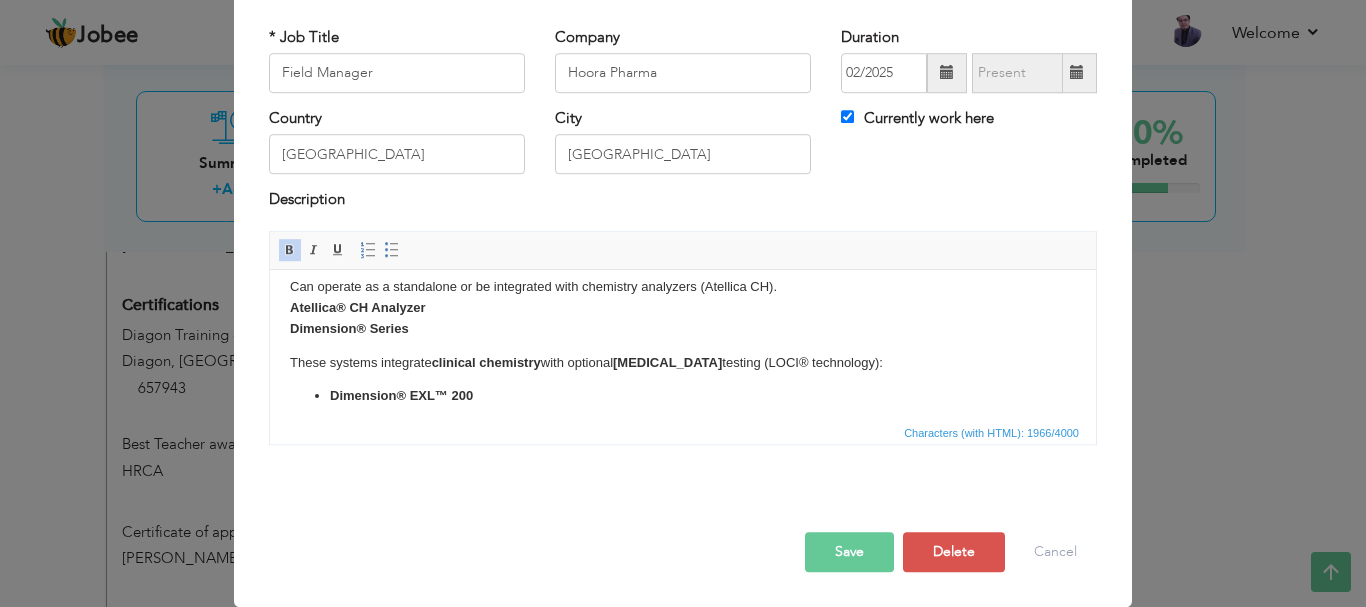 drag, startPoint x: 900, startPoint y: 357, endPoint x: 266, endPoint y: 357, distance: 634 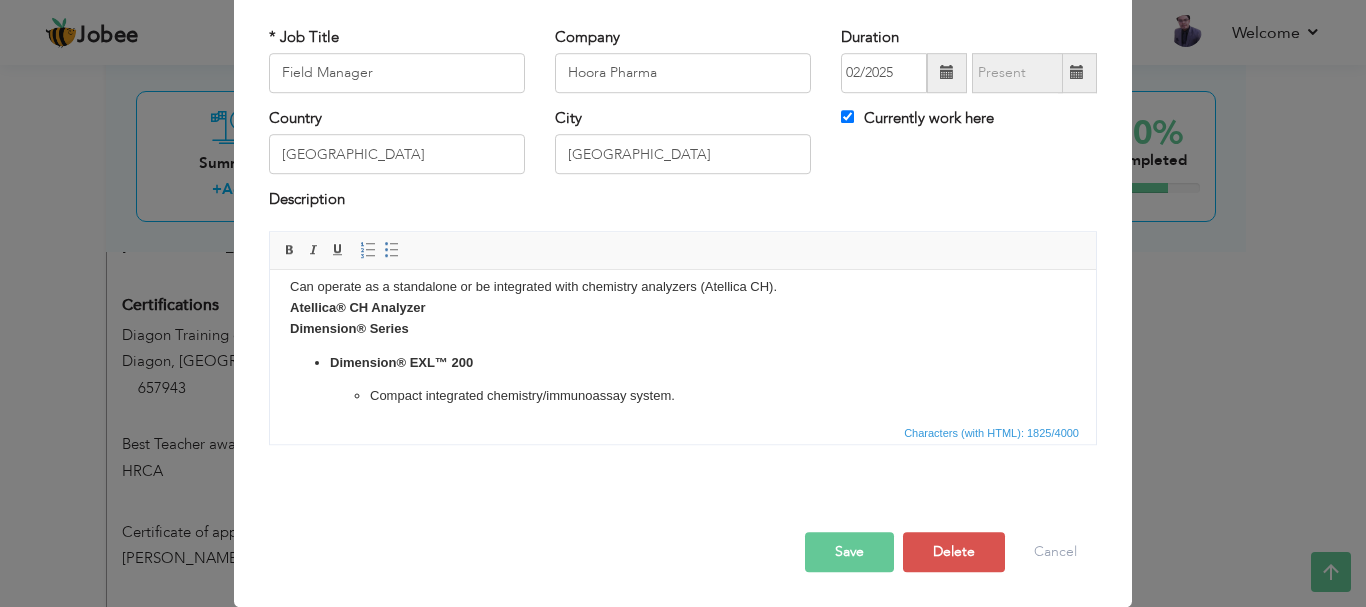 click on "Compact integrated chemistry/immunoassay system. Ideal for mid-sized labs." at bounding box center (683, 412) 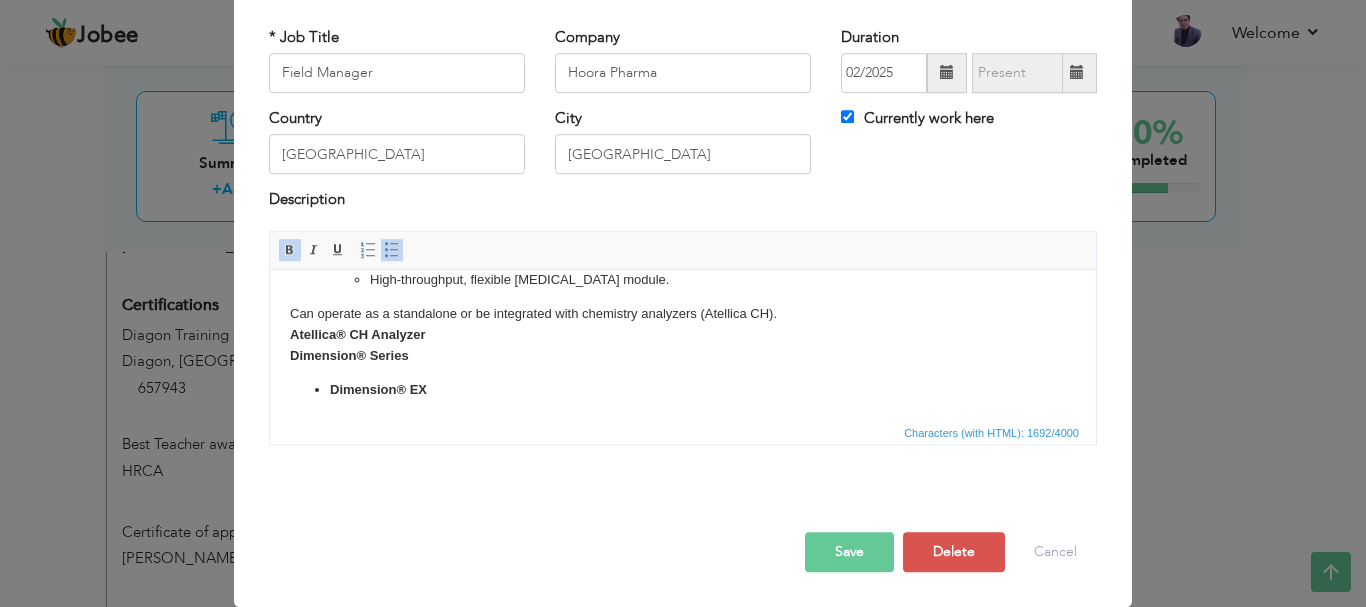 scroll, scrollTop: 649, scrollLeft: 0, axis: vertical 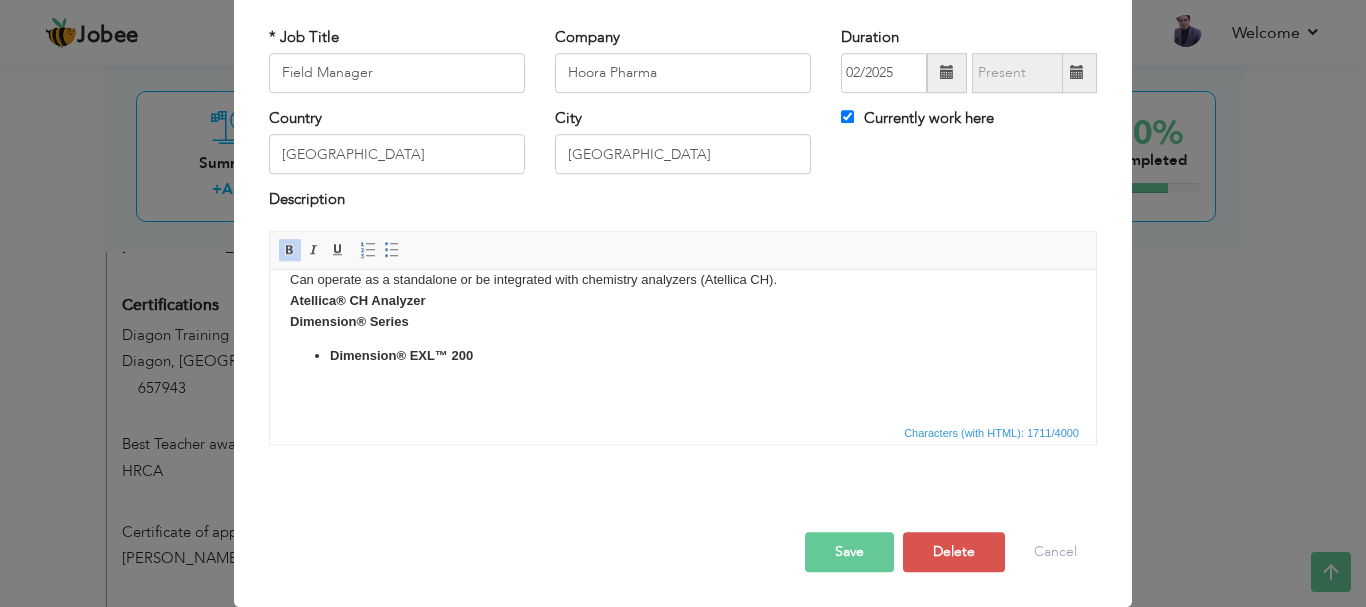 click on "Lead and manage field service and applications teams for immunoassay and clinical chemistry analyzers. Ensure efficient installation, calibration, and validation of equipment at customer sites. Provide advanced technical support and troubleshoot complex issues. Monitor and improve service performance metrics (e.g., response time, uptime). Train field staff and customers on proper use and maintenance of analyzers. Coordinate with sales and product management to support pre- and post-sales activities. Ensure compliance with regulatory standards and company protocols. Focused Products: ​​​​​​ 1.  ADVIA Centaur® Series ADVIA Centaur XP High-throughput analyzer for mid- to high-volume labs. ADVIA Centaur XPT Advanced version of XP with improved automation and workflow efficiency. ADVIA Centaur CP Compact version for low- to mid-volume labs. 2.  Atellica® IM Analyzer Atellica® IM 1300 / 1600 Part of the  Atellica Solution . High-throughput, flexible immunoassay module. Atellica® CH Analyzer" at bounding box center [683, 19] 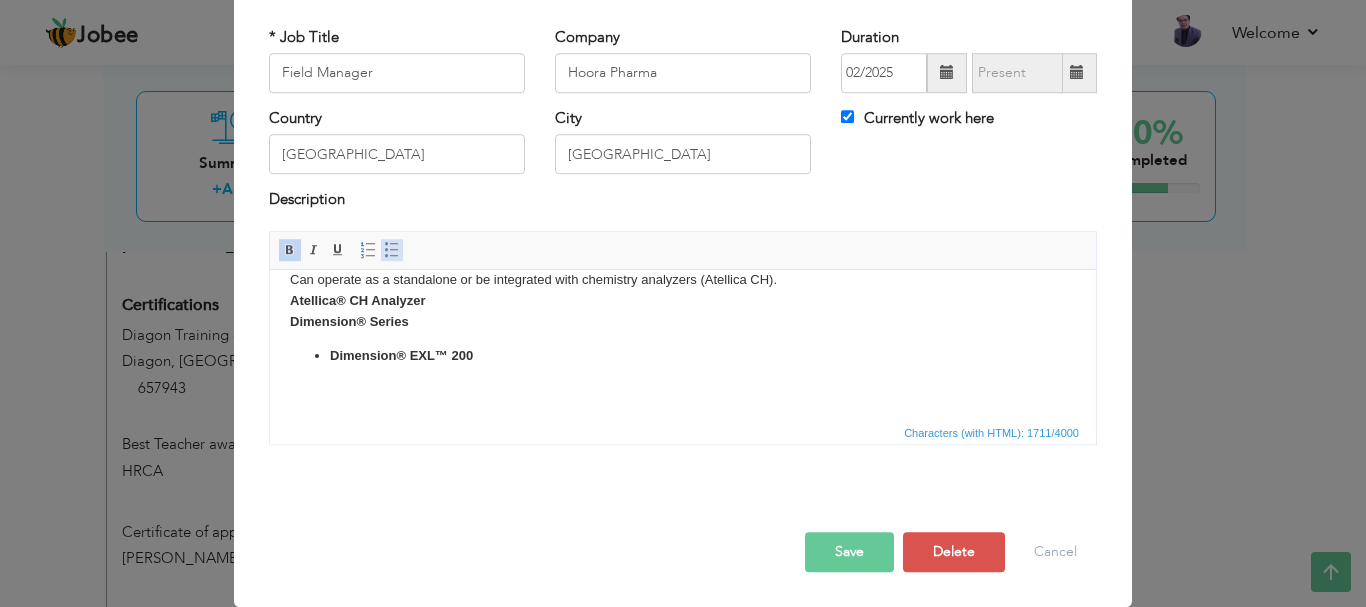 click at bounding box center (392, 250) 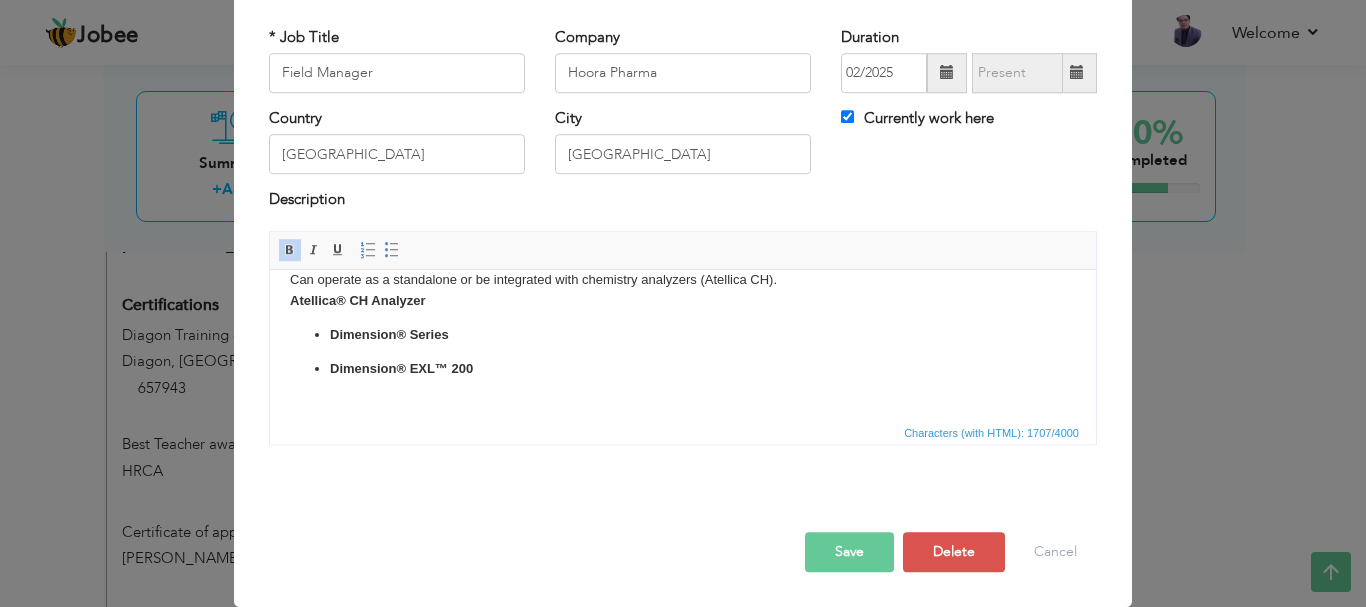 click on "Lead and manage field service and applications teams for immunoassay and clinical chemistry analyzers. Ensure efficient installation, calibration, and validation of equipment at customer sites. Provide advanced technical support and troubleshoot complex issues. Monitor and improve service performance metrics (e.g., response time, uptime). Train field staff and customers on proper use and maintenance of analyzers. Coordinate with sales and product management to support pre- and post-sales activities. Ensure compliance with regulatory standards and company protocols. Focused Products: ​​​​​​ 1.  ADVIA Centaur® Series ADVIA Centaur XP High-throughput analyzer for mid- to high-volume labs. ADVIA Centaur XPT Advanced version of XP with improved automation and workflow efficiency. ADVIA Centaur CP Compact version for low- to mid-volume labs. 2.  Atellica® IM Analyzer Atellica® IM 1300 / 1600 Part of the  Atellica Solution . High-throughput, flexible immunoassay module. Atellica® CH Analyzer" at bounding box center [683, 26] 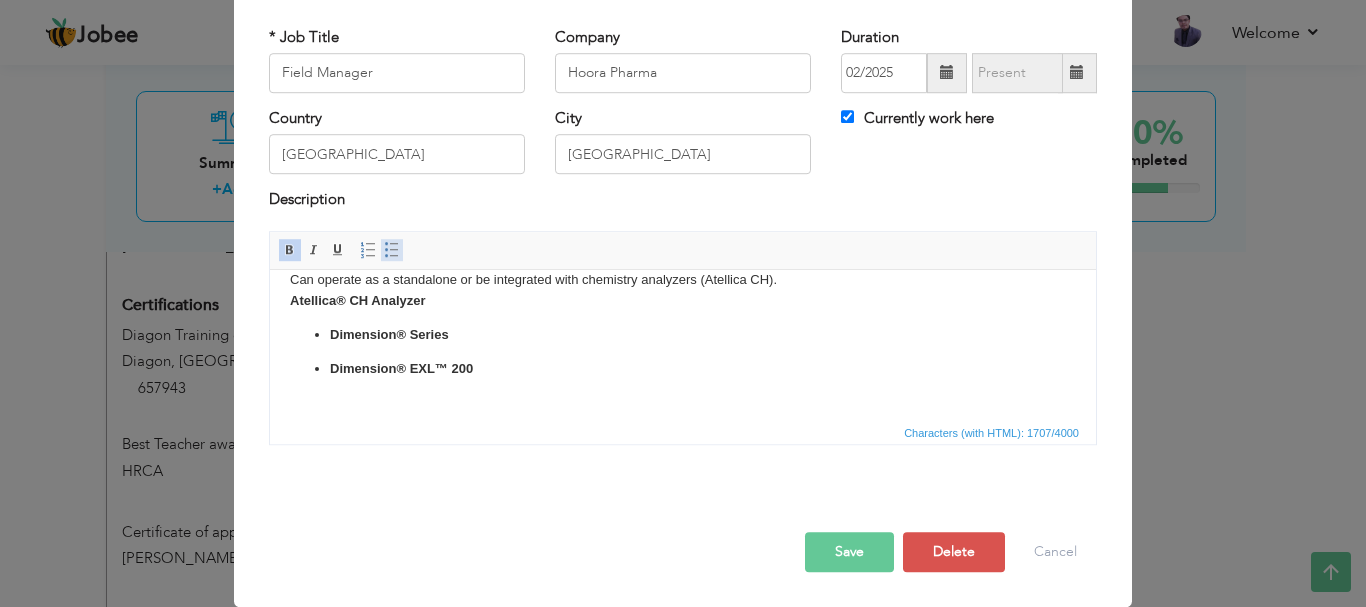click at bounding box center [392, 250] 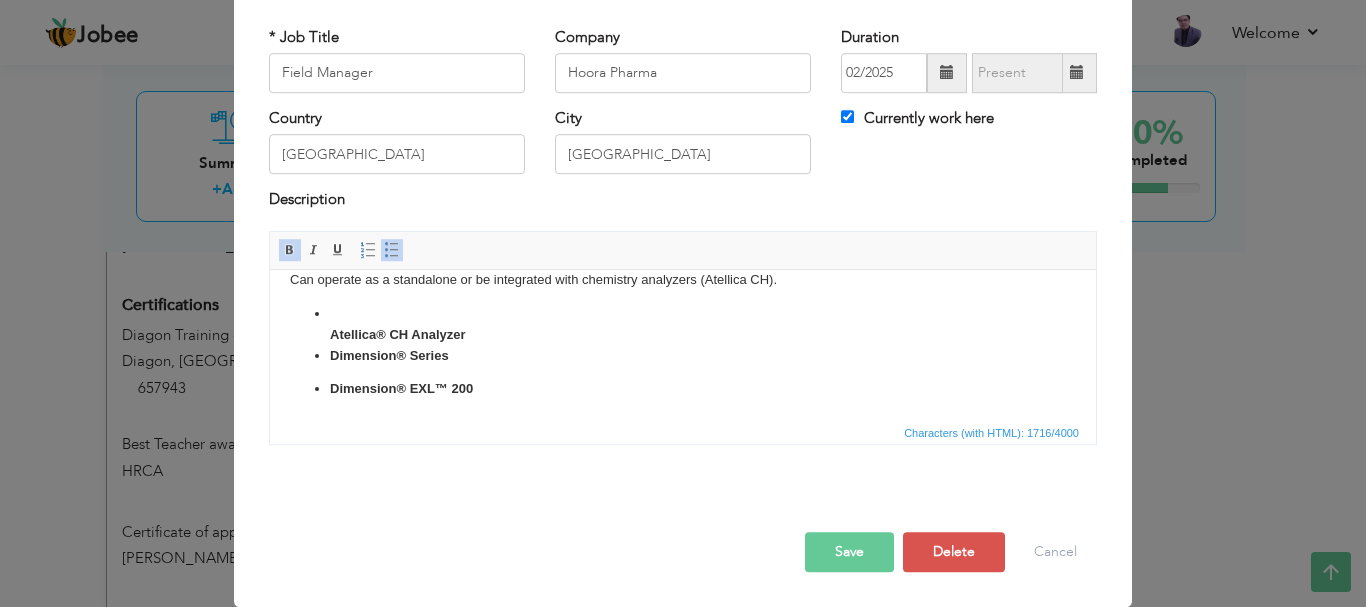 click on "Atellica® CH Analyzer Dimension® Series Dimension® EXL™ 200 ​​​​​​​" at bounding box center [683, 368] 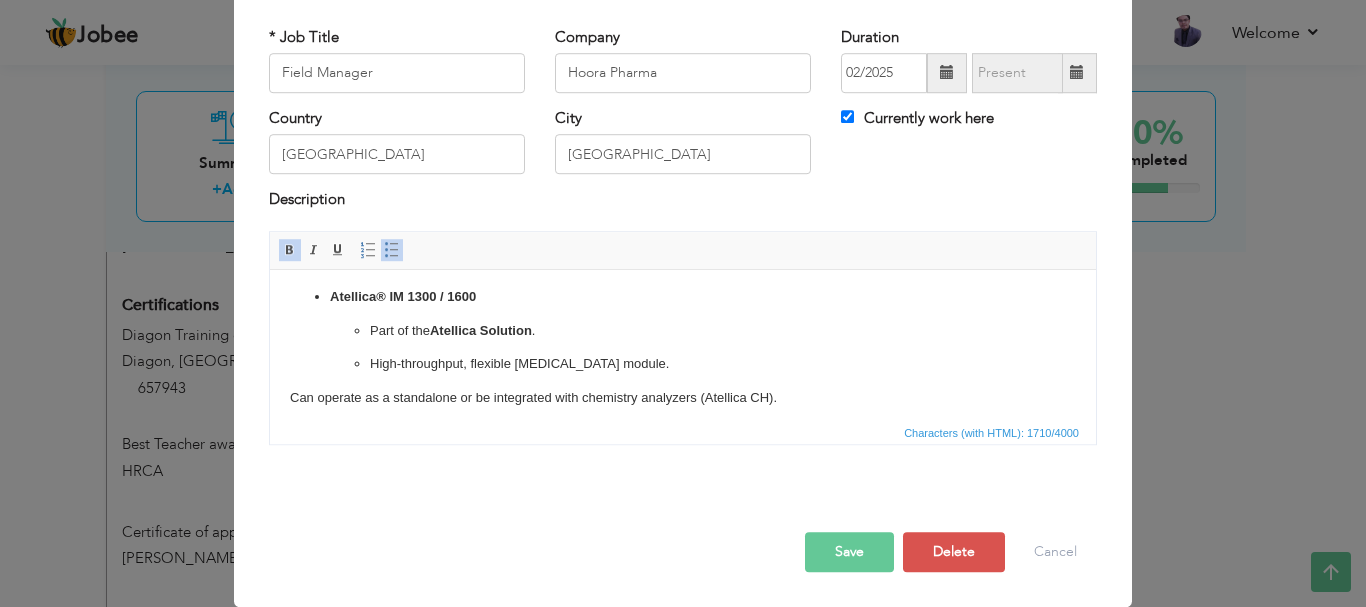 scroll, scrollTop: 532, scrollLeft: 0, axis: vertical 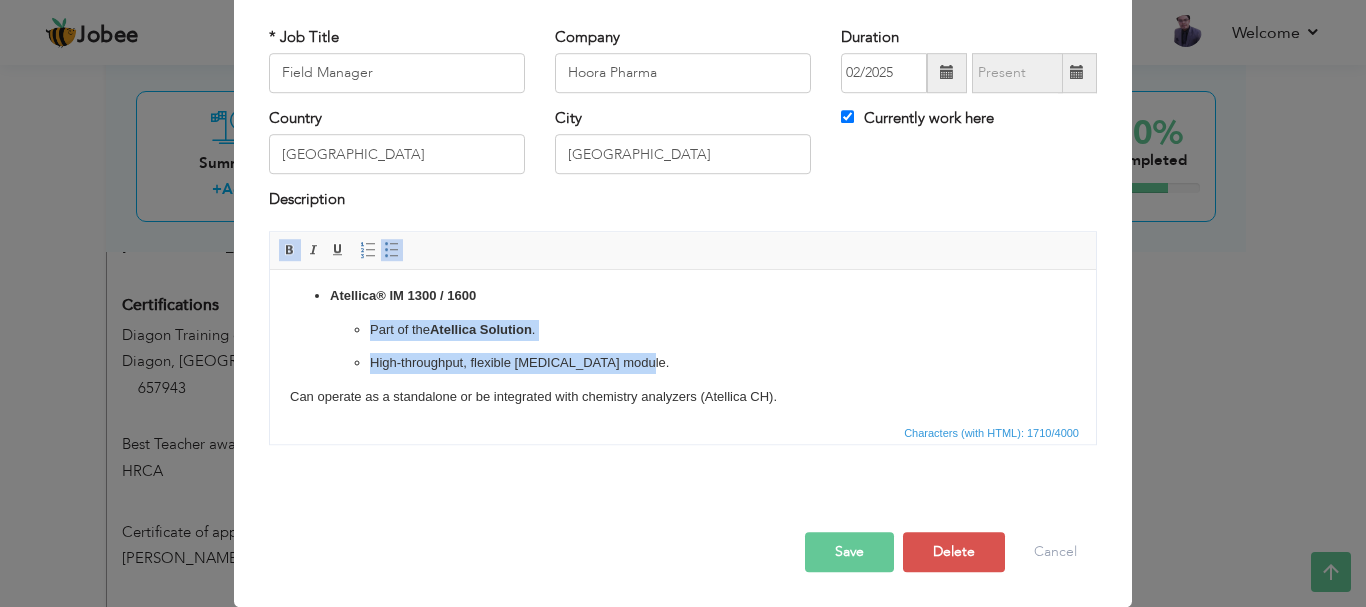 drag, startPoint x: 665, startPoint y: 363, endPoint x: 353, endPoint y: 324, distance: 314.42804 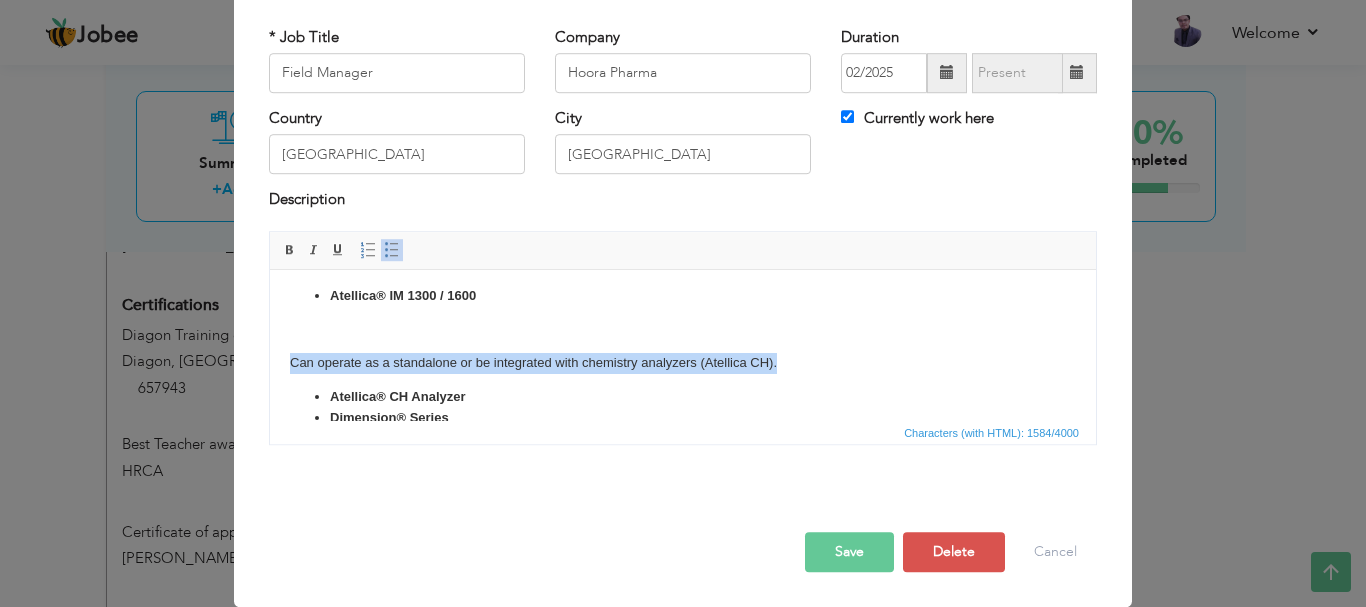 drag, startPoint x: 794, startPoint y: 369, endPoint x: 246, endPoint y: 338, distance: 548.8761 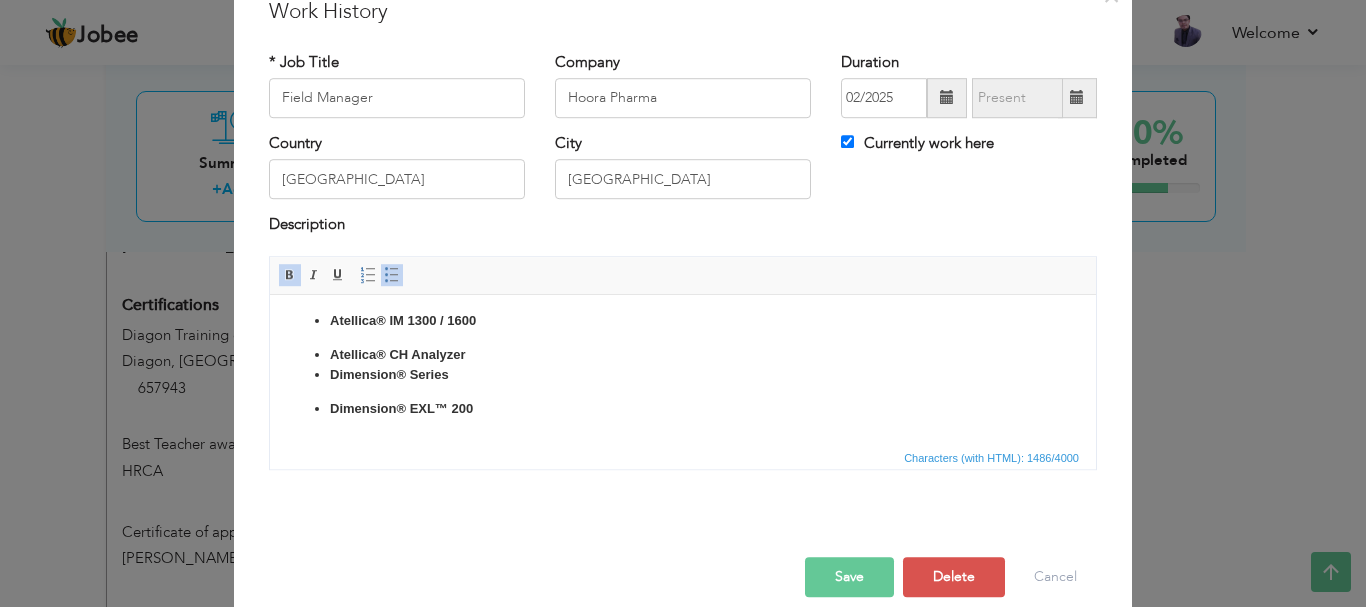 scroll, scrollTop: 84, scrollLeft: 0, axis: vertical 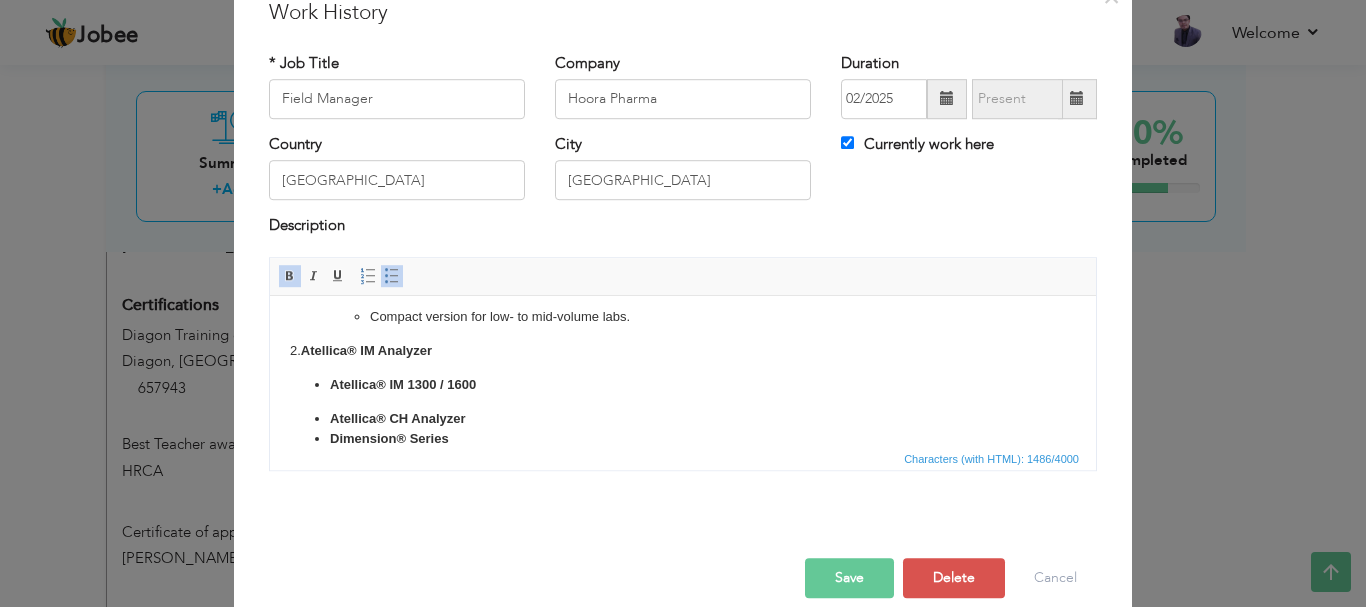 click on "Lead and manage field service and applications teams for immunoassay and clinical chemistry analyzers. Ensure efficient installation, calibration, and validation of equipment at customer sites. Provide advanced technical support and troubleshoot complex issues. Monitor and improve service performance metrics (e.g., response time, uptime). Train field staff and customers on proper use and maintenance of analyzers. Coordinate with sales and product management to support pre- and post-sales activities. Ensure compliance with regulatory standards and company protocols. Focused Products: ​​​​​​ 1.  ADVIA Centaur® Series ADVIA Centaur XP High-throughput analyzer for mid- to high-volume labs. ADVIA Centaur XPT Advanced version of XP with improved automation and workflow efficiency. ADVIA Centaur CP Compact version for low- to mid-volume labs. 2.  Atellica® IM Analyzer Atellica® IM 1300 / 1600 Atellica® CH Analyzer Dimension® Series Dimension® EXL™ 200 ​​​​​​​" at bounding box center (683, 181) 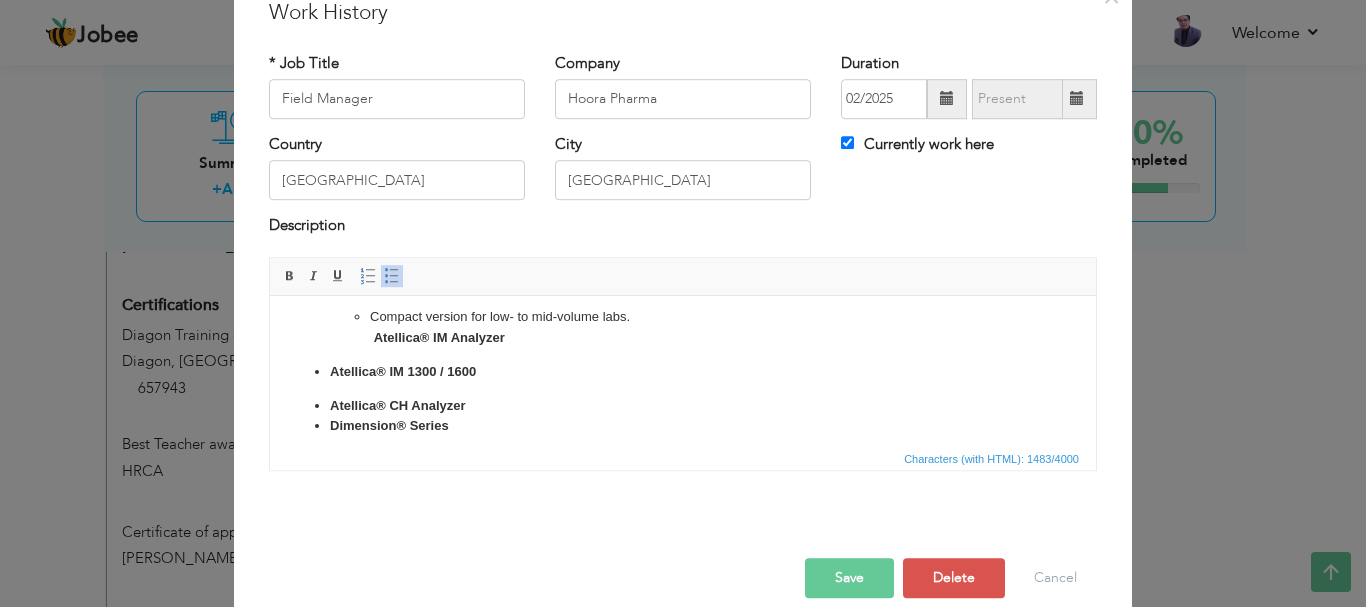 click on "Insert/Remove Bulleted List" at bounding box center [392, 276] 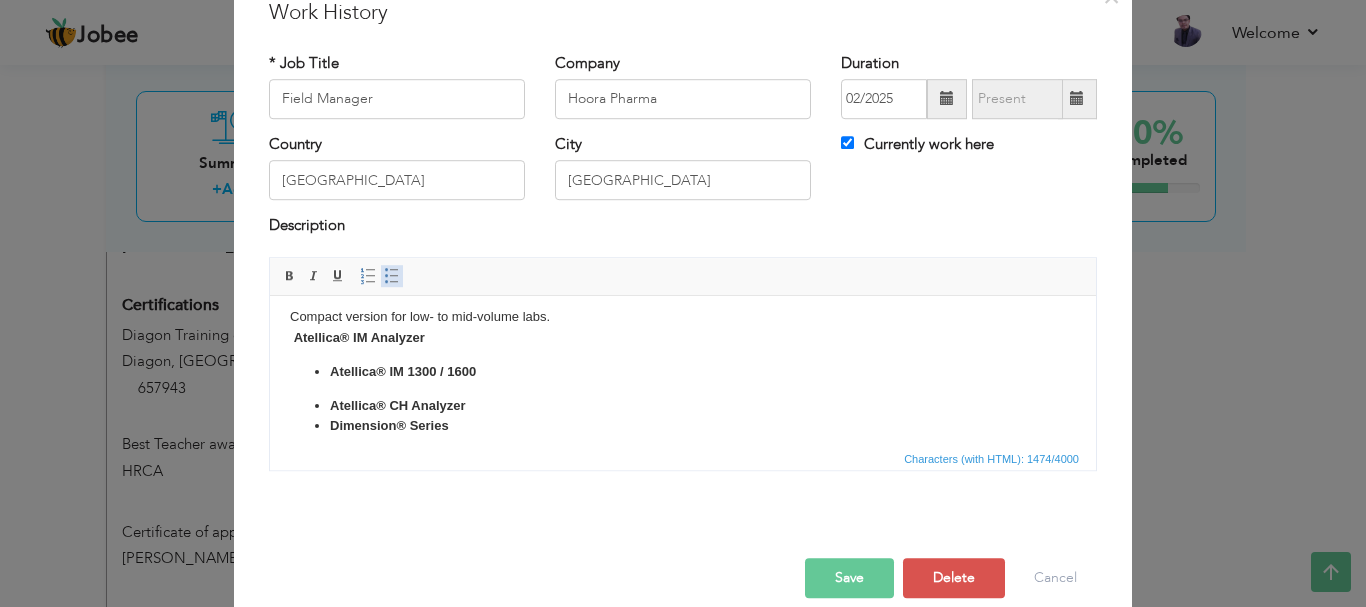 click on "Insert/Remove Bulleted List" at bounding box center [392, 276] 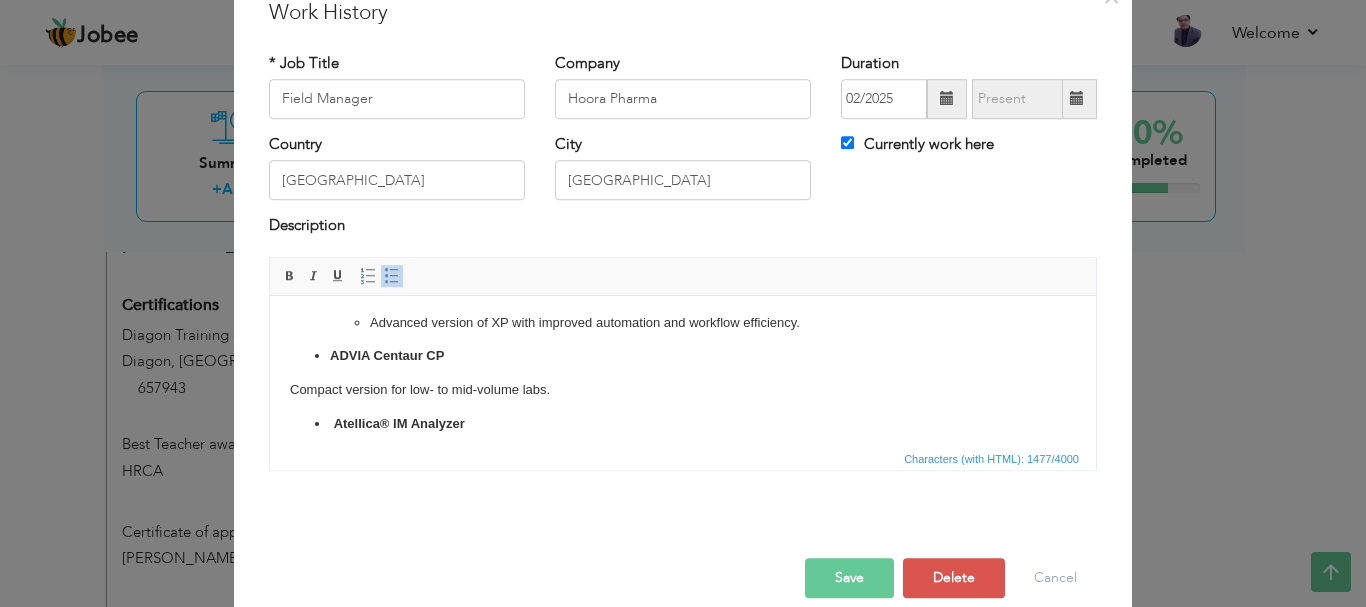 scroll, scrollTop: 377, scrollLeft: 0, axis: vertical 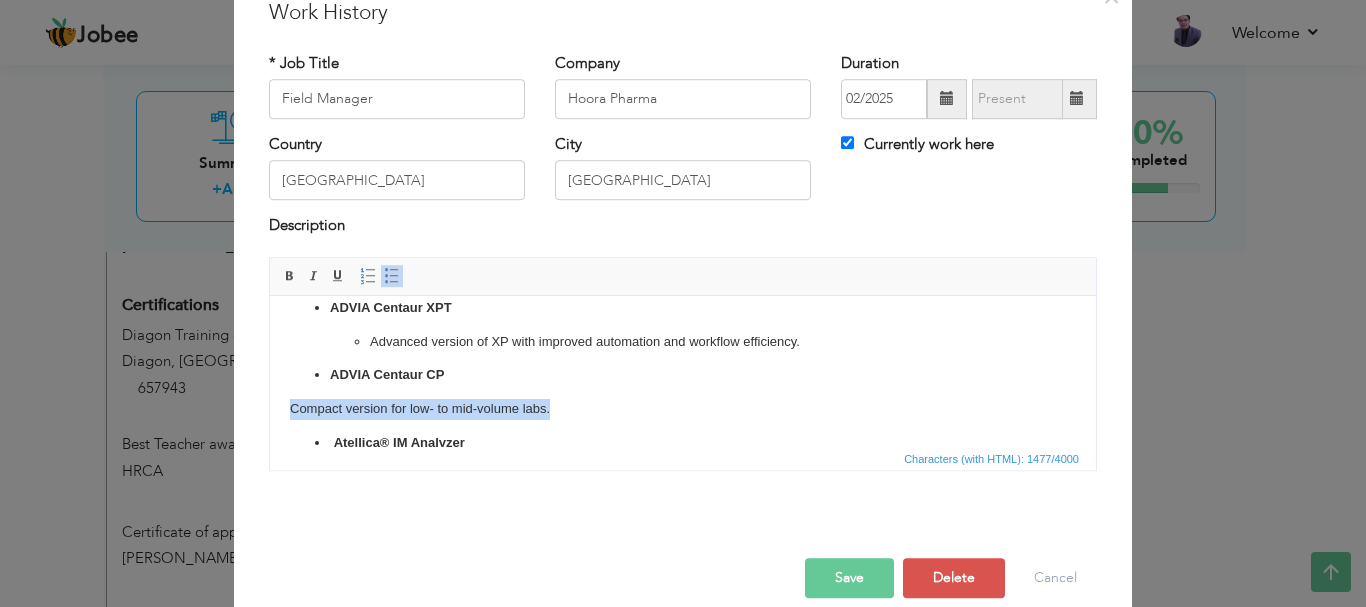 drag, startPoint x: 565, startPoint y: 412, endPoint x: 276, endPoint y: 387, distance: 290.07928 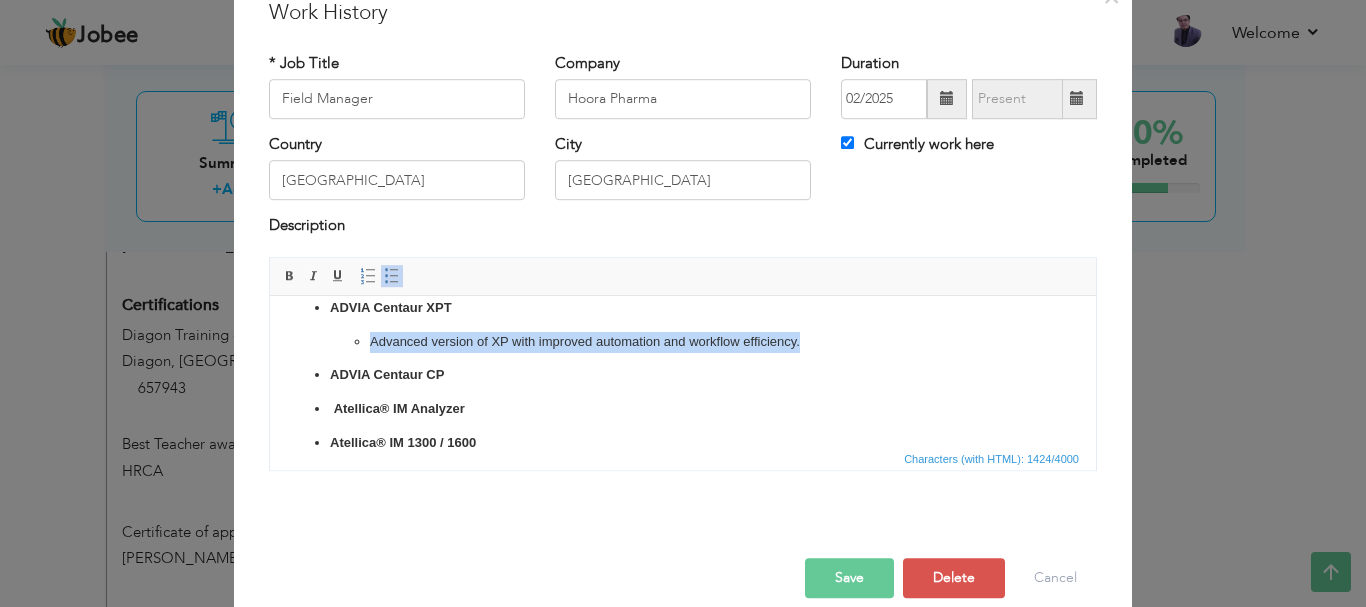 drag, startPoint x: 841, startPoint y: 351, endPoint x: 402, endPoint y: 327, distance: 439.65555 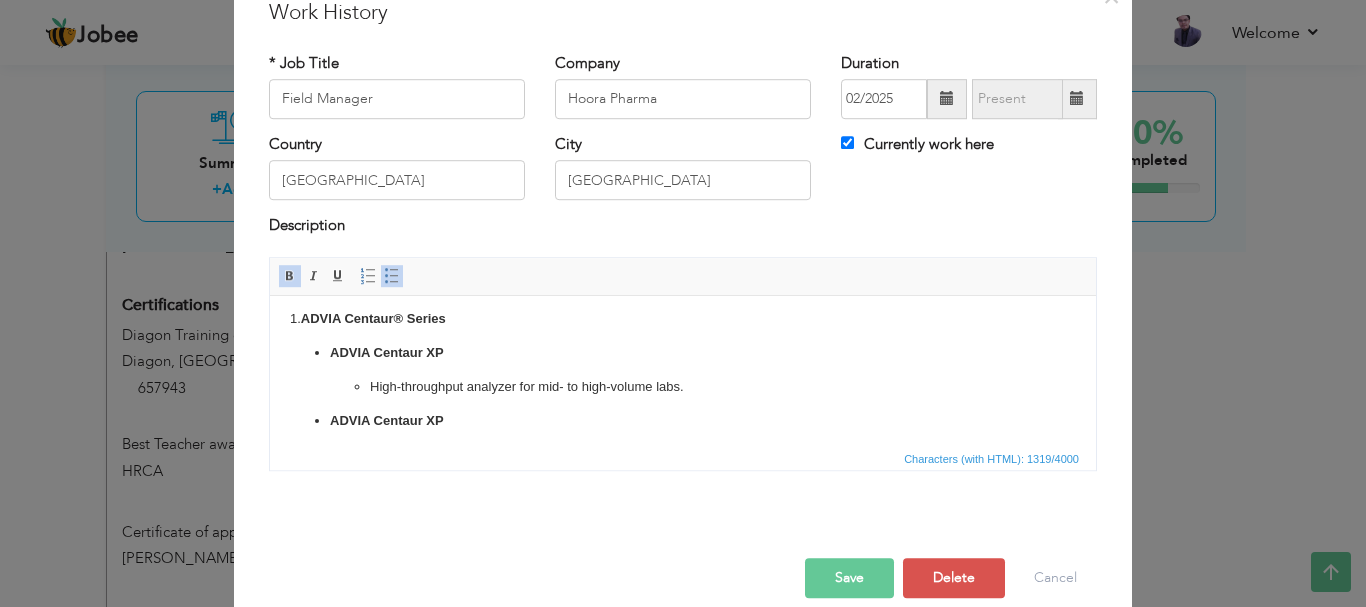 scroll, scrollTop: 262, scrollLeft: 0, axis: vertical 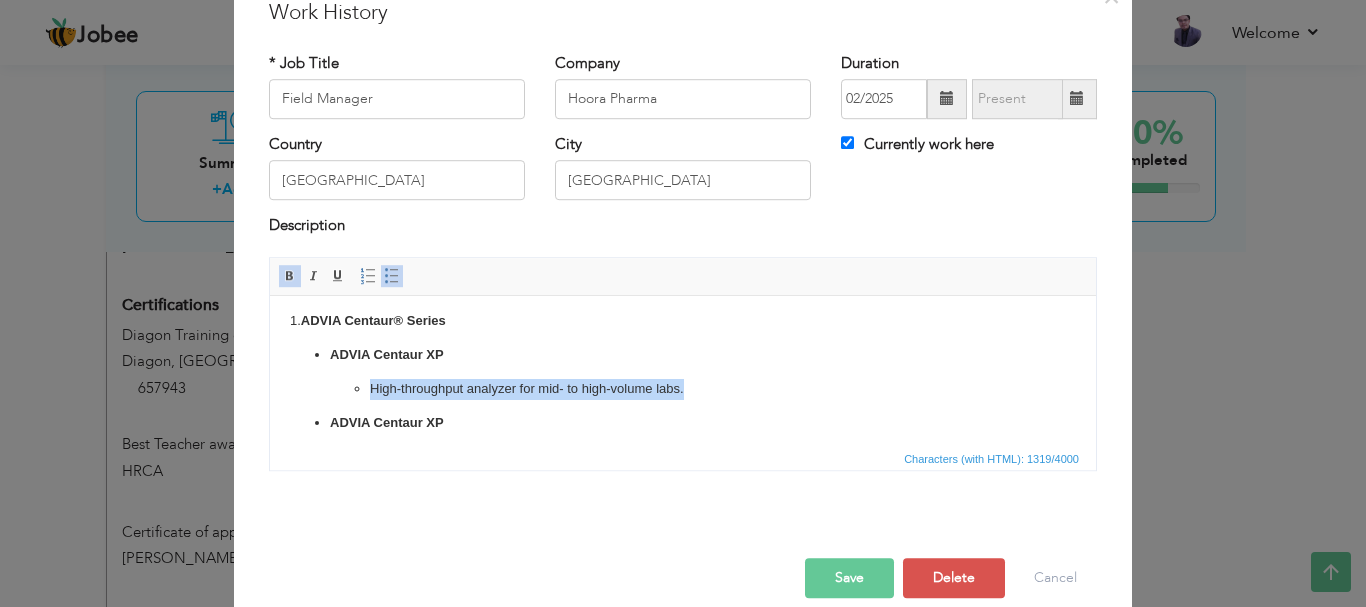 drag, startPoint x: 733, startPoint y: 380, endPoint x: 260, endPoint y: 390, distance: 473.10568 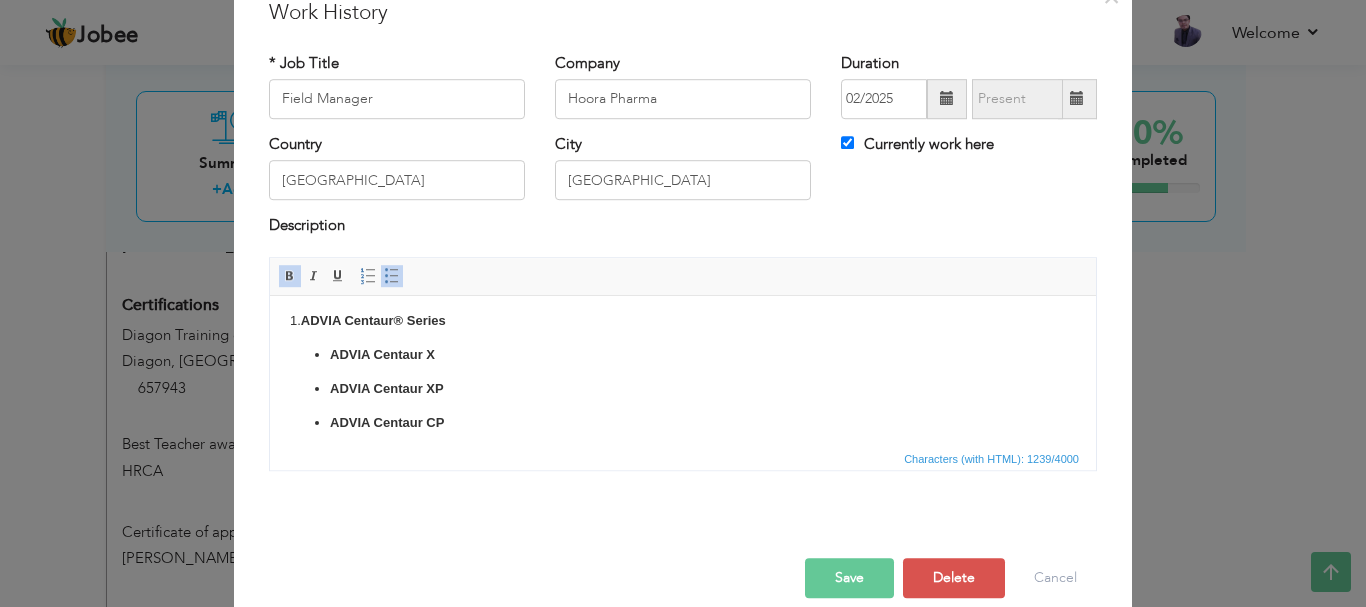 click on "Lead and manage field service and applications teams for immunoassay and clinical chemistry analyzers. Ensure efficient installation, calibration, and validation of equipment at customer sites. Provide advanced technical support and troubleshoot complex issues. Monitor and improve service performance metrics (e.g., response time, uptime). Train field staff and customers on proper use and maintenance of analyzers. Coordinate with sales and product management to support pre- and post-sales activities. Ensure compliance with regulatory standards and company protocols. Focused Products: ​​​​​​ 1.  ADVIA Centaur® Series ADVIA Centaur X ADVIA Centaur XP ADVIA Centaur CP ​​​​​​​   Atellica® IM Analyzer Atellica® IM 1300 / 1600 Atellica® CH Analyzer Dimension® Series Dimension® EXL™ 200 ​​​​​​​" at bounding box center [683, 337] 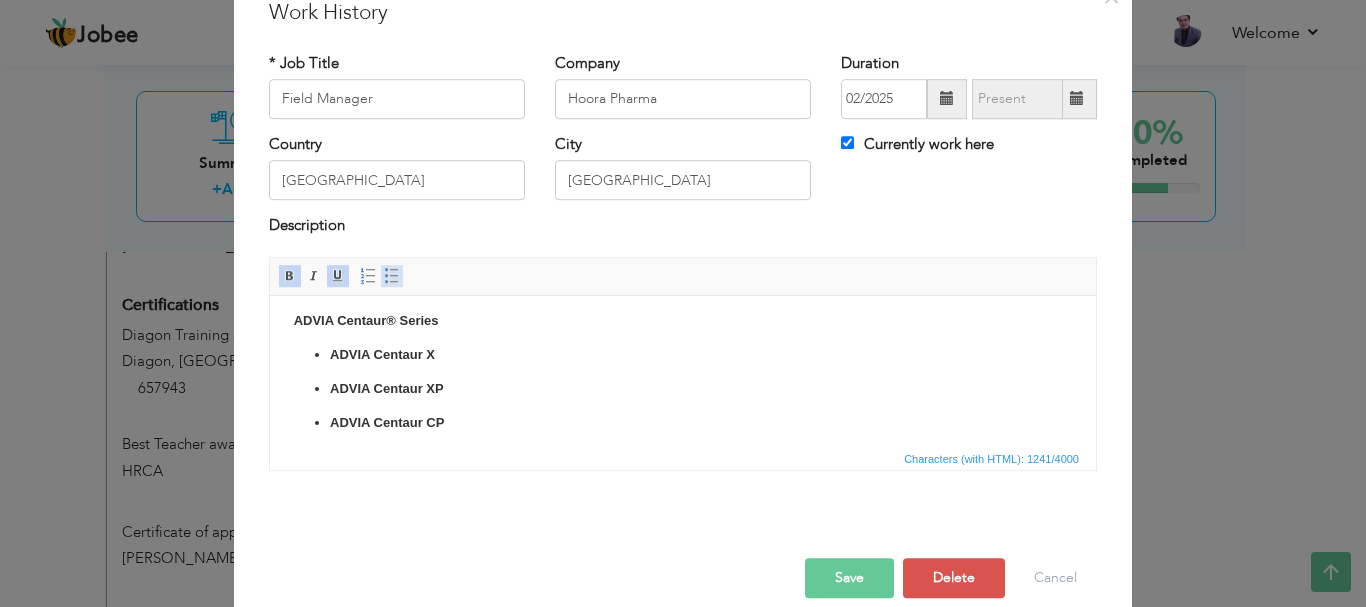 click at bounding box center [392, 276] 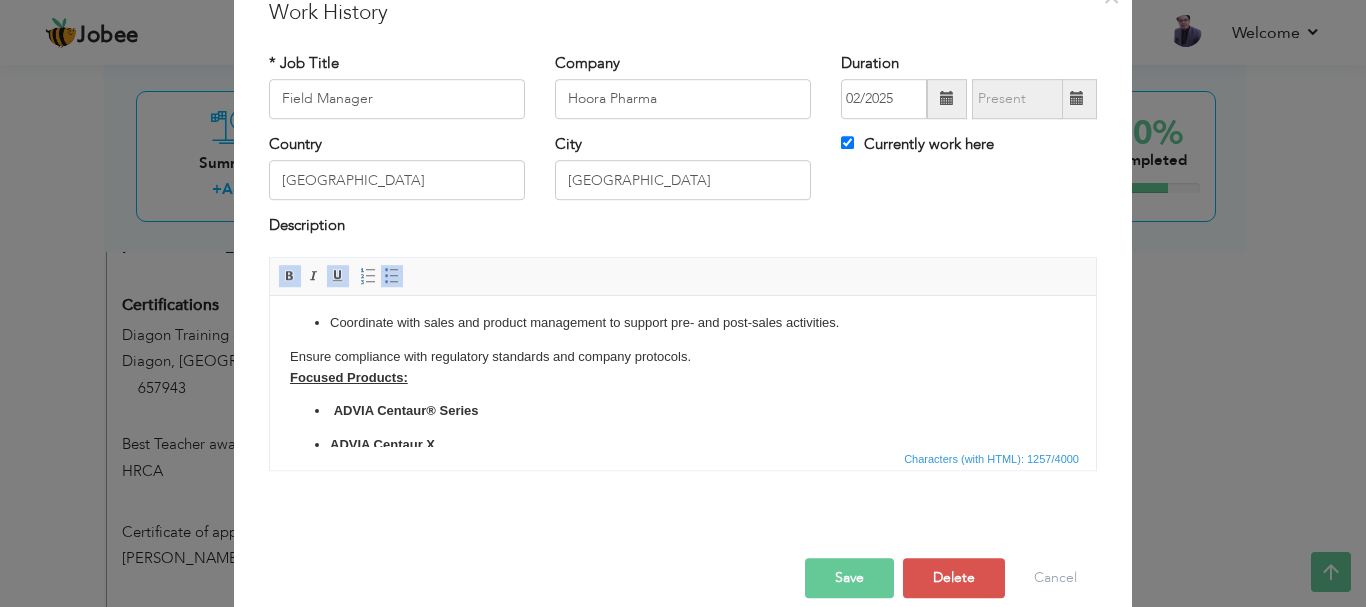 scroll, scrollTop: 173, scrollLeft: 0, axis: vertical 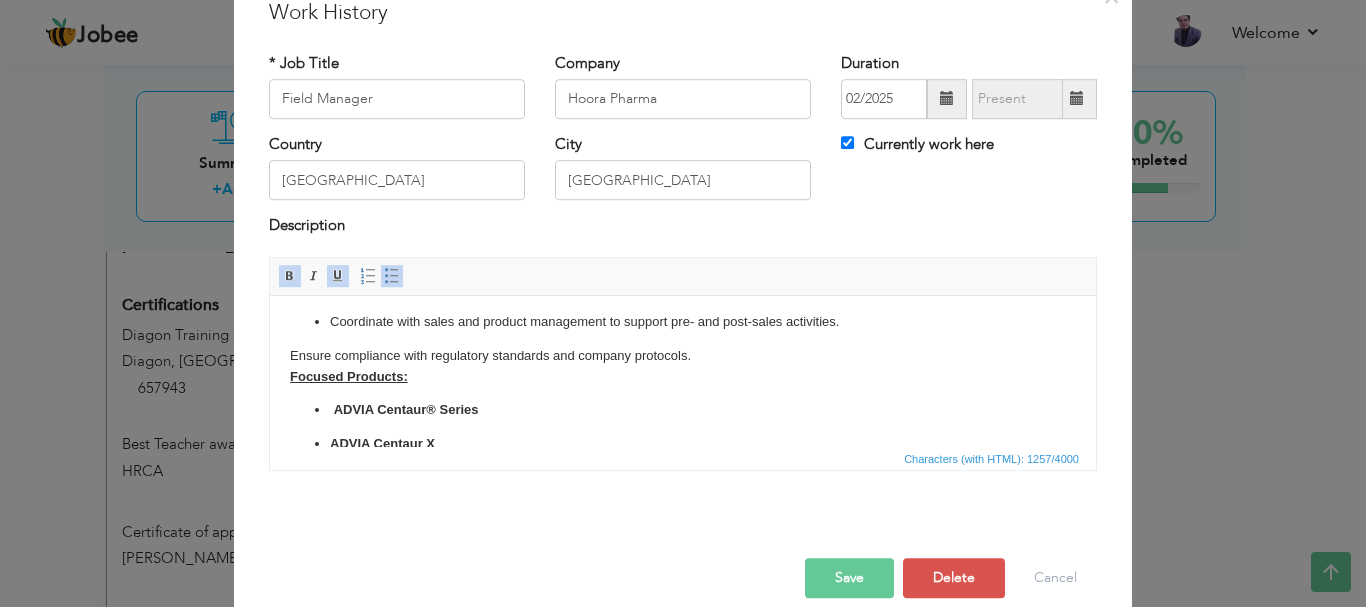 click on "Focused Products:" at bounding box center [349, 375] 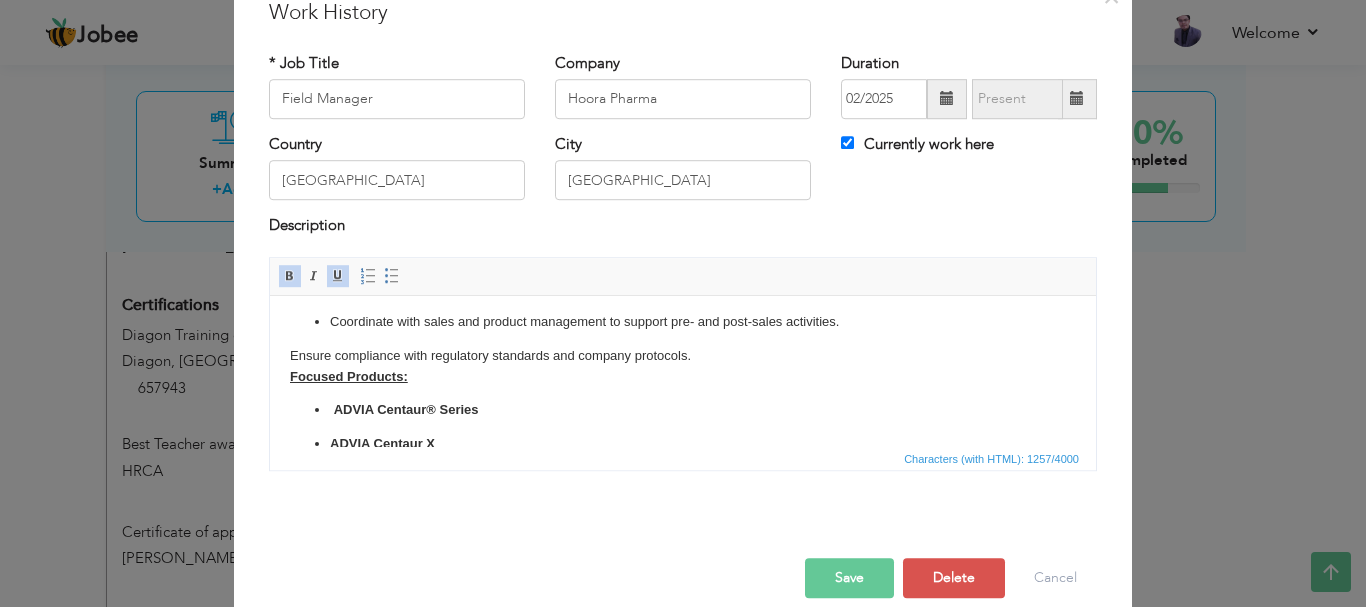 click on "Focused Products:" at bounding box center (349, 375) 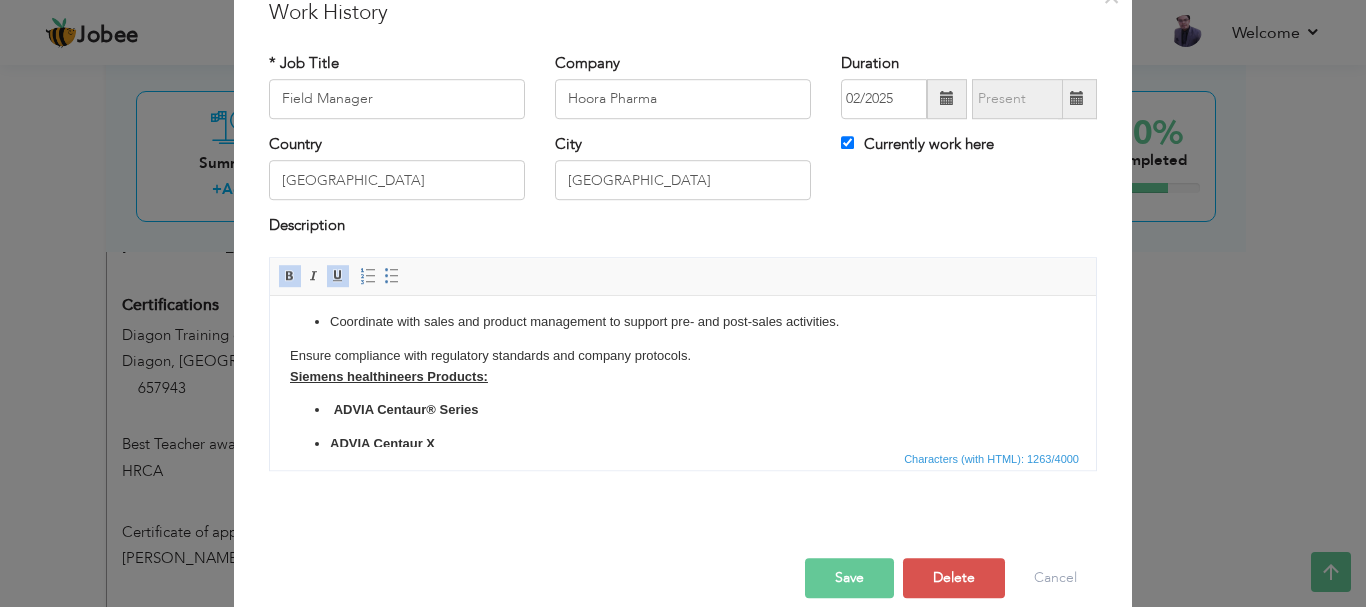 click on "Ensure compliance with regulatory standards and company protocols. Siemens healthineers Products:" at bounding box center [683, 366] 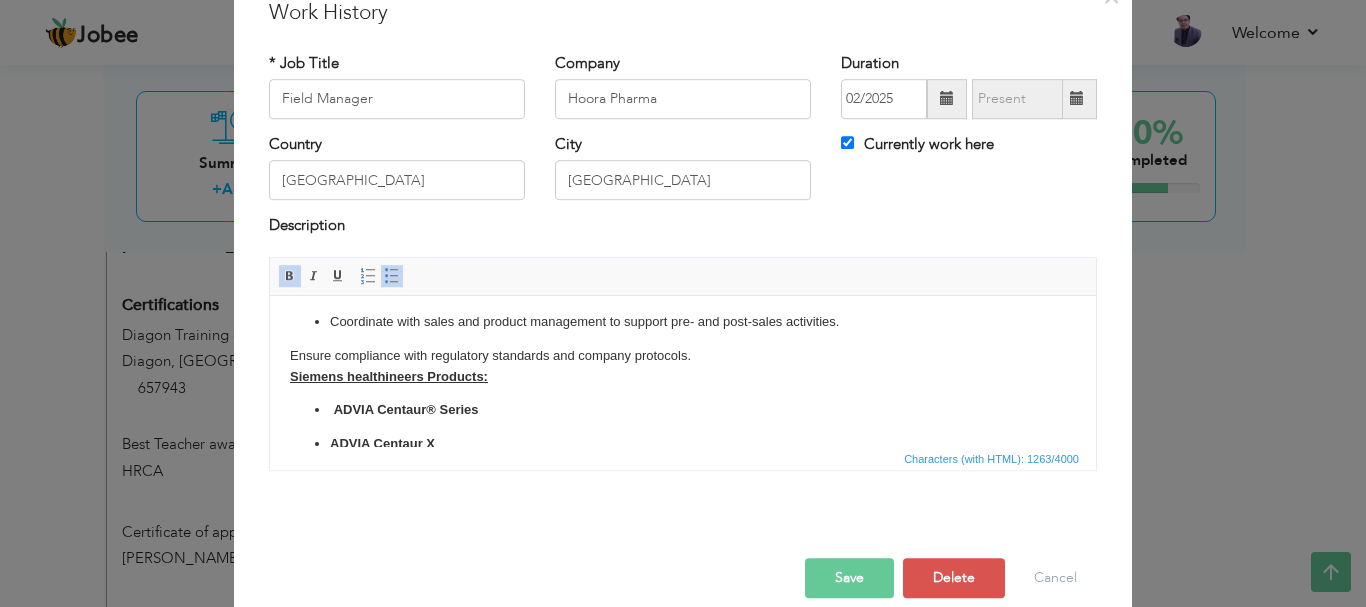 click on "Lead and manage field service and applications teams for immunoassay and clinical chemistry analyzers. Ensure efficient installation, calibration, and validation of equipment at customer sites. Provide advanced technical support and troubleshoot complex issues. Monitor and improve service performance metrics (e.g., response time, uptime). Train field staff and customers on proper use and maintenance of analyzers. Coordinate with sales and product management to support pre- and post-sales activities. Ensure compliance with regulatory standards and company protocols. Siemens healthineers Products: ​​​​​   ADVIA Centaur® Series ADVIA Centaur X ADVIA Centaur XP ADVIA Centaur CP ​​​​​​​   Atellica® IM Analyzer Atellica® IM 1300 / 1600 Atellica® CH Analyzer Dimension® Series Dimension® EXL™ 200 ​​​​​​​" at bounding box center (683, 426) 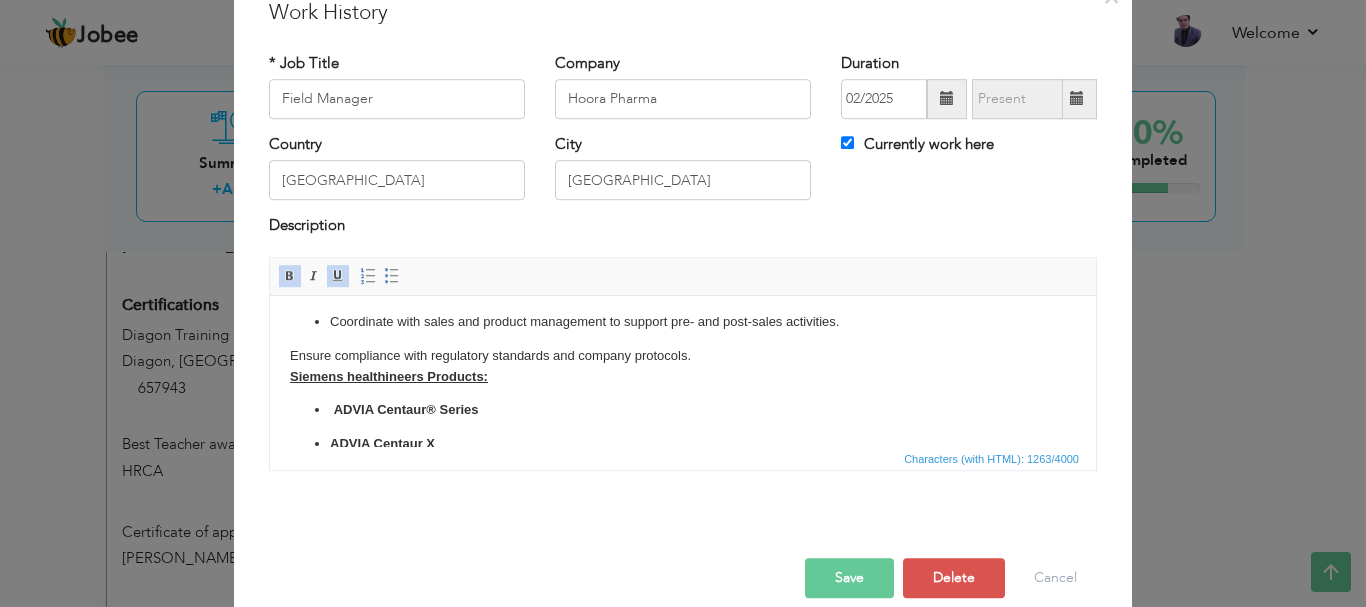 click on "Siemens healthineers Products:" at bounding box center [389, 375] 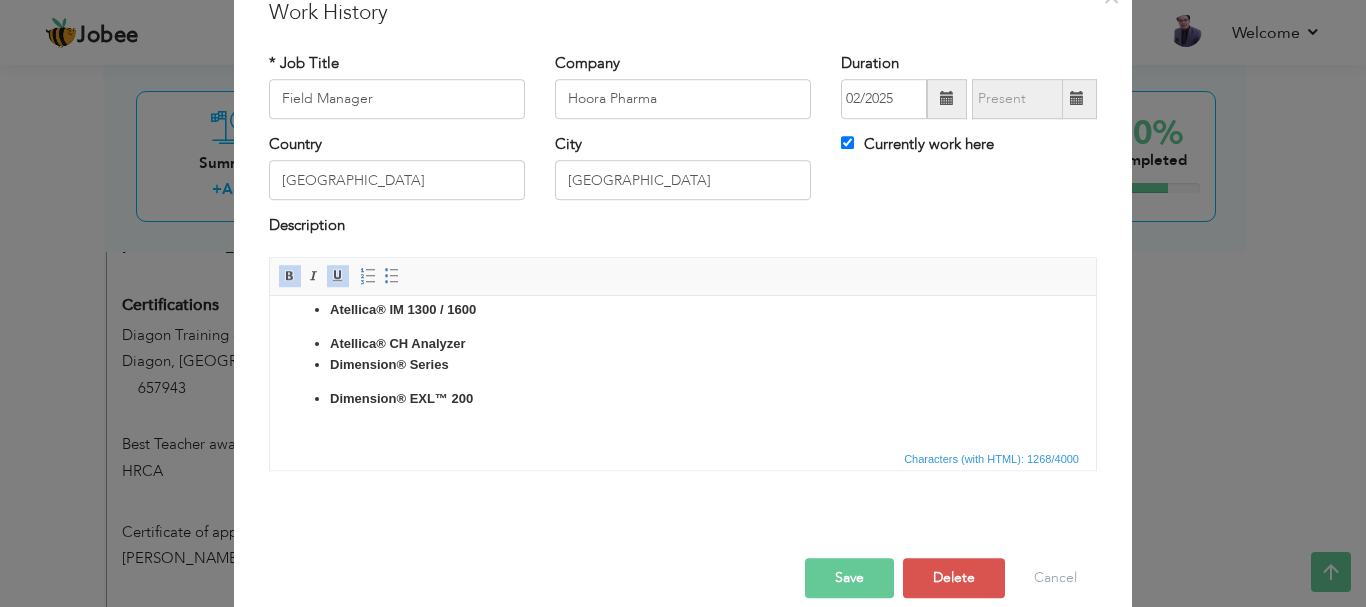 scroll, scrollTop: 459, scrollLeft: 0, axis: vertical 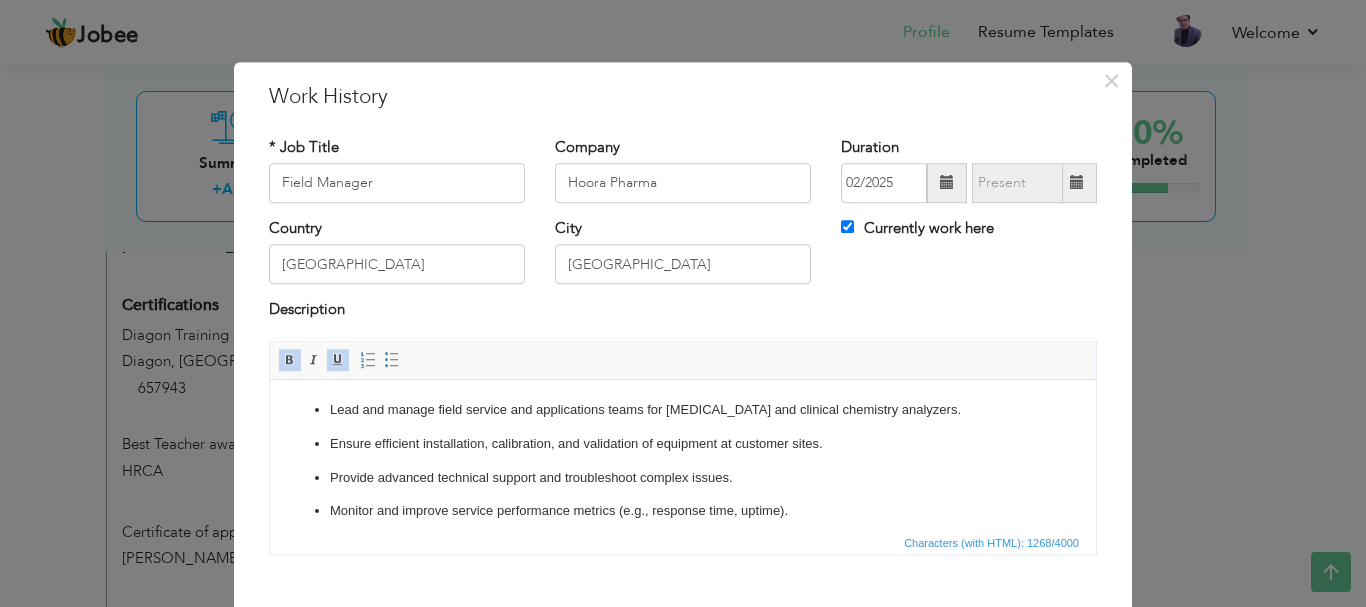 click on "Lead and manage field service and applications teams for immunoassay and clinical chemistry analyzers." at bounding box center [683, 409] 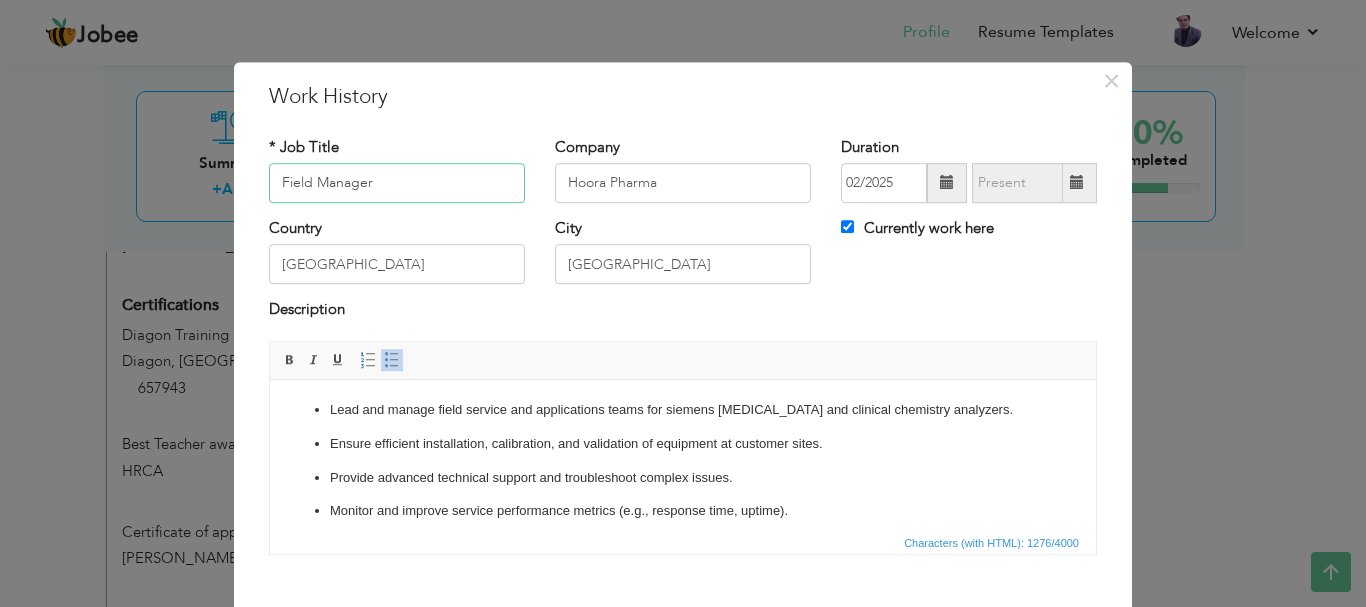 click on "Field Manager" at bounding box center (397, 183) 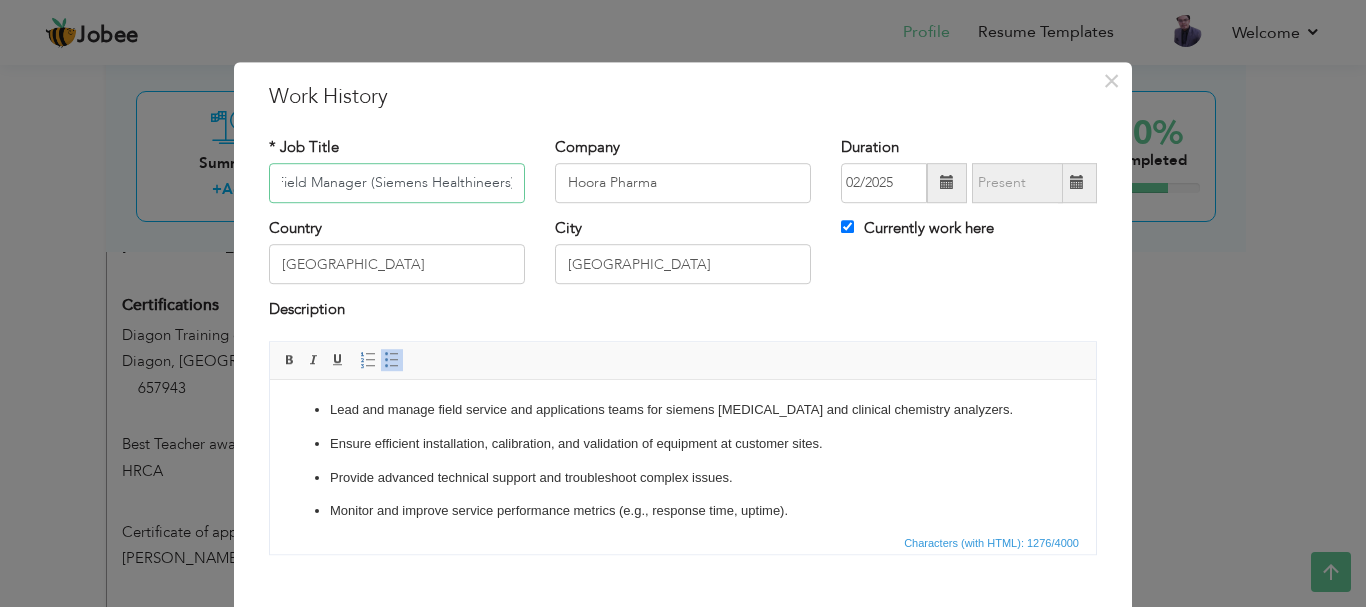 scroll, scrollTop: 0, scrollLeft: 0, axis: both 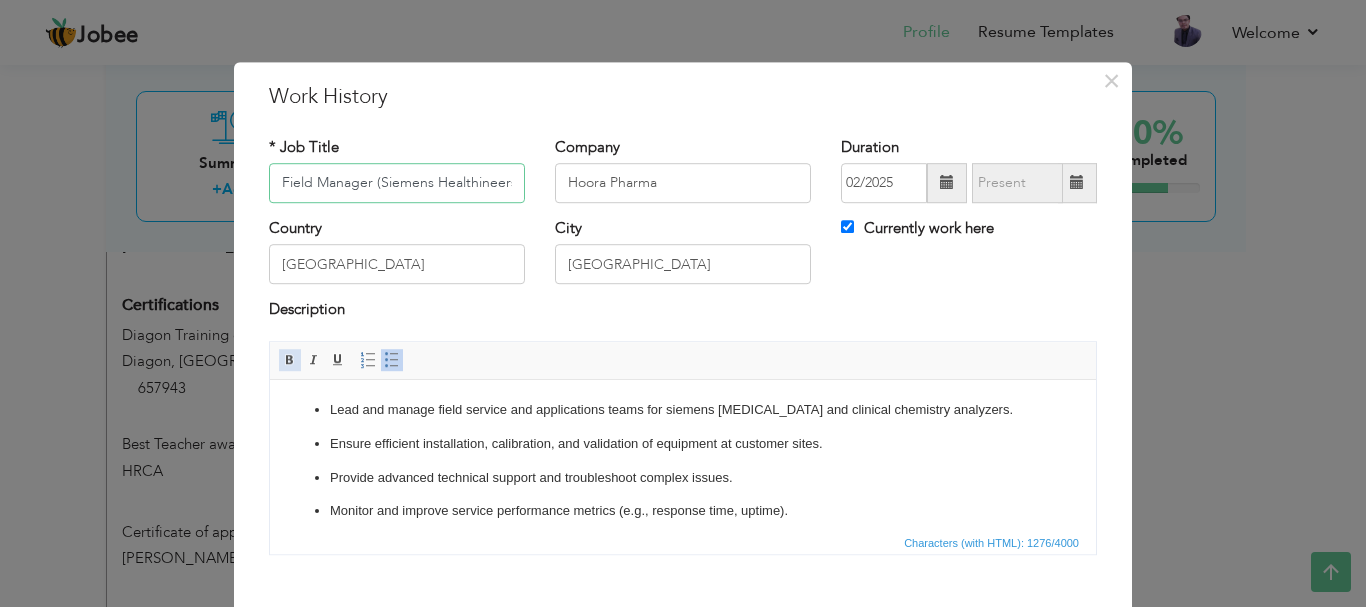 click at bounding box center [290, 360] 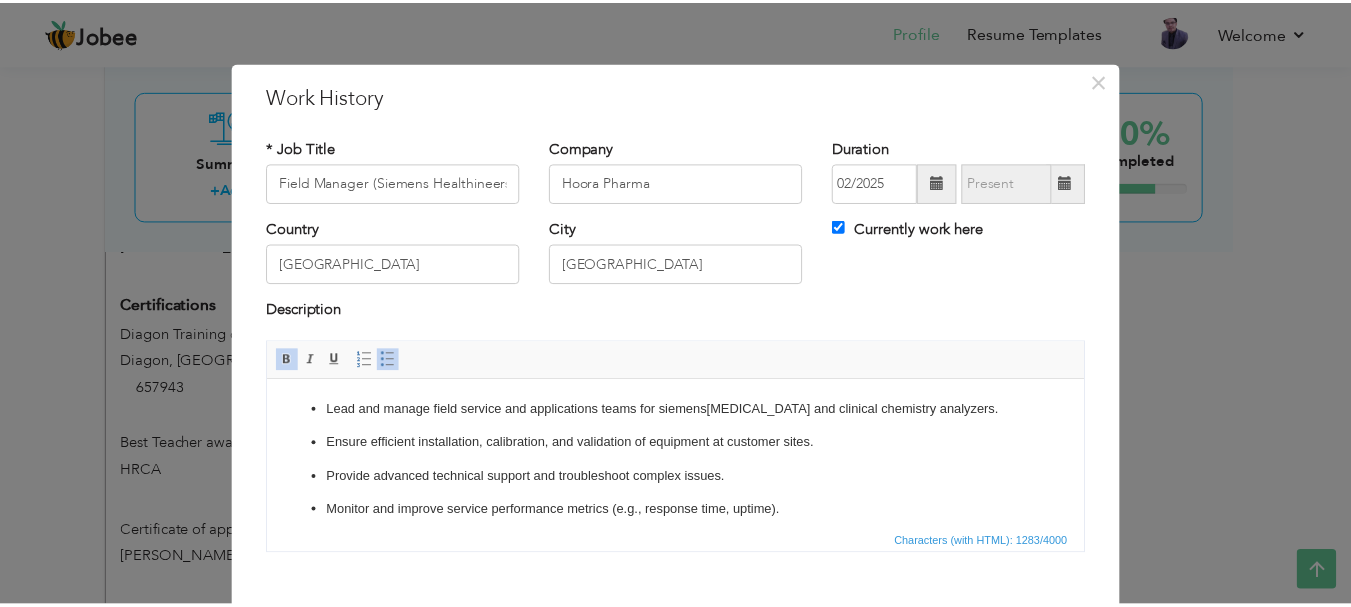 scroll, scrollTop: 110, scrollLeft: 0, axis: vertical 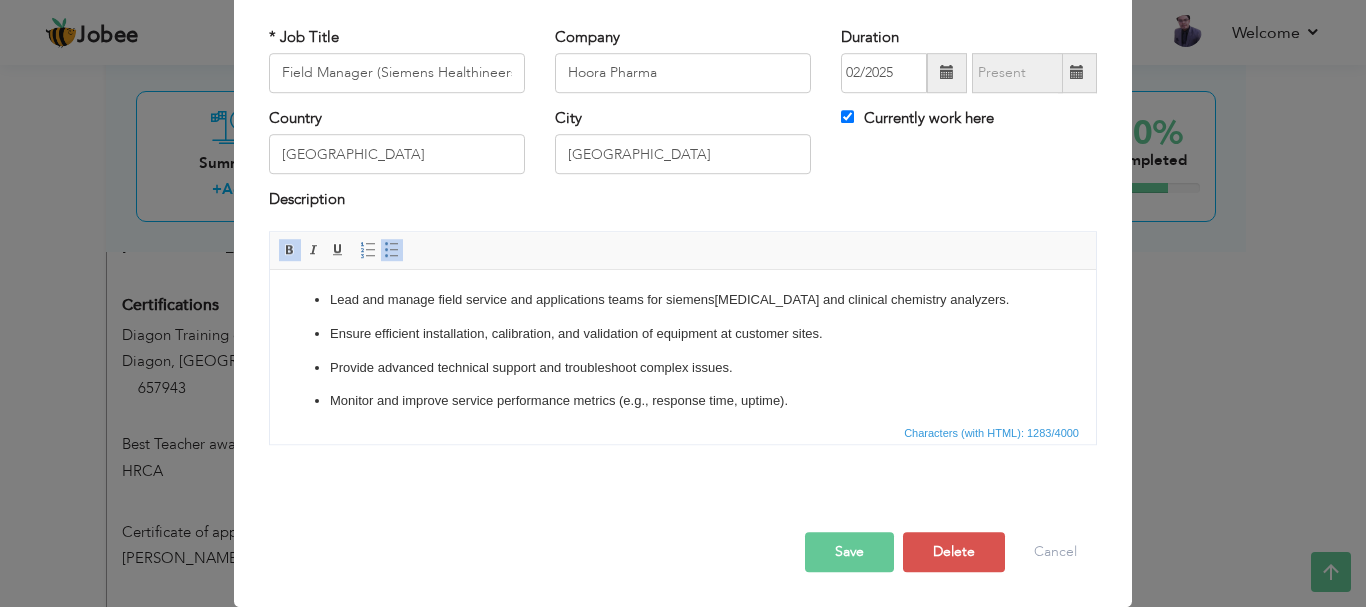 click on "Save" at bounding box center (849, 552) 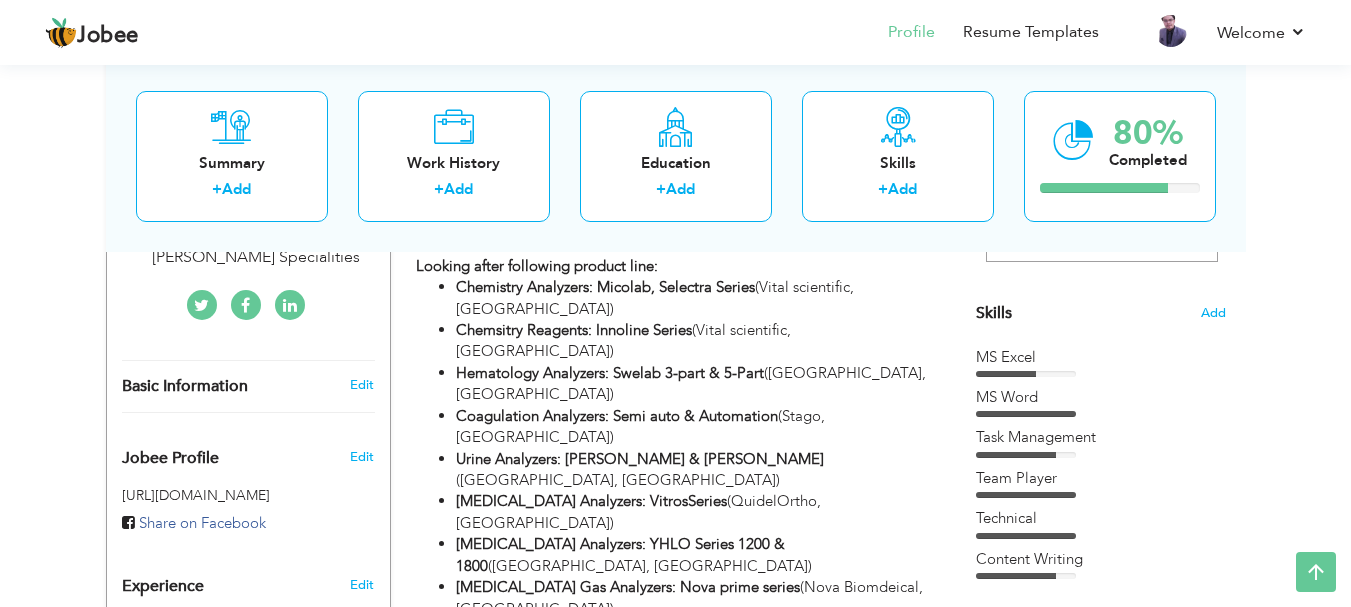 scroll, scrollTop: 469, scrollLeft: 0, axis: vertical 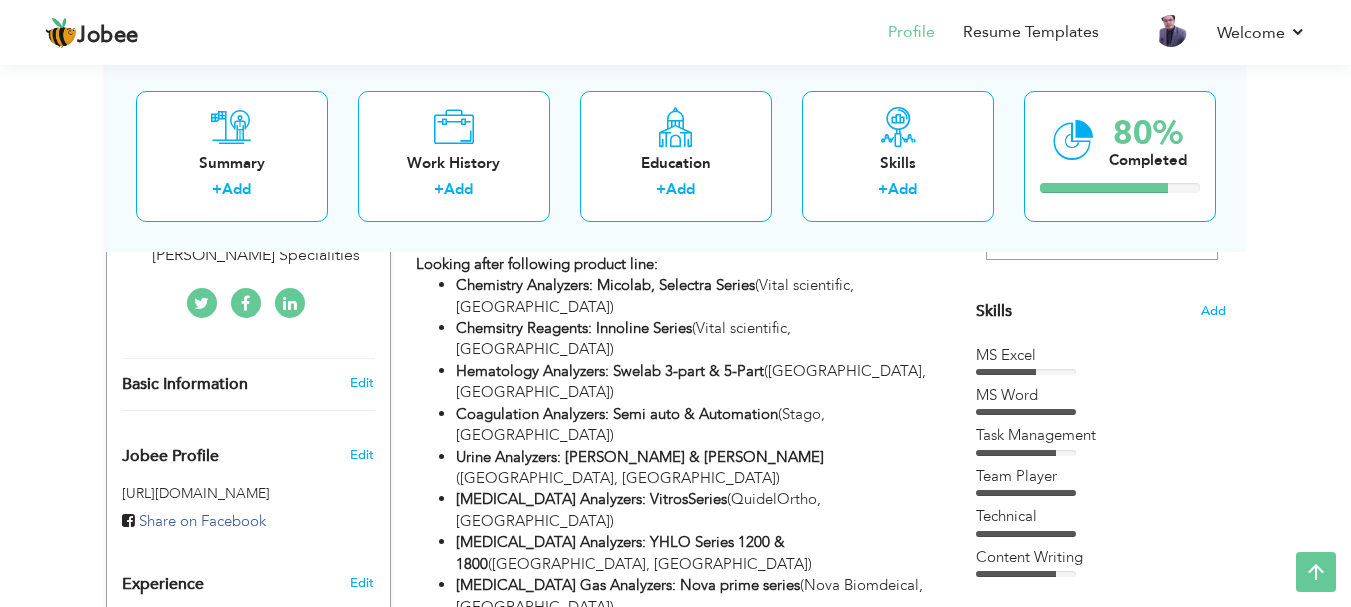 click on "MS Excel
MS Word
Task Management" at bounding box center (1101, 461) 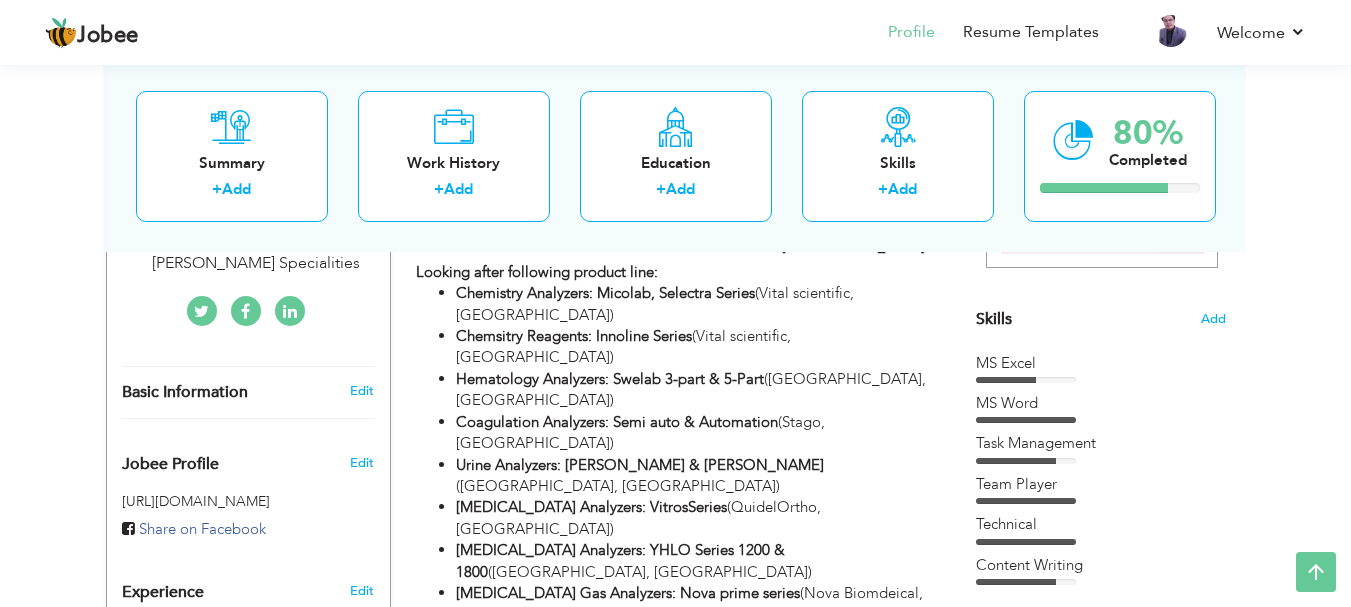 scroll, scrollTop: 430, scrollLeft: 0, axis: vertical 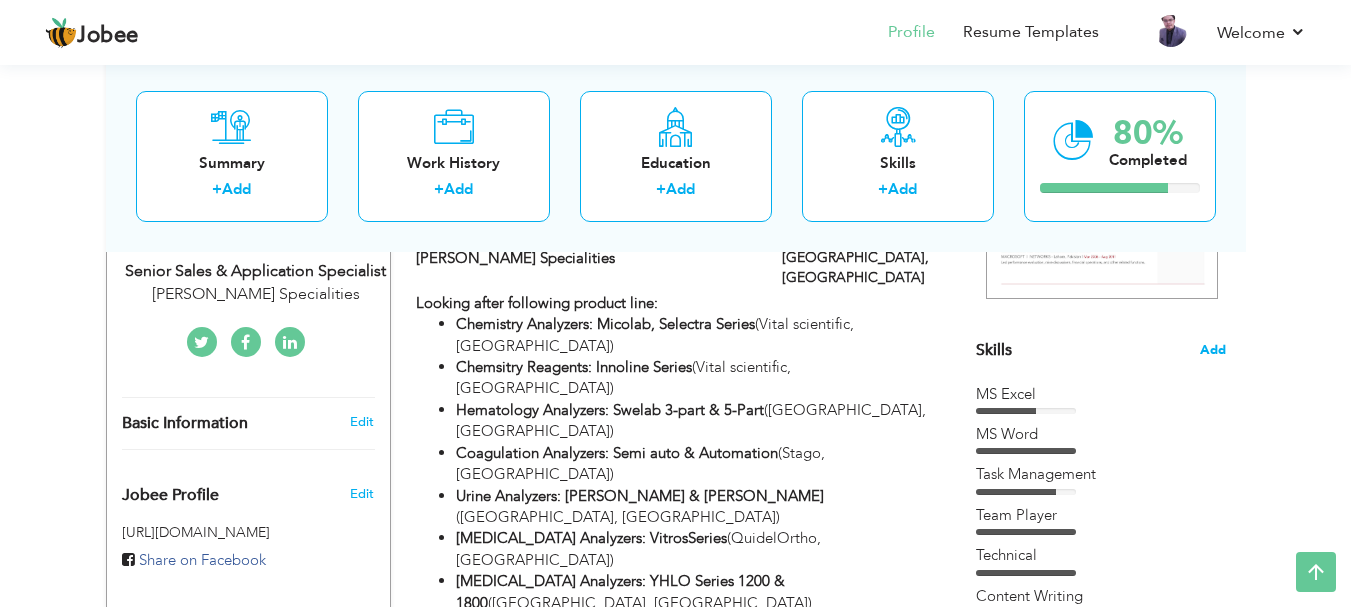 click on "Add" at bounding box center [1213, 350] 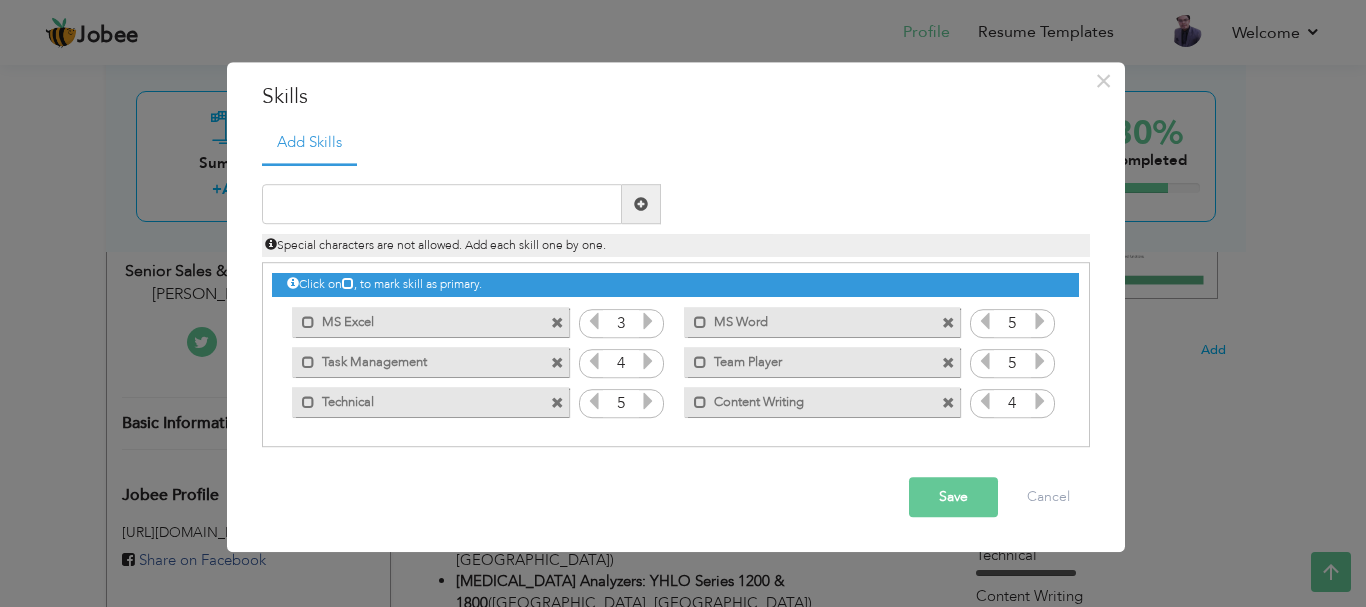 click at bounding box center [648, 322] 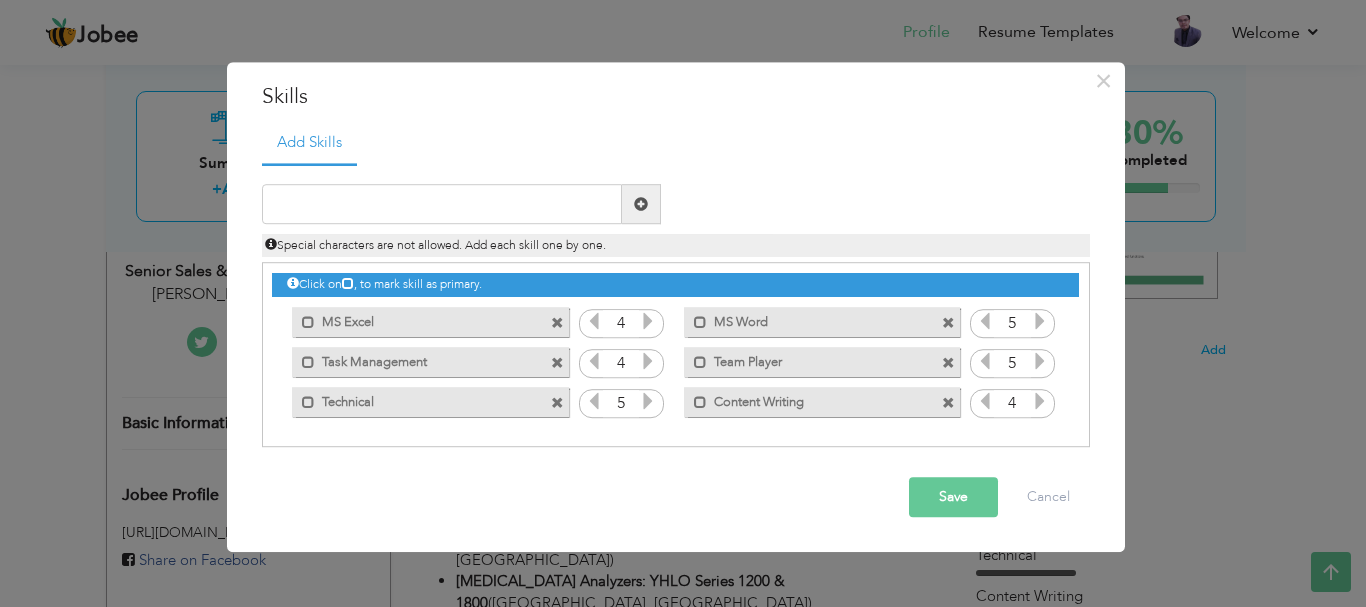 click at bounding box center [648, 322] 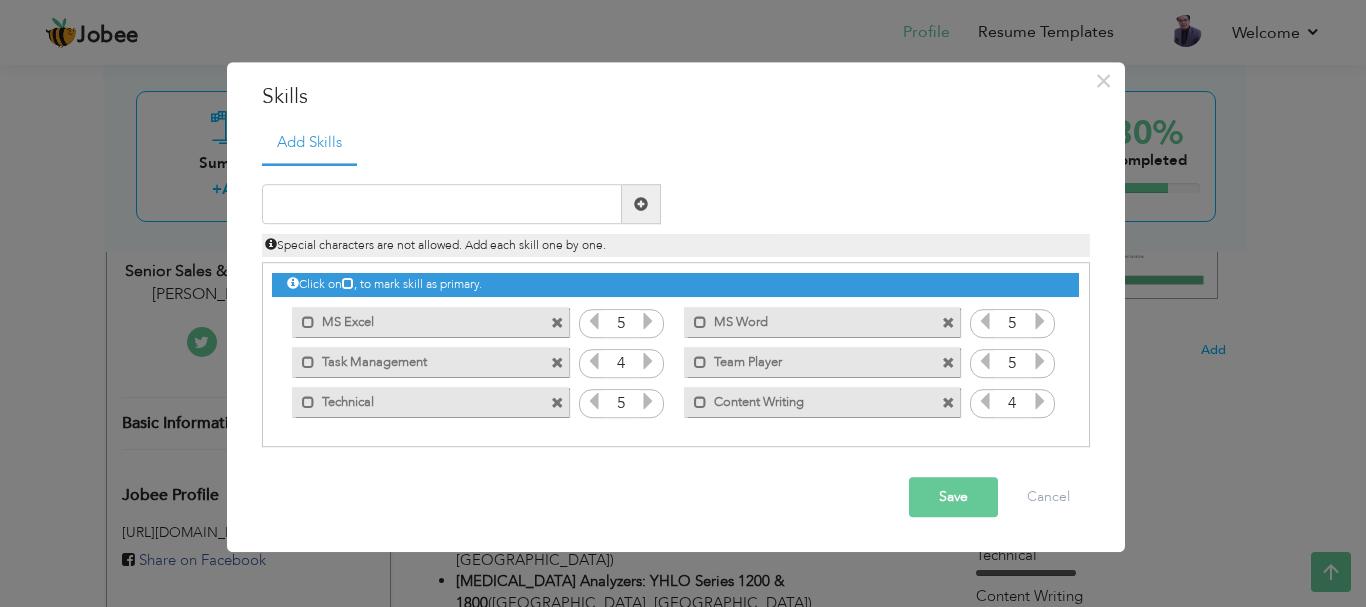 click on "Save" at bounding box center [953, 498] 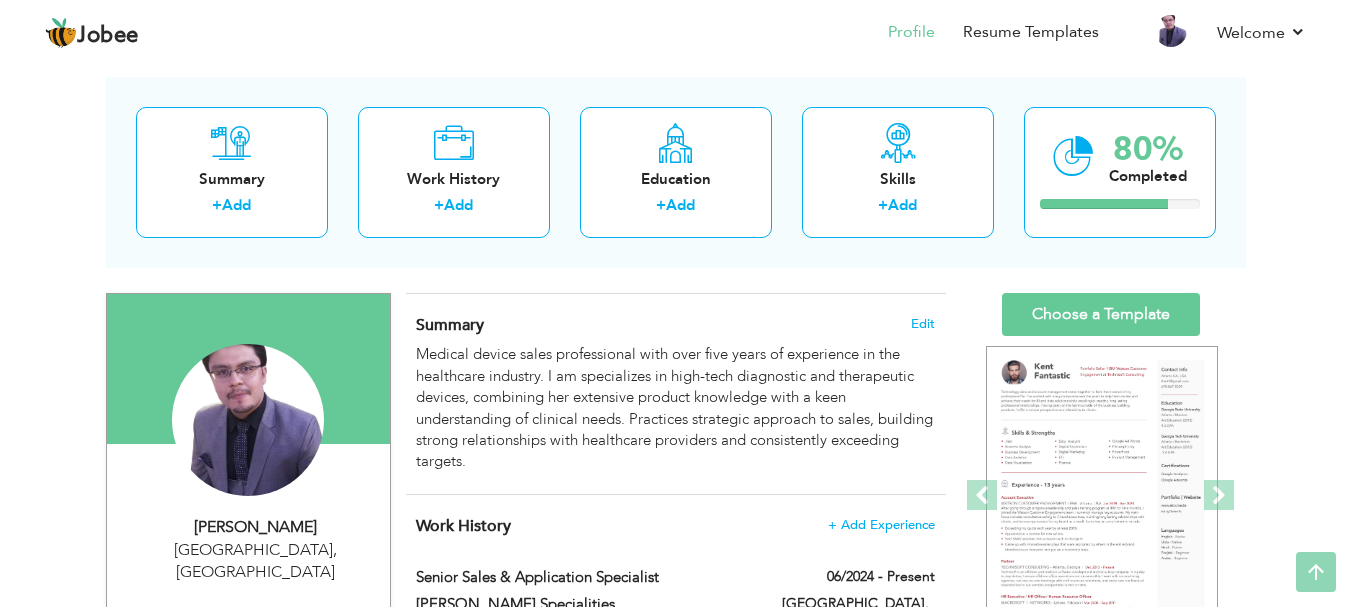 scroll, scrollTop: 83, scrollLeft: 0, axis: vertical 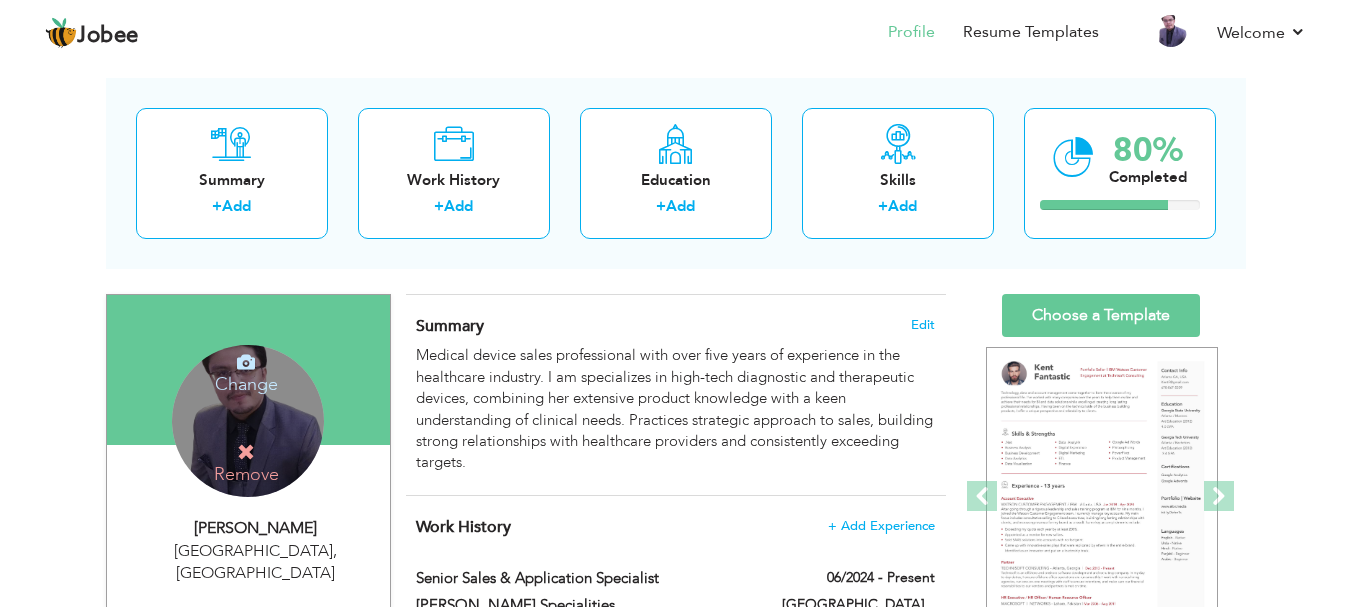 click on "Change
Remove" at bounding box center [248, 421] 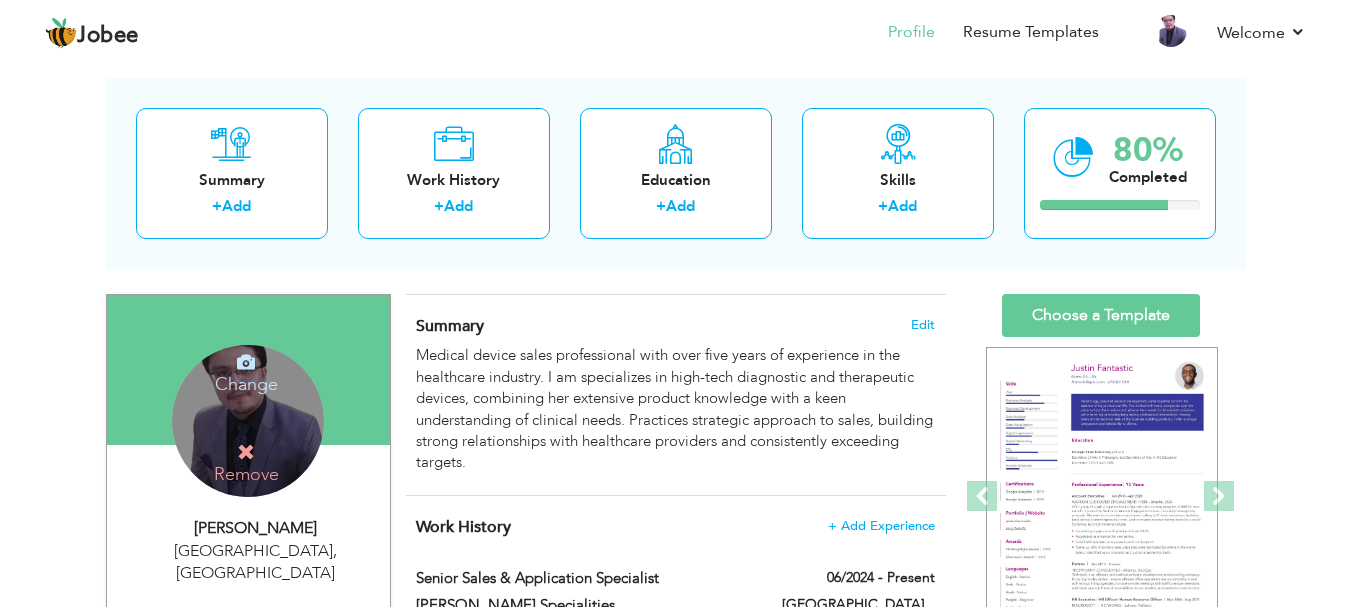 click on "Change
Remove" at bounding box center (248, 421) 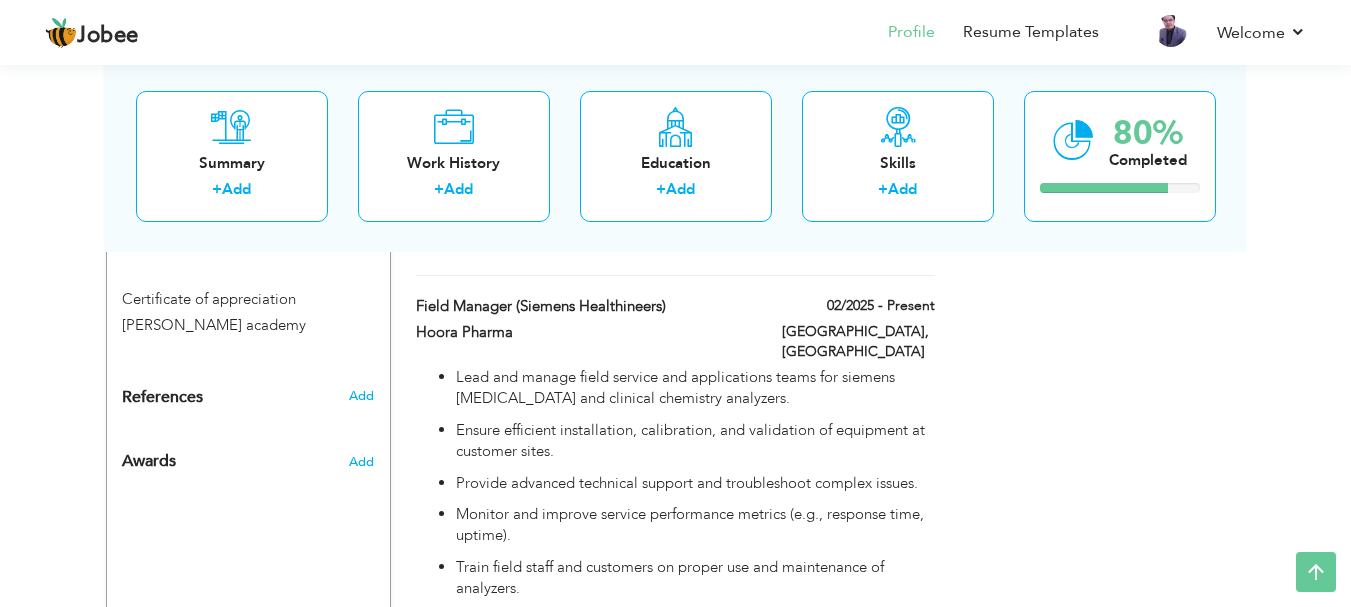 scroll, scrollTop: 1781, scrollLeft: 0, axis: vertical 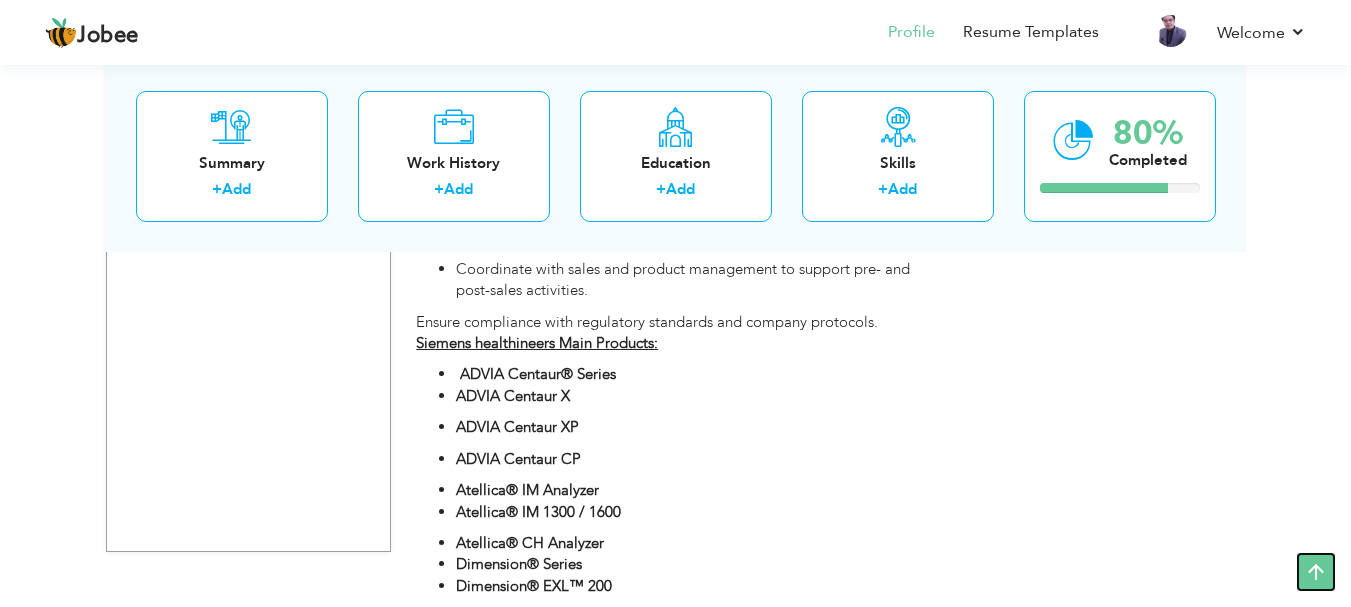 click at bounding box center (1316, 572) 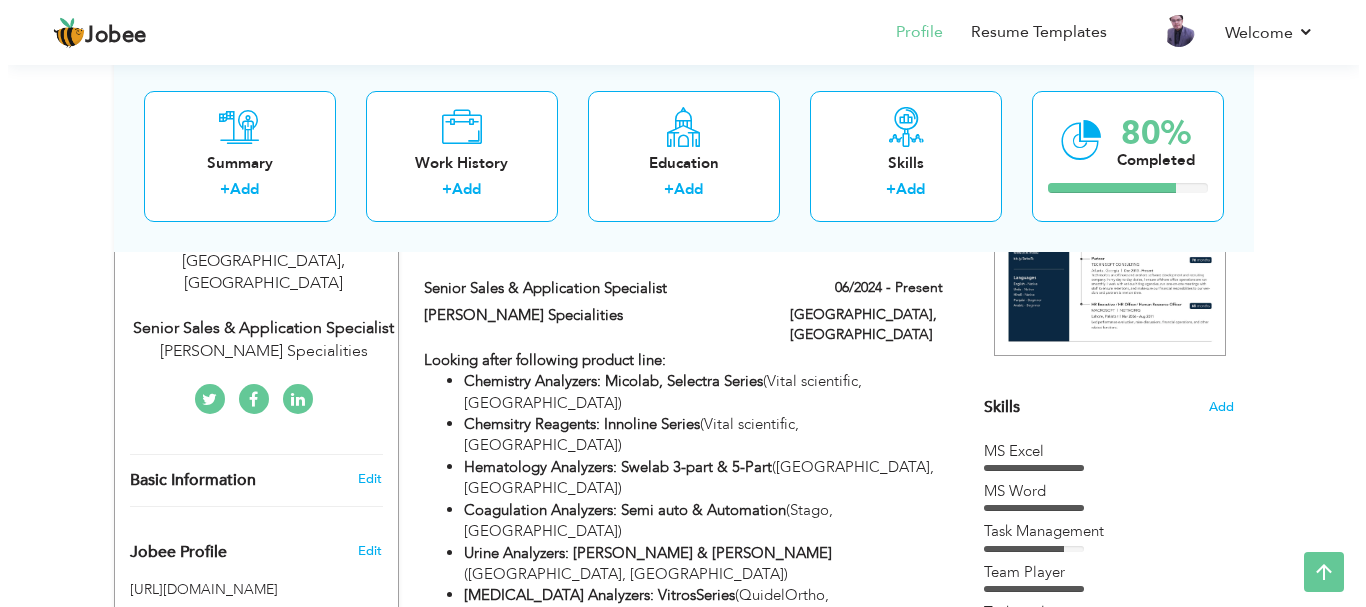 scroll, scrollTop: 291, scrollLeft: 0, axis: vertical 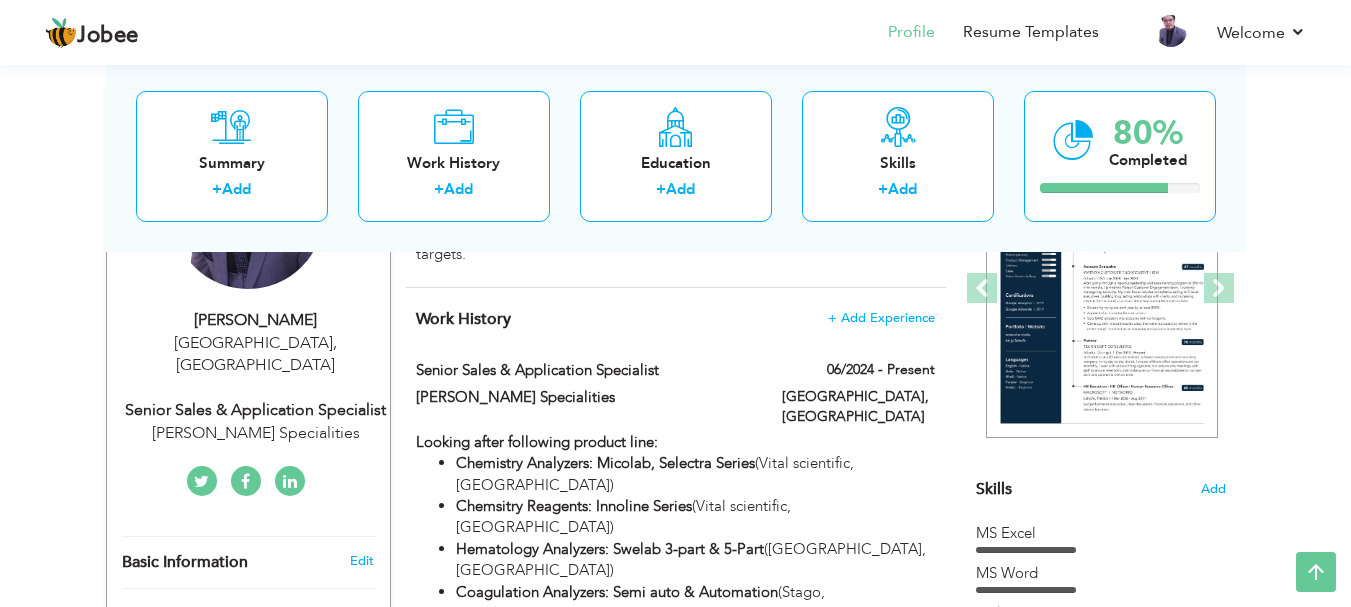 click on "Senior Sales & Application Specialist" at bounding box center (256, 410) 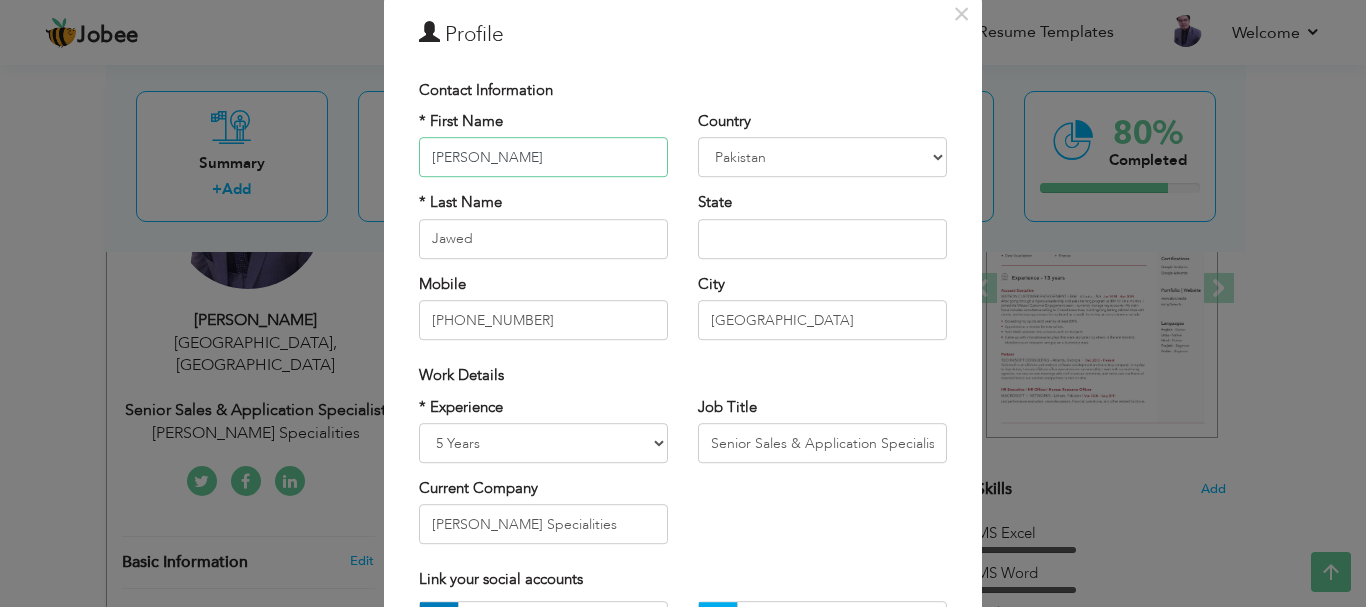 scroll, scrollTop: 69, scrollLeft: 0, axis: vertical 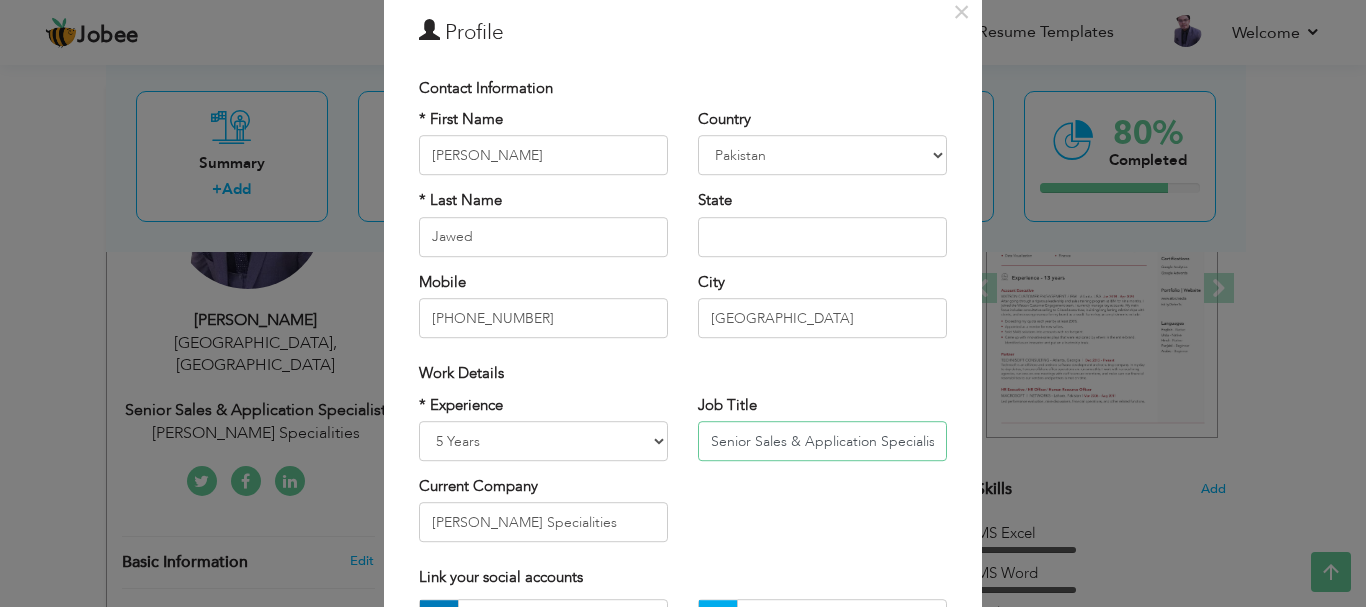 click on "Senior Sales & Application Specialist" at bounding box center (822, 441) 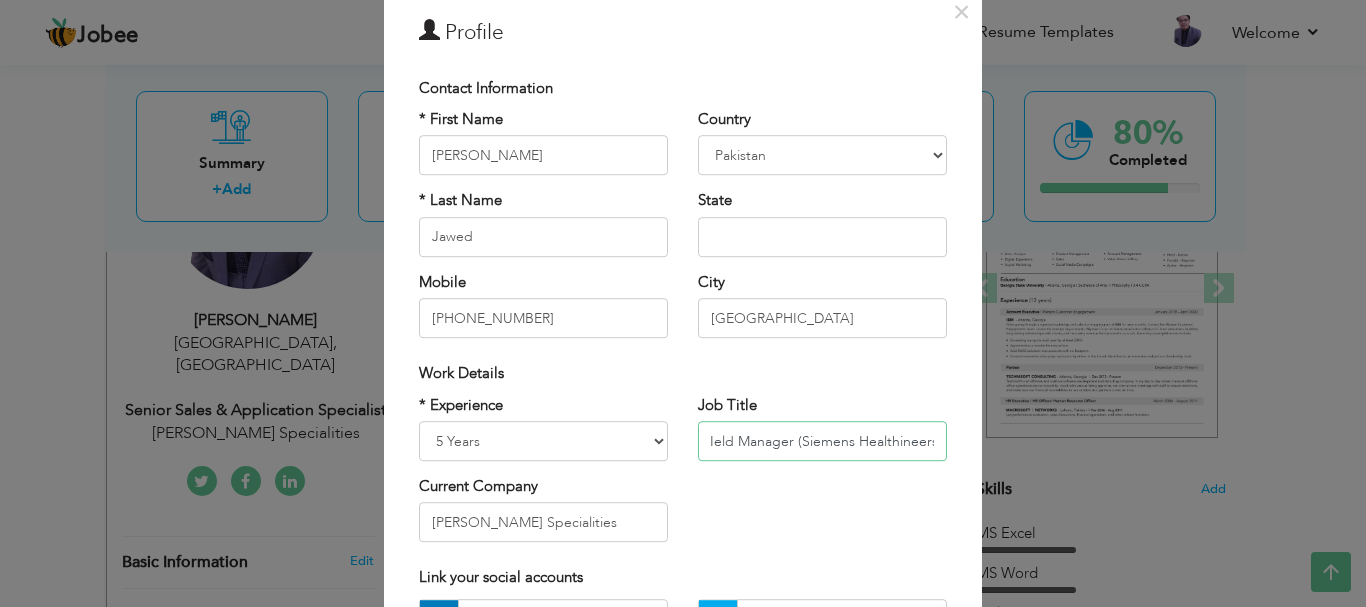 scroll, scrollTop: 0, scrollLeft: 13, axis: horizontal 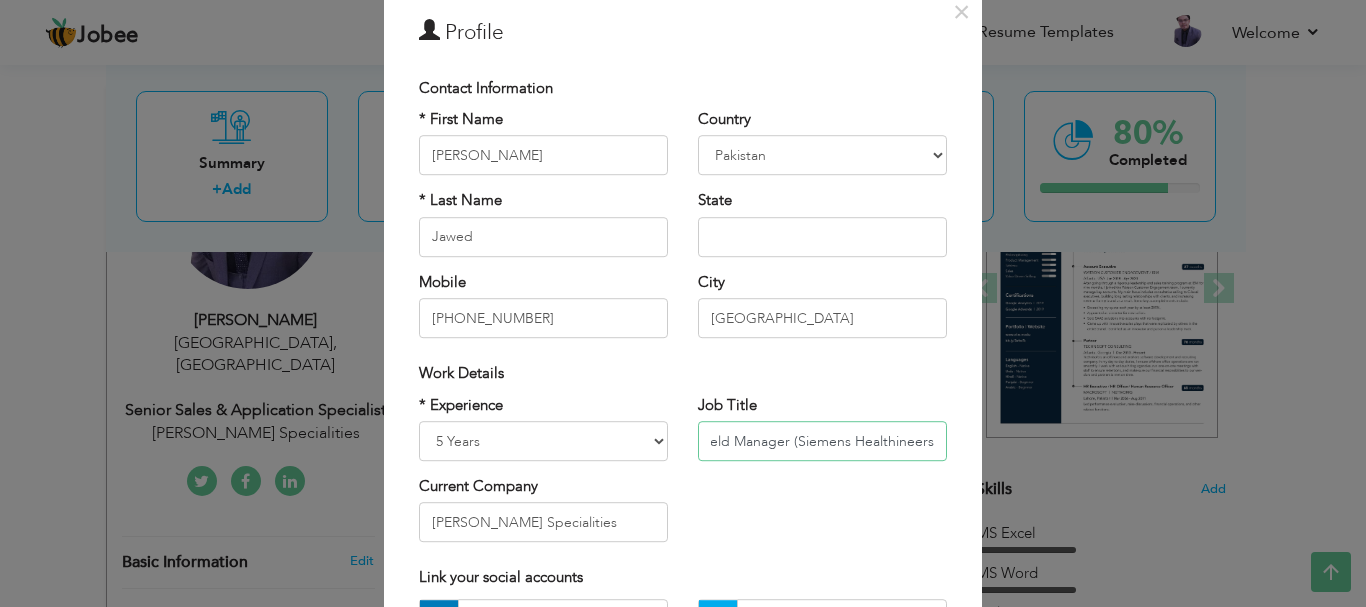 type on "FIeld Manager (Siemens Healthineers)" 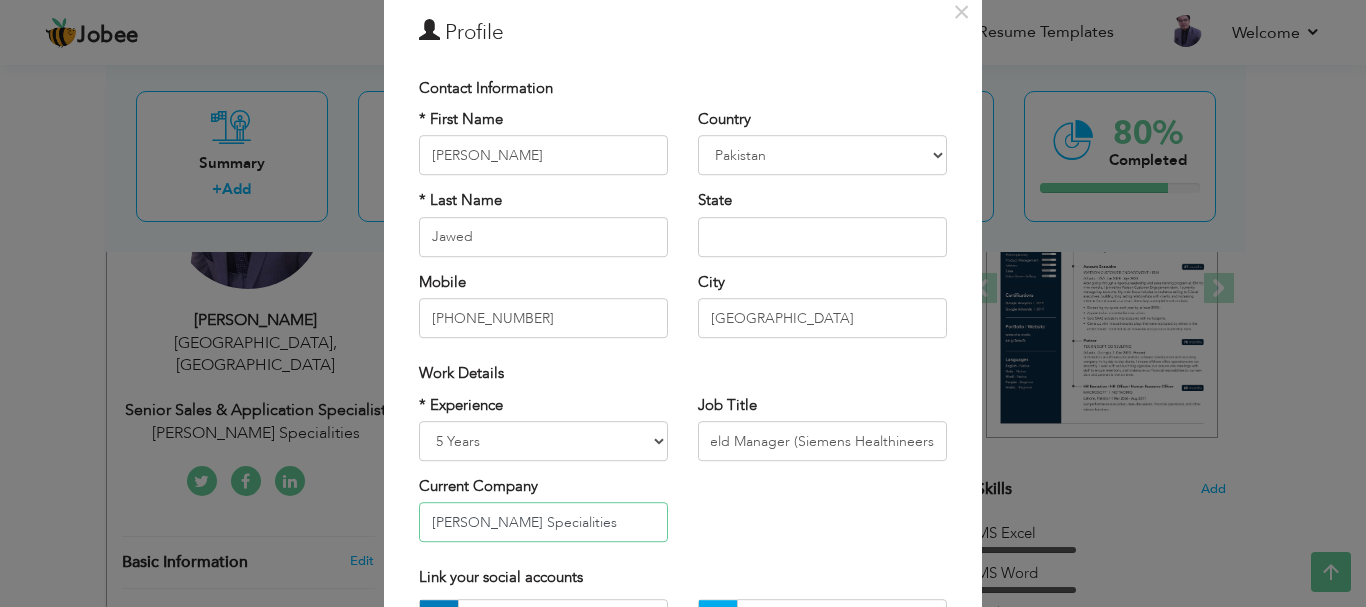 scroll, scrollTop: 0, scrollLeft: 0, axis: both 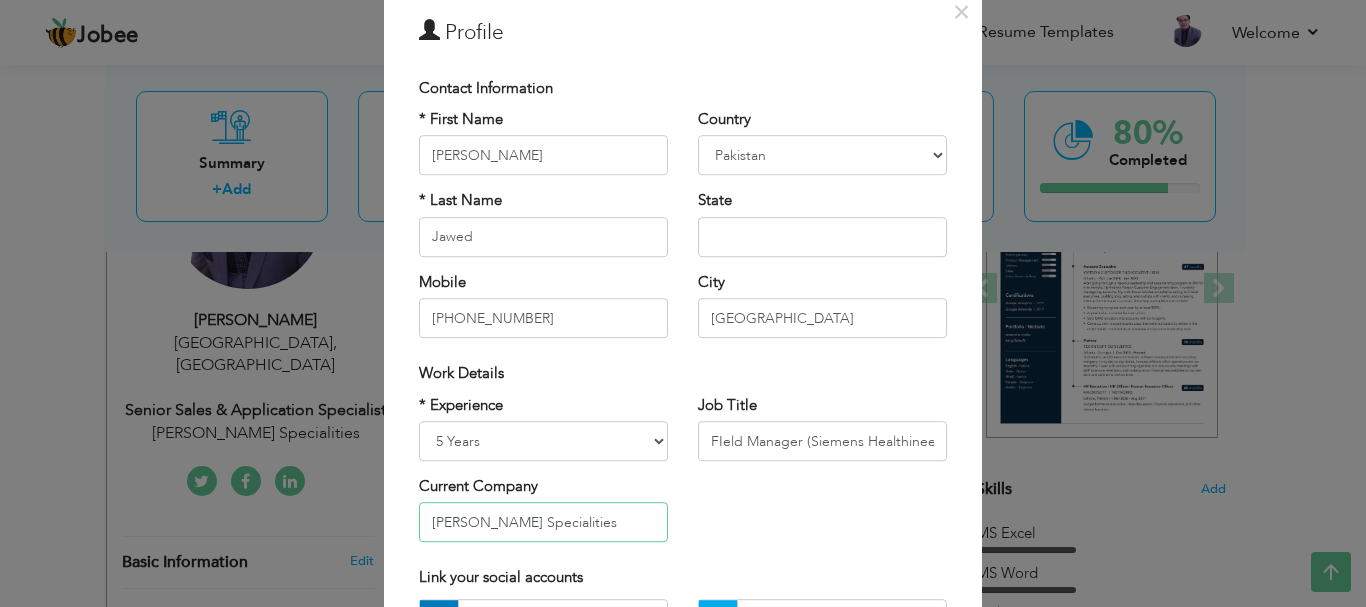 click on "[PERSON_NAME] Specialities" at bounding box center (543, 523) 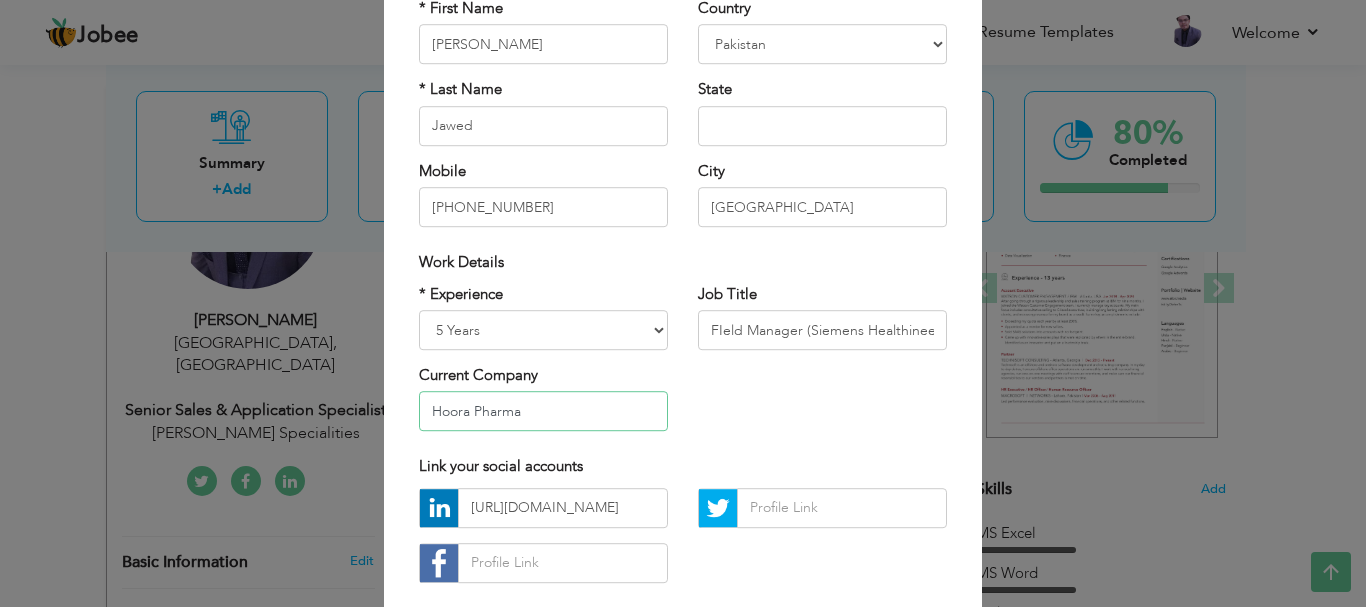 scroll, scrollTop: 292, scrollLeft: 0, axis: vertical 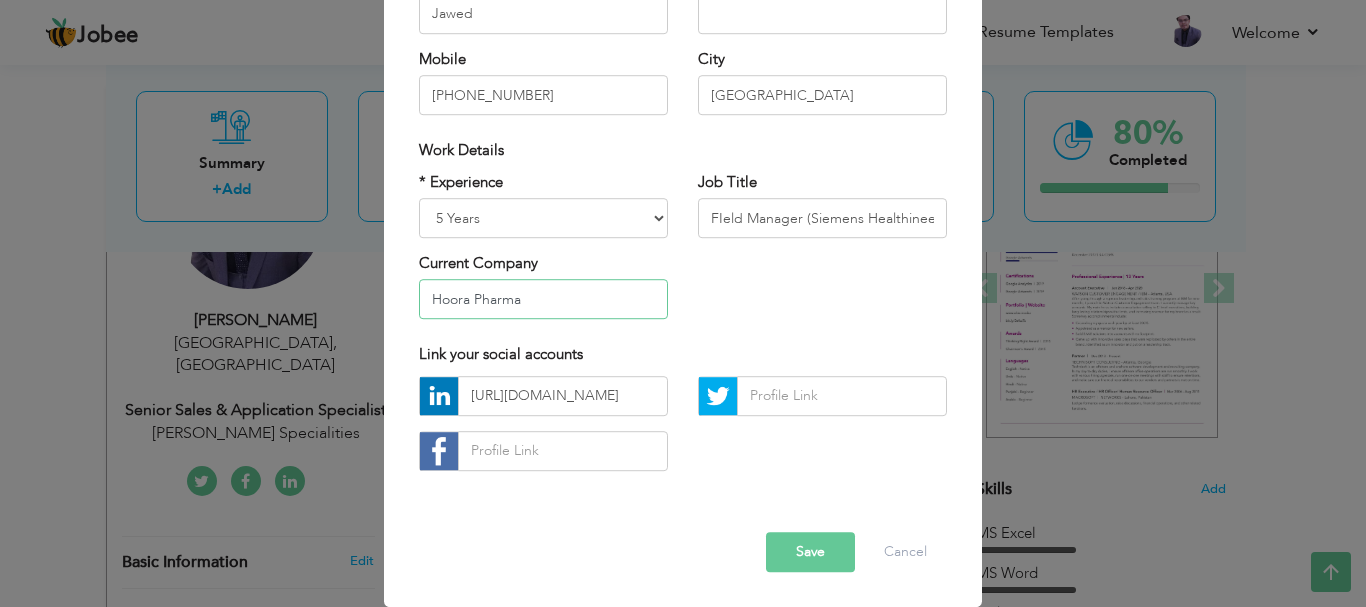 type on "Hoora Pharma" 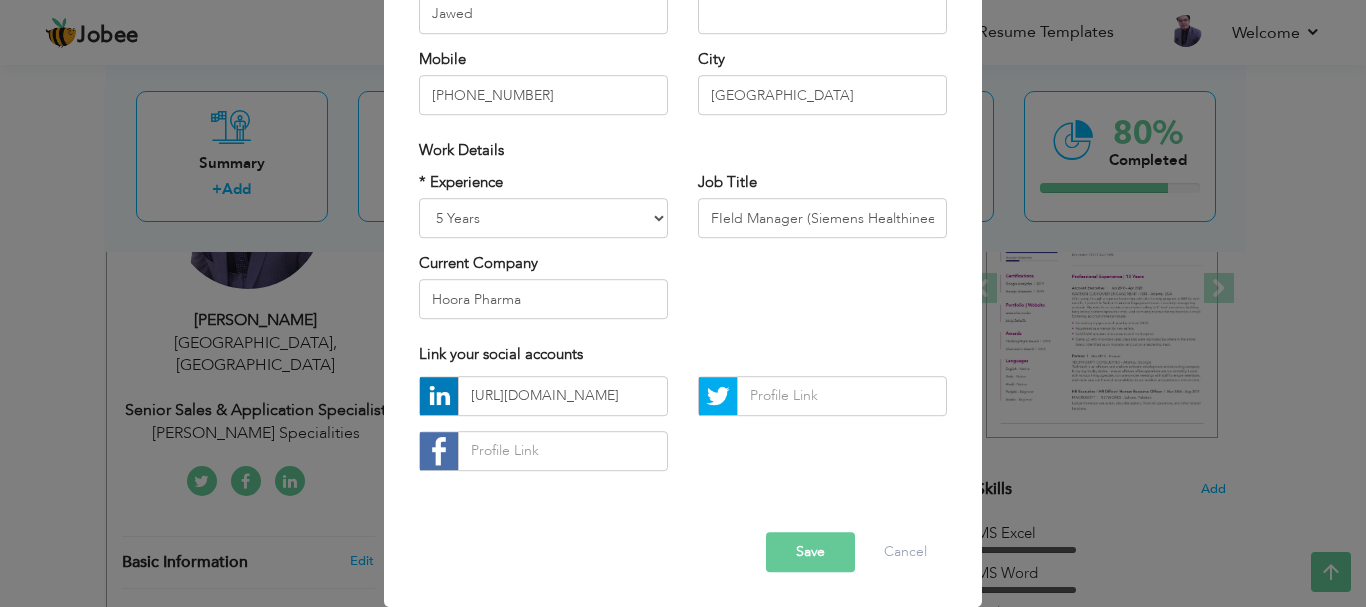 click on "Save" at bounding box center (810, 552) 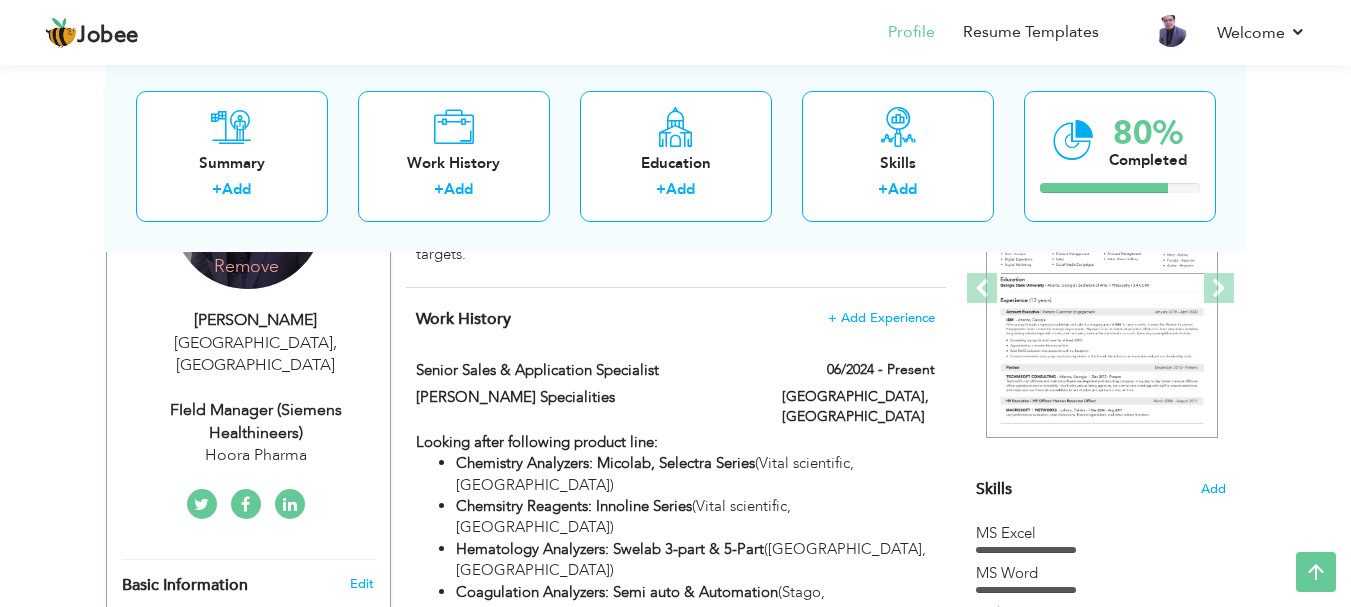 click on "Hoora Pharma" at bounding box center (256, 455) 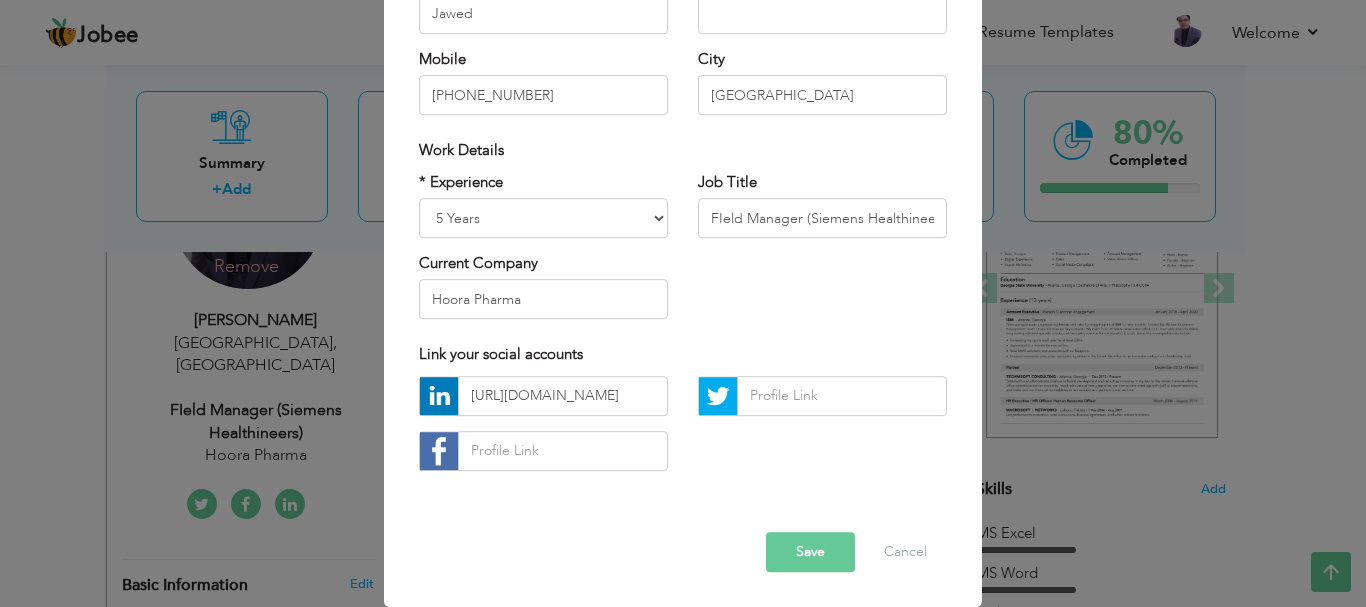 scroll, scrollTop: 0, scrollLeft: 0, axis: both 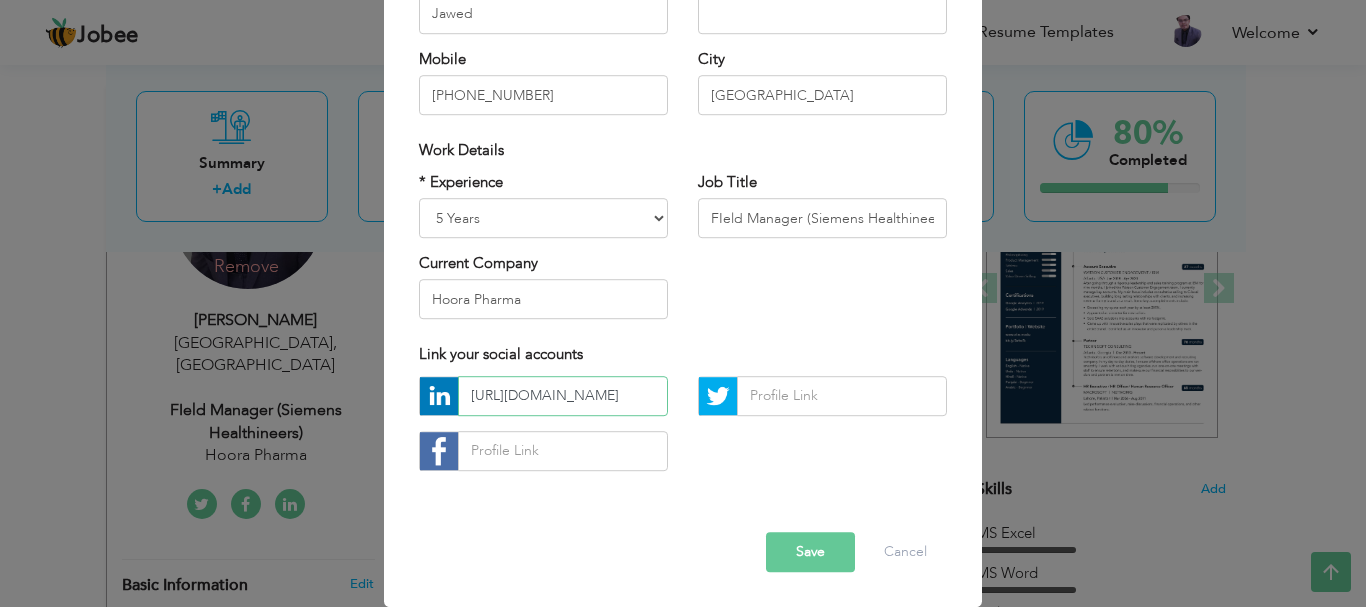 click on "https://www.linkedin.com/in/abdul-rehman-59162510b/" at bounding box center [563, 396] 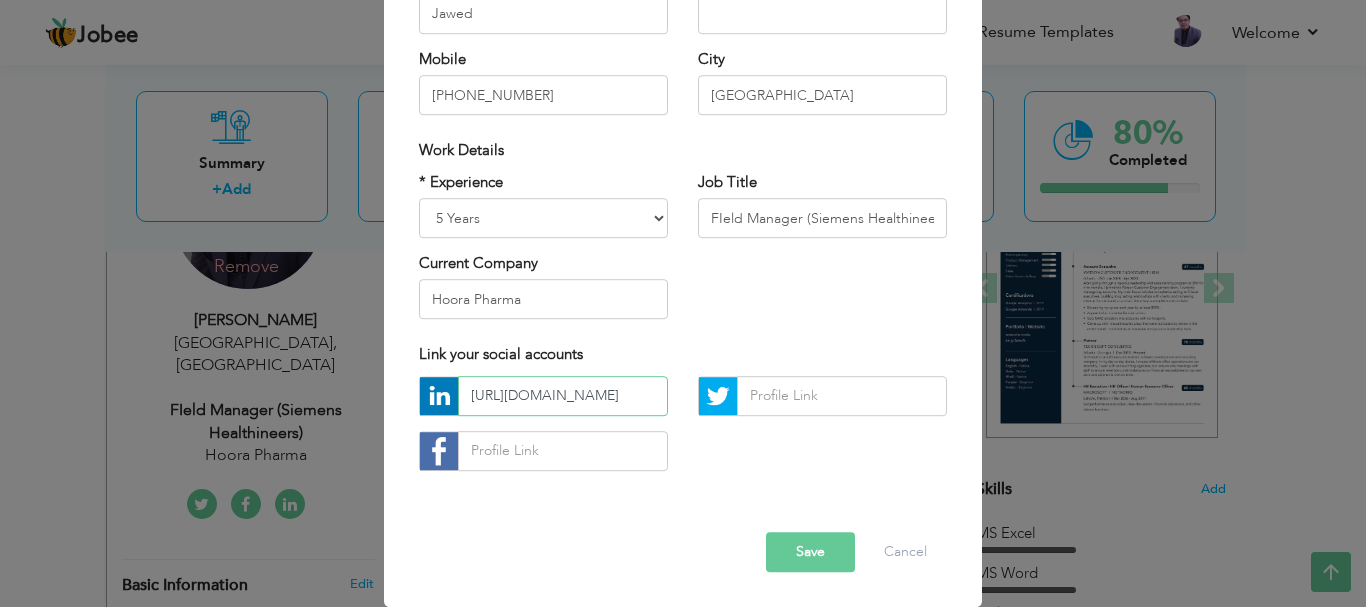 paste on "feed/?trk=guest_homepage-basic_nav-header-signin" 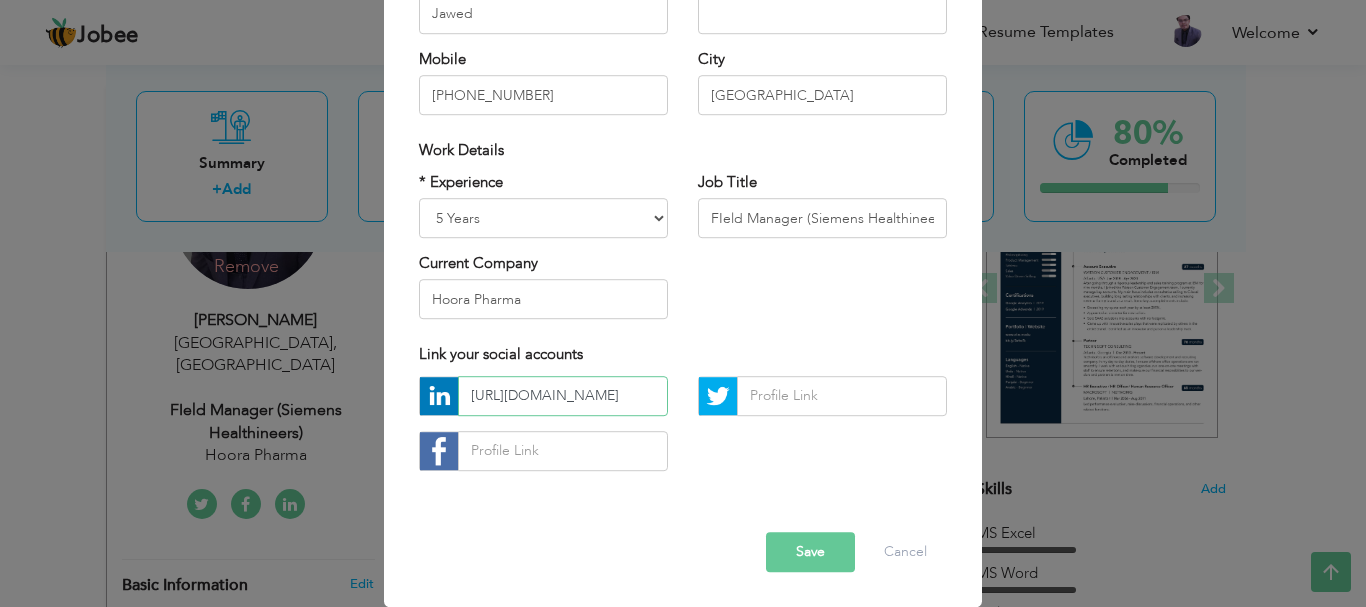 paste on "https://www.linkedin.com/feed/?trk=guest_homepage-basic_nav-header-signin" 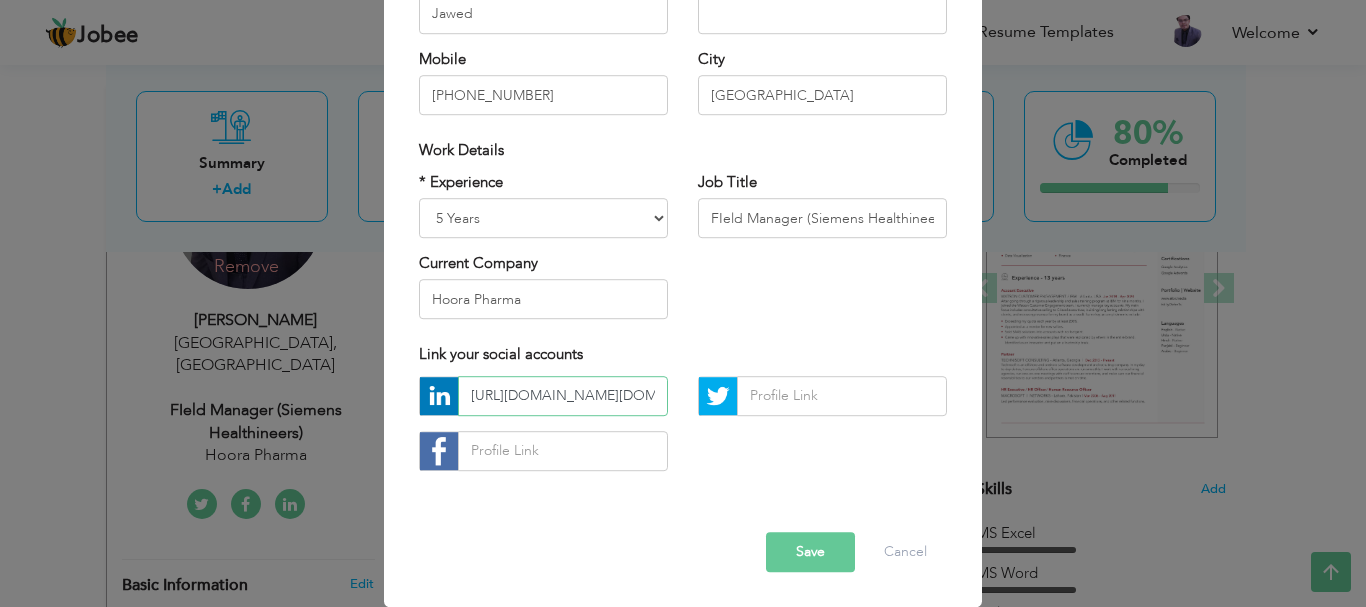 type on "https://www.linkedin.com/feed/?trk=guest_homepage-basic_nav-header-signinhttps://www.linkedin.com/feed/?trk=guest_homepage-basic_nav-header-signin" 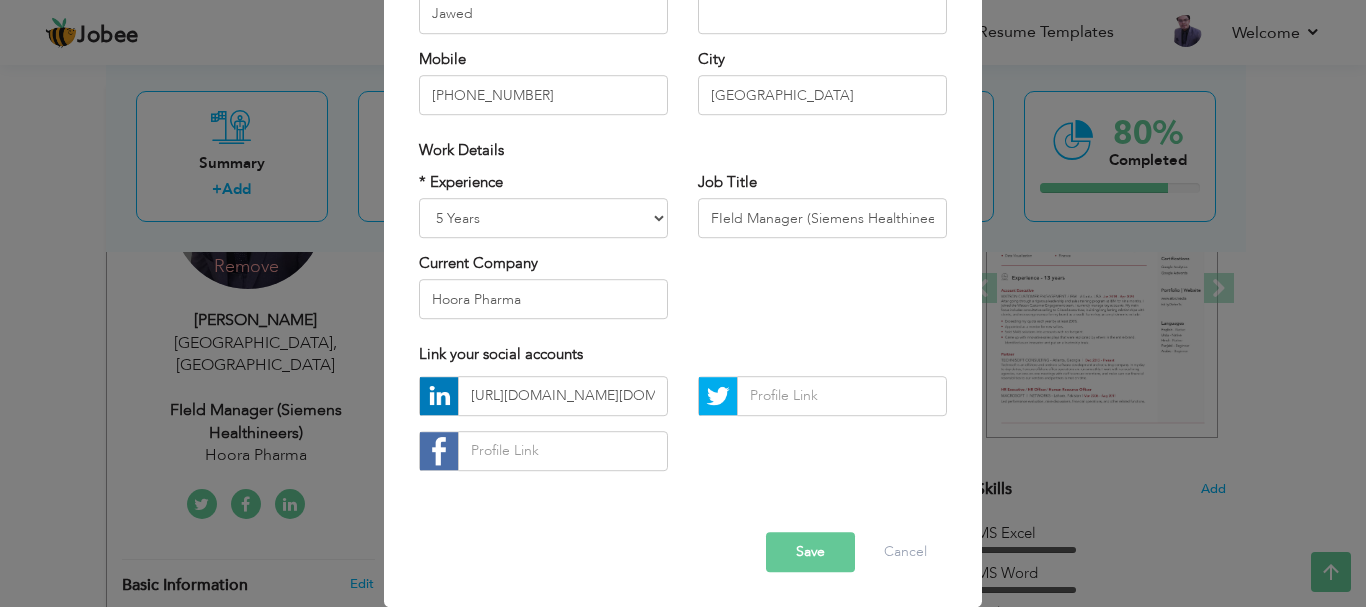 click on "×
Profile
Contact Information
* First Name
Abdul Rehman
* Last Name" at bounding box center (683, 303) 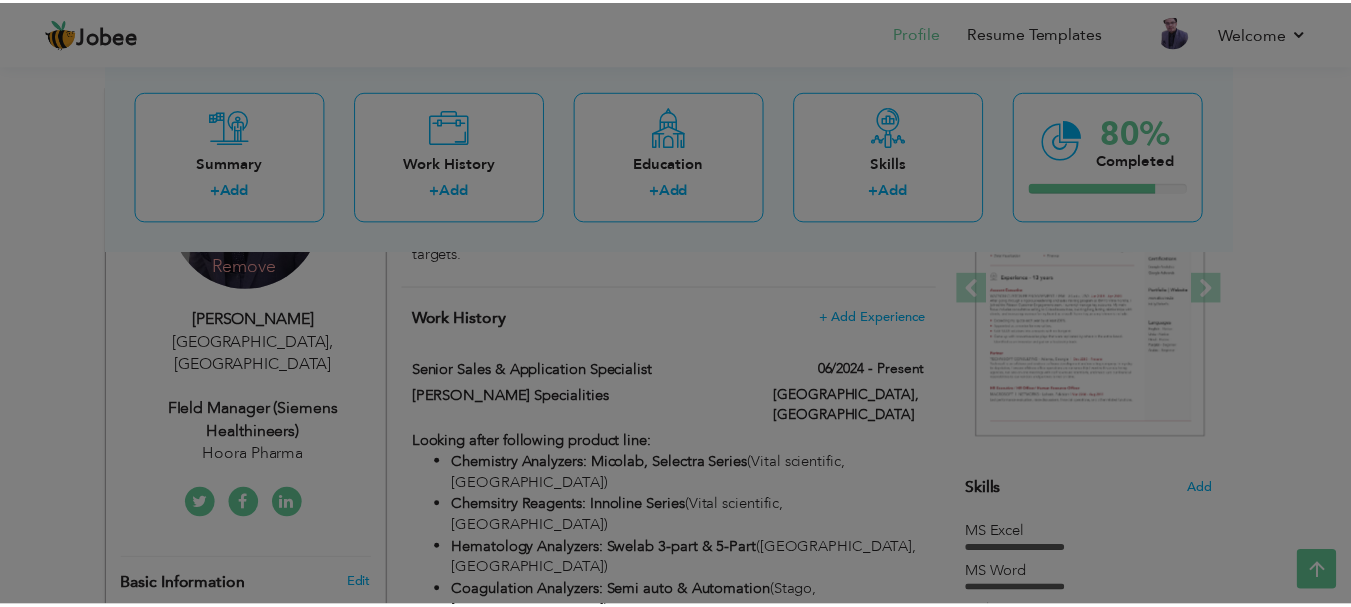 scroll, scrollTop: 0, scrollLeft: 0, axis: both 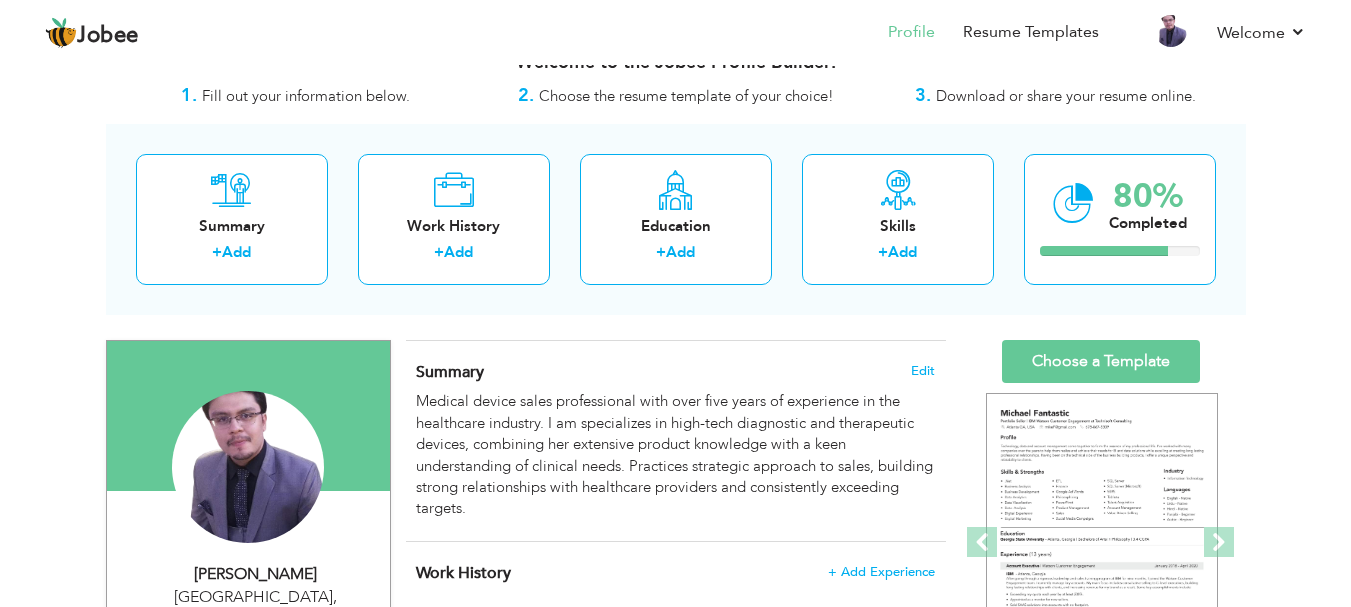 click on "Welcome to the Jobee Profile Builder!
1. Fill out your information below.
2. Choose the resume template of your choice!
3. Download or share your resume online.
Summary
+  Add
Work History
+  Add
+" at bounding box center [676, 1498] 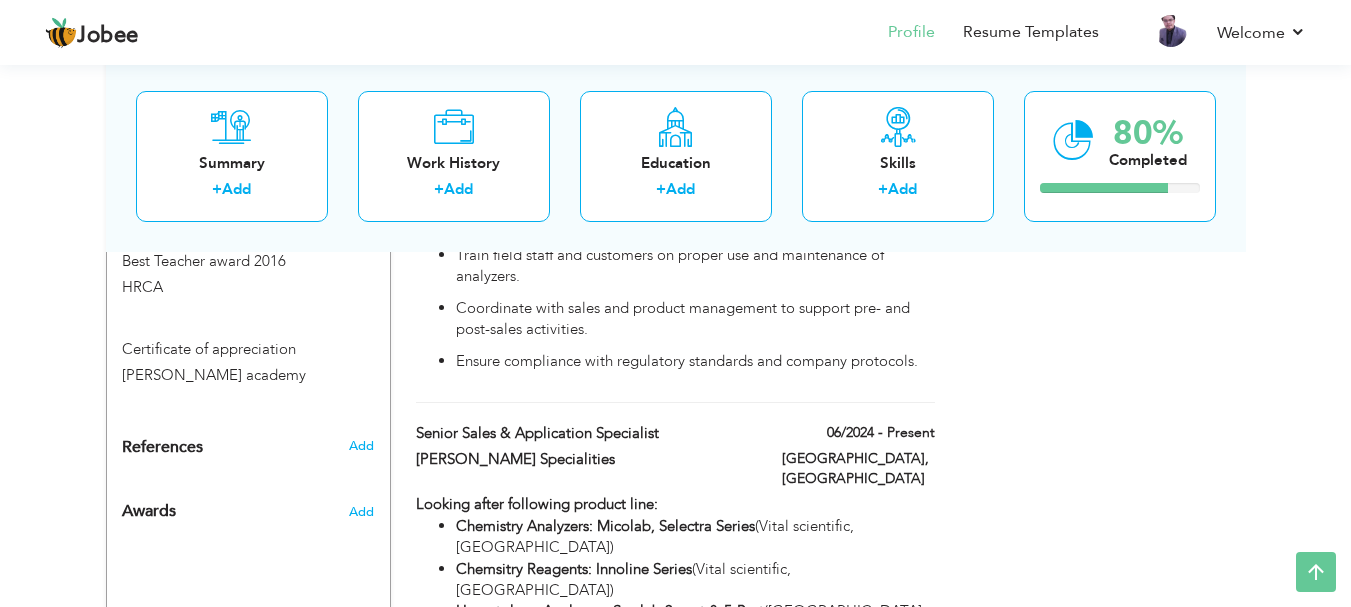 scroll, scrollTop: 1404, scrollLeft: 0, axis: vertical 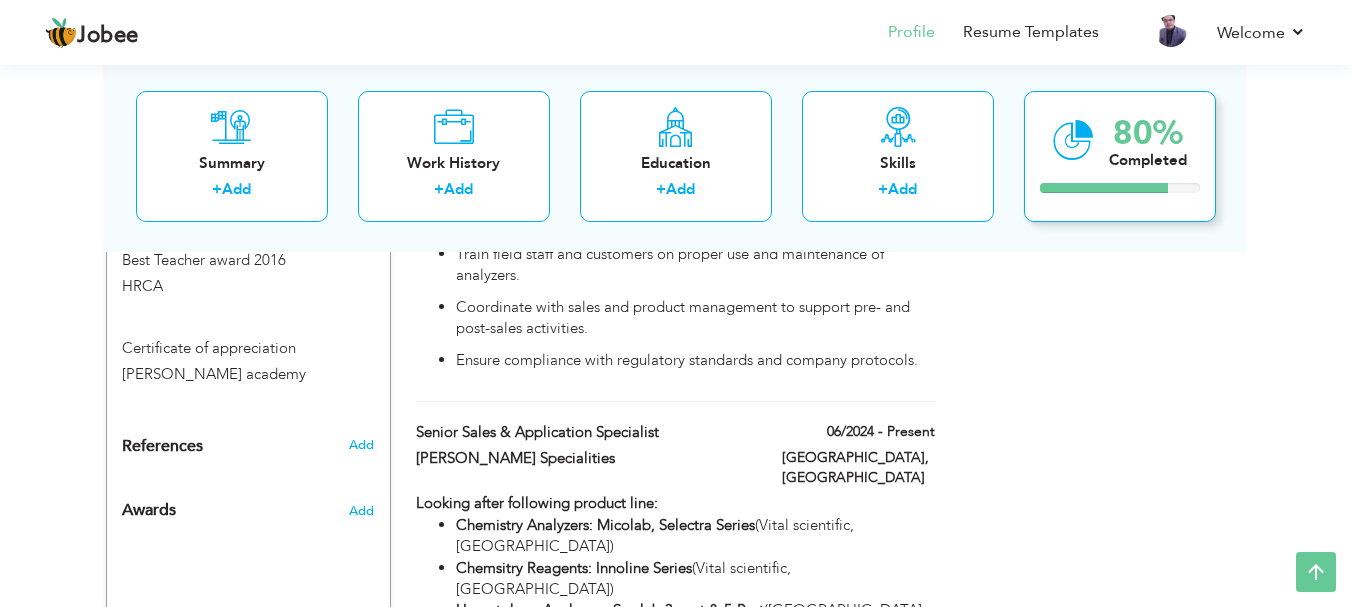 click on "80%" at bounding box center (1148, 132) 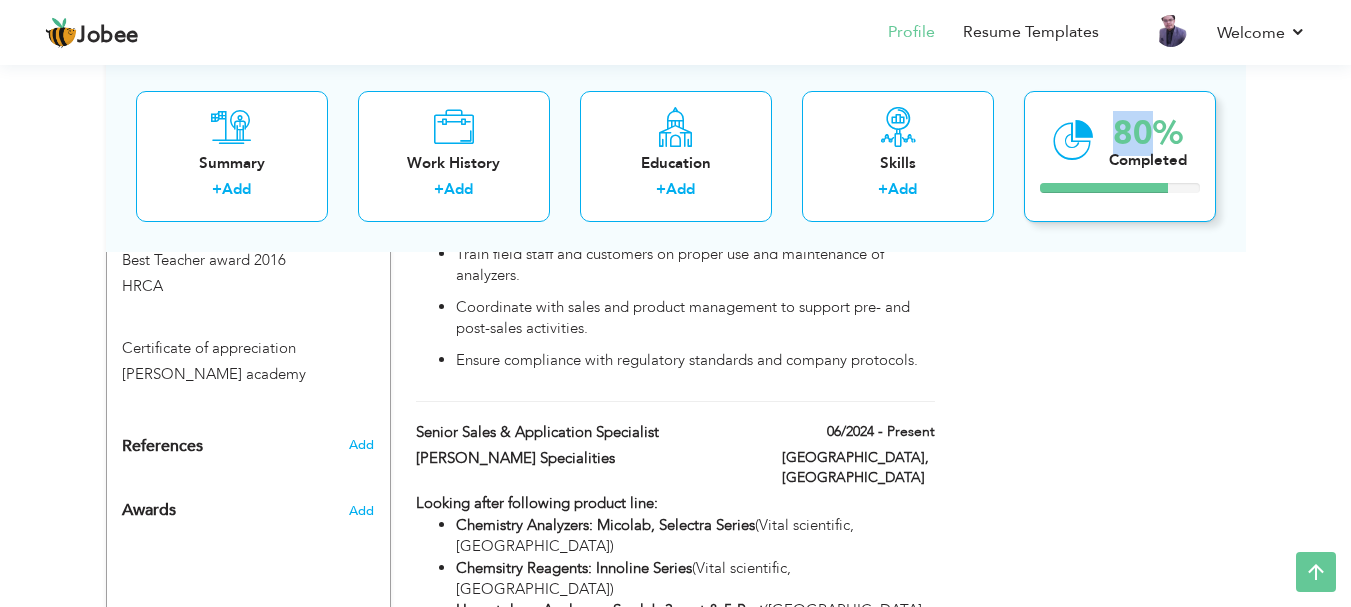 click on "80%" at bounding box center [1148, 132] 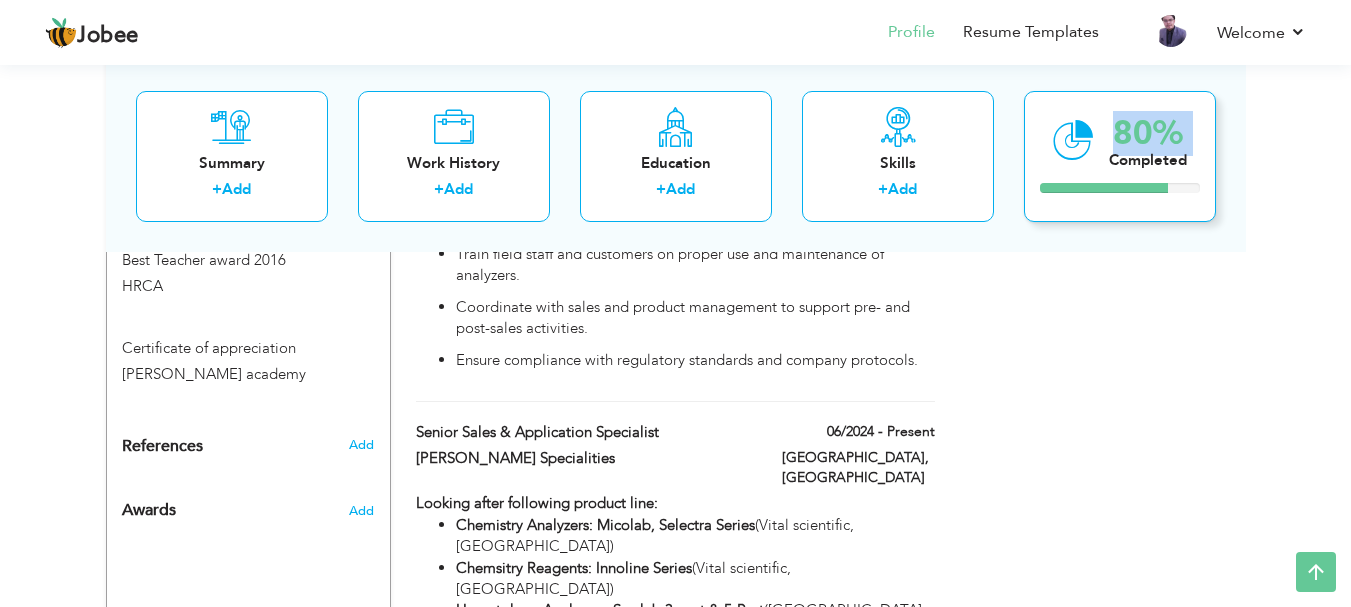 click on "80%" at bounding box center [1148, 132] 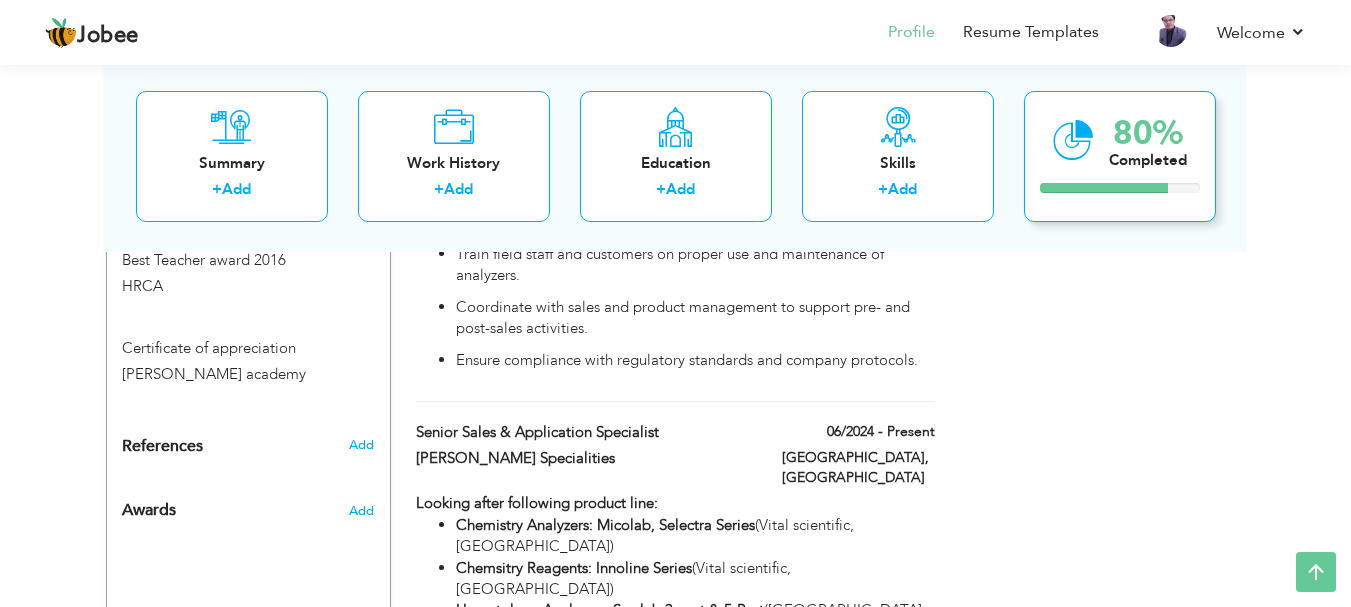 click on "80%
Completed" at bounding box center (1120, 155) 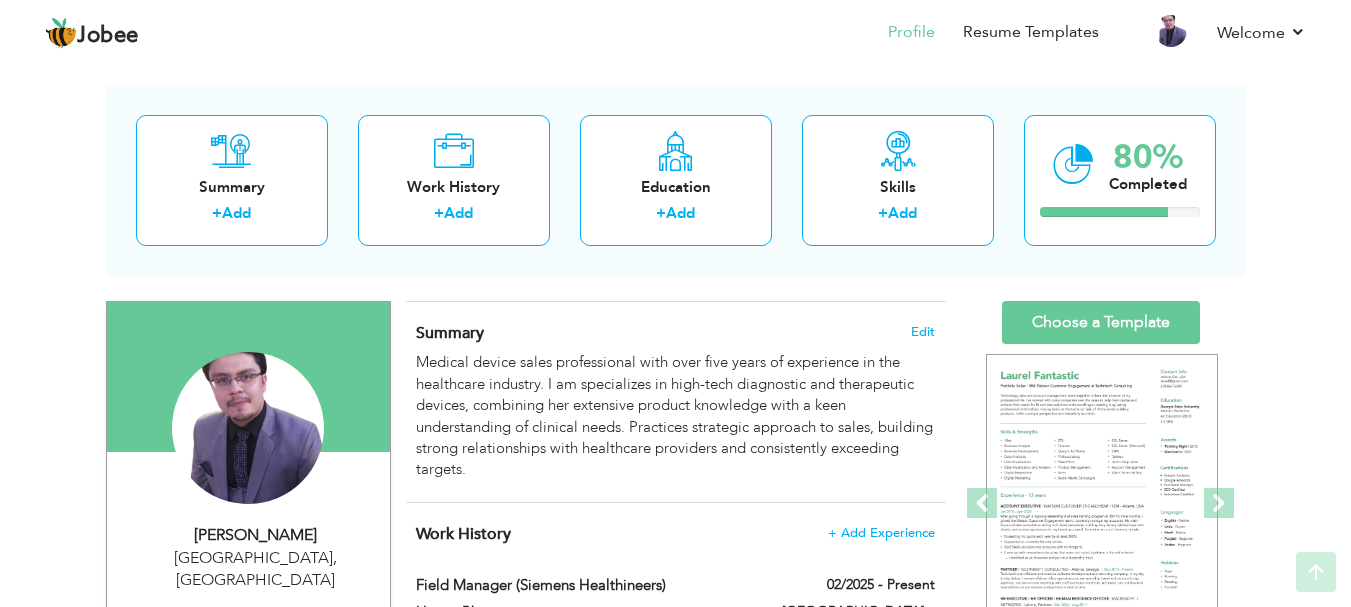 scroll, scrollTop: 0, scrollLeft: 0, axis: both 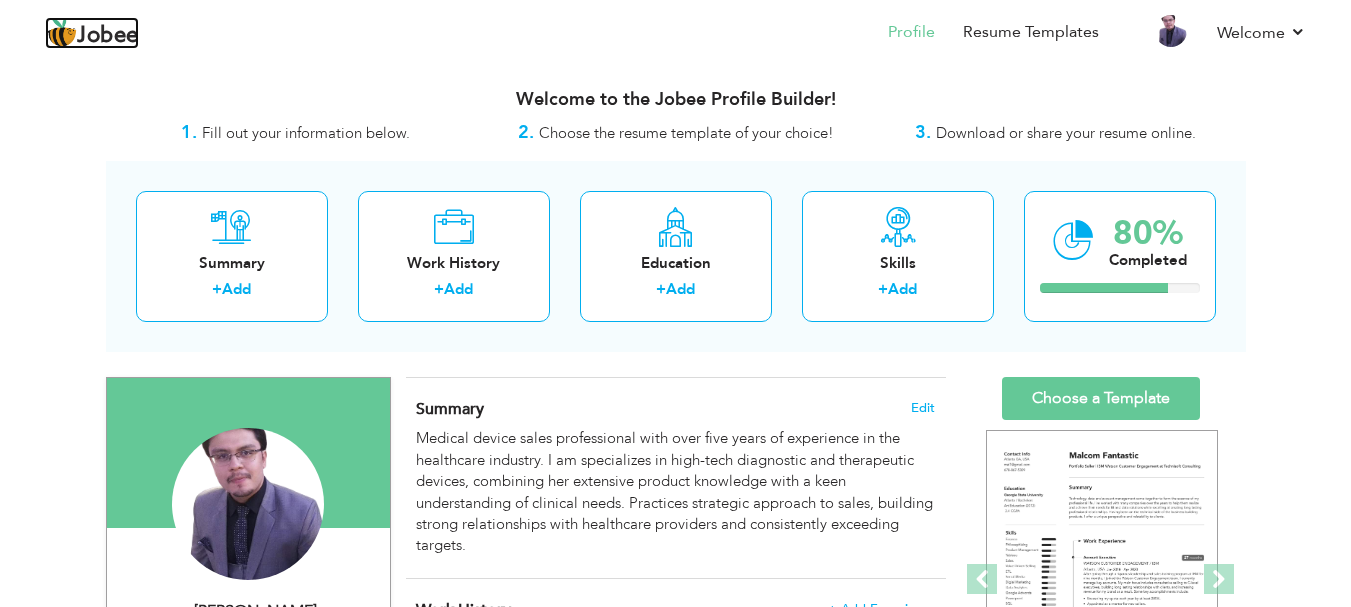 click on "Jobee" at bounding box center [108, 36] 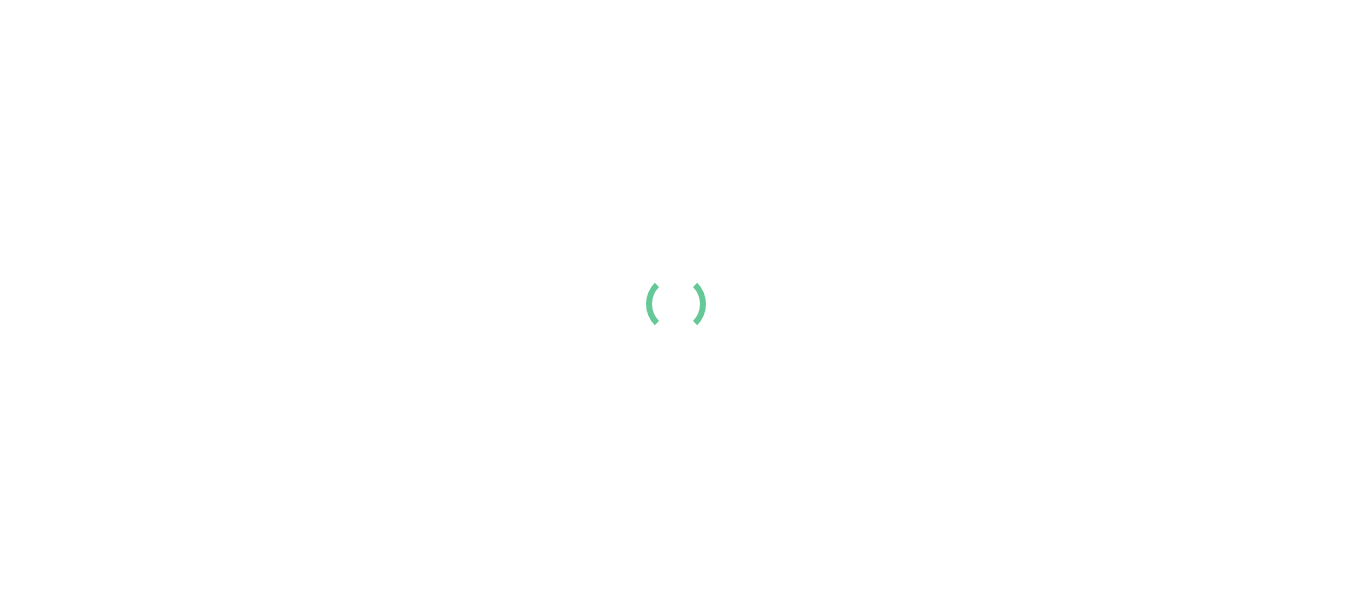 scroll, scrollTop: 0, scrollLeft: 0, axis: both 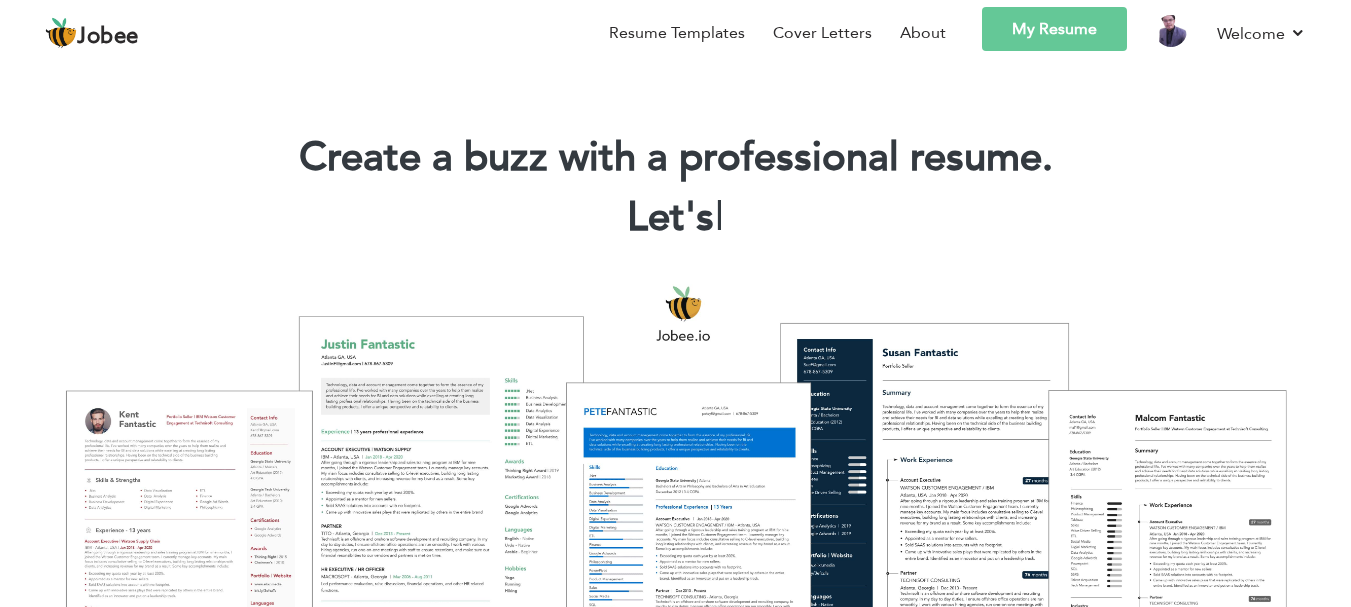 click on "My Resume" at bounding box center [1054, 29] 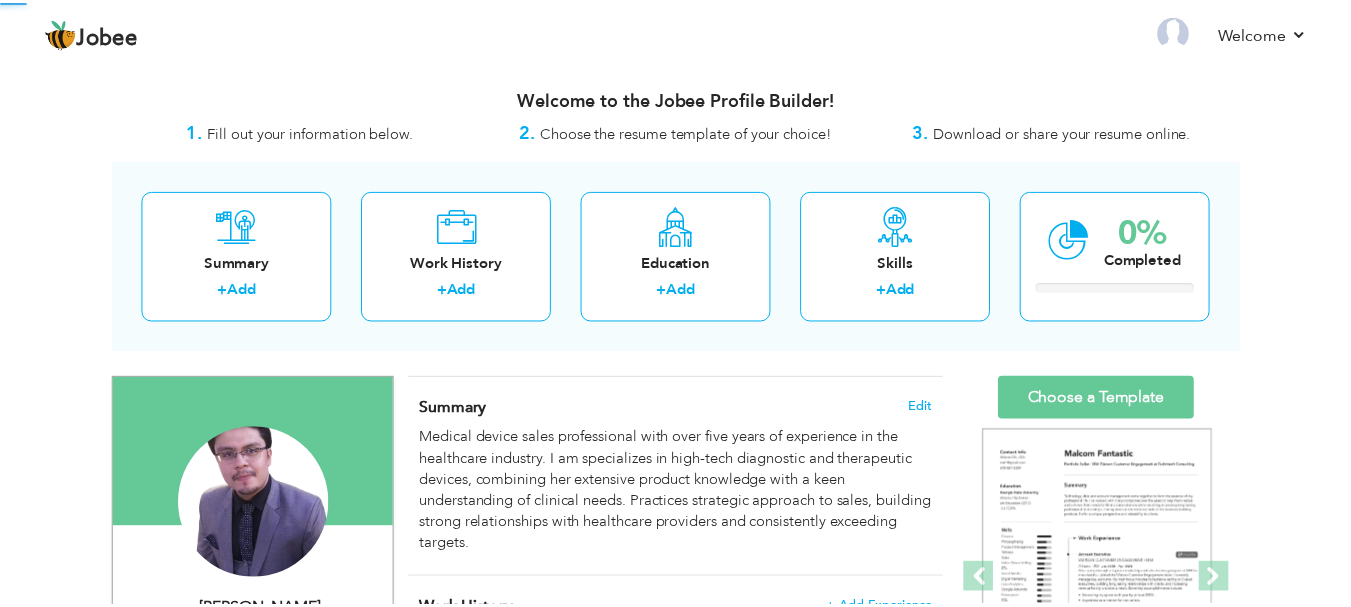 scroll, scrollTop: 0, scrollLeft: 0, axis: both 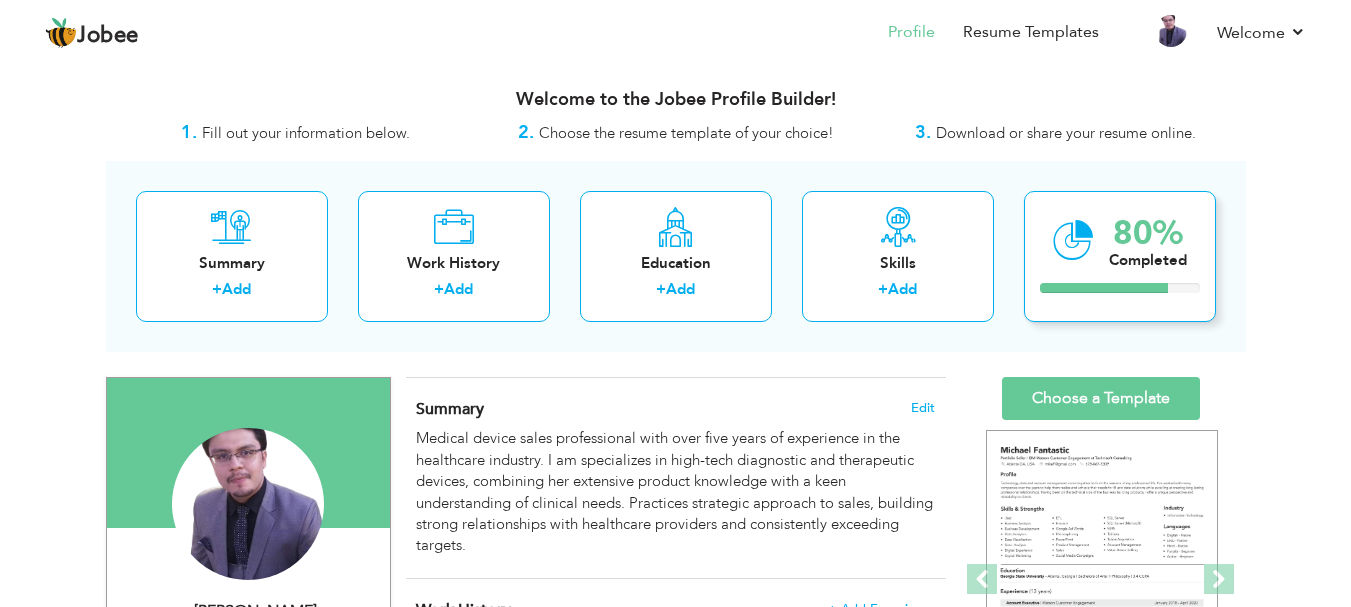 click on "80%
Completed" at bounding box center (1120, 256) 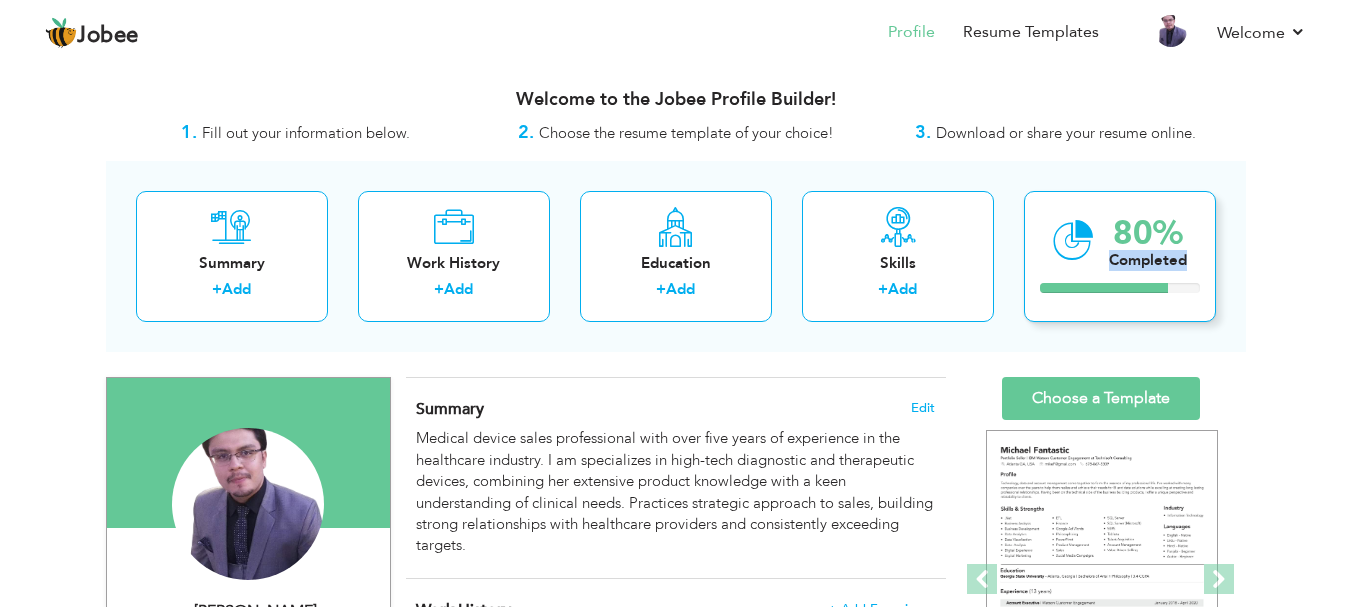 click on "80%
Completed" at bounding box center (1120, 256) 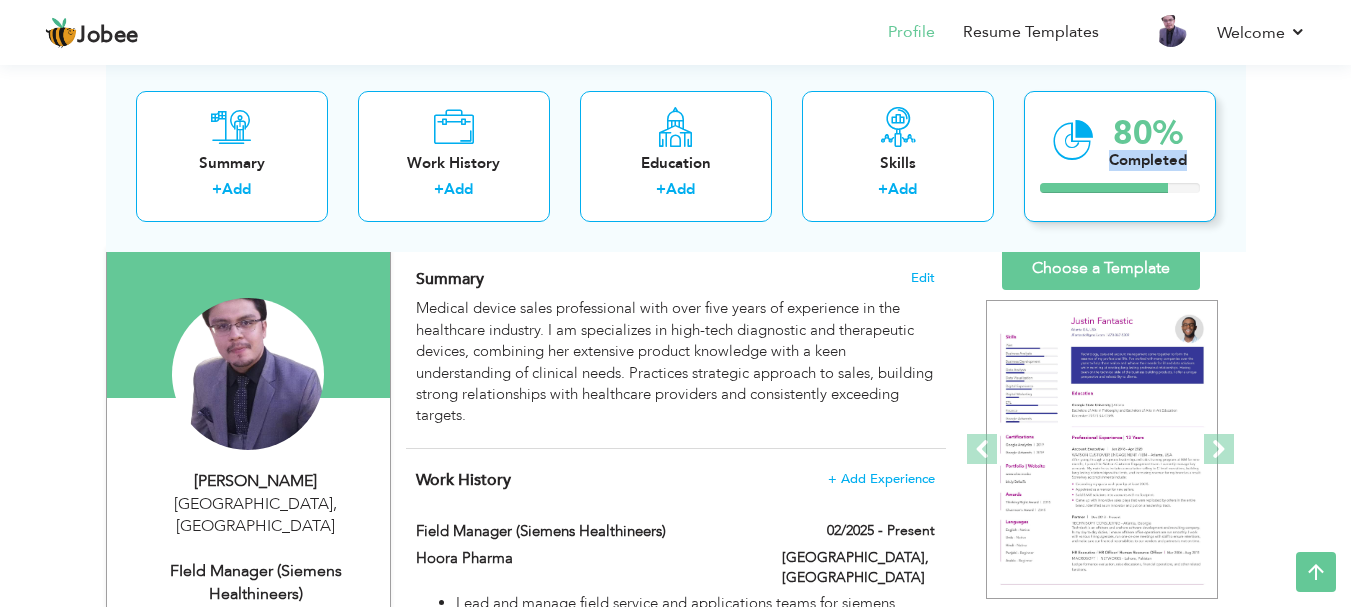 scroll, scrollTop: 0, scrollLeft: 0, axis: both 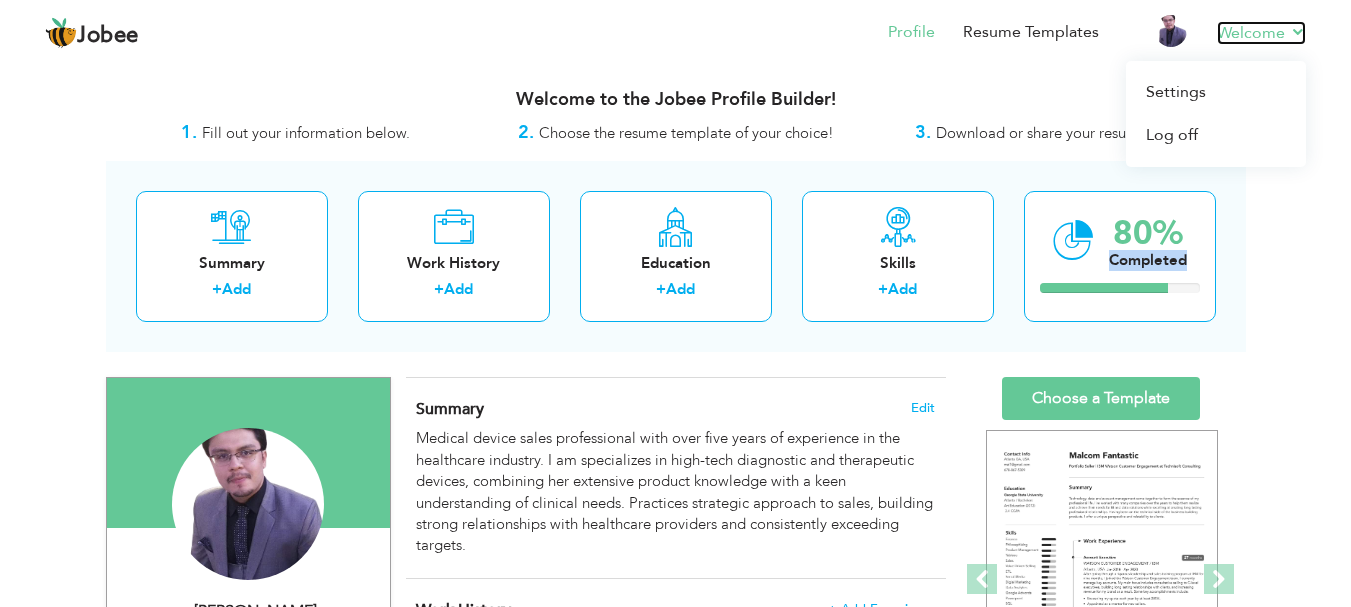 click on "Welcome" at bounding box center [1261, 33] 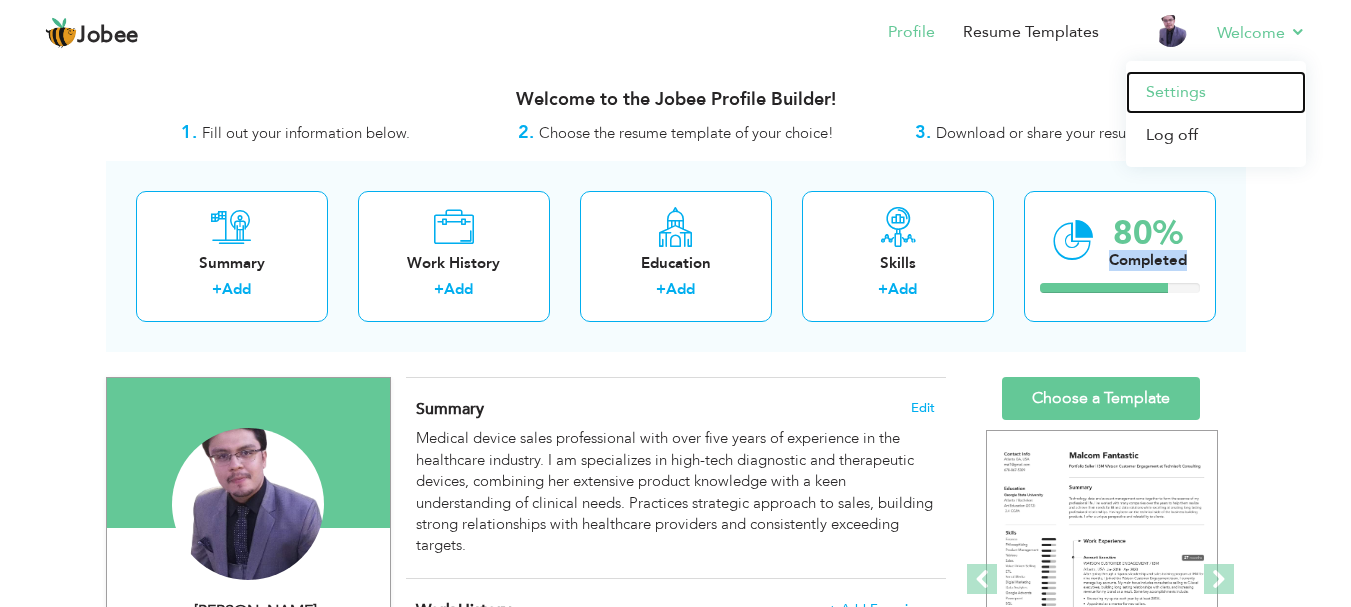 click on "Settings" at bounding box center (1216, 92) 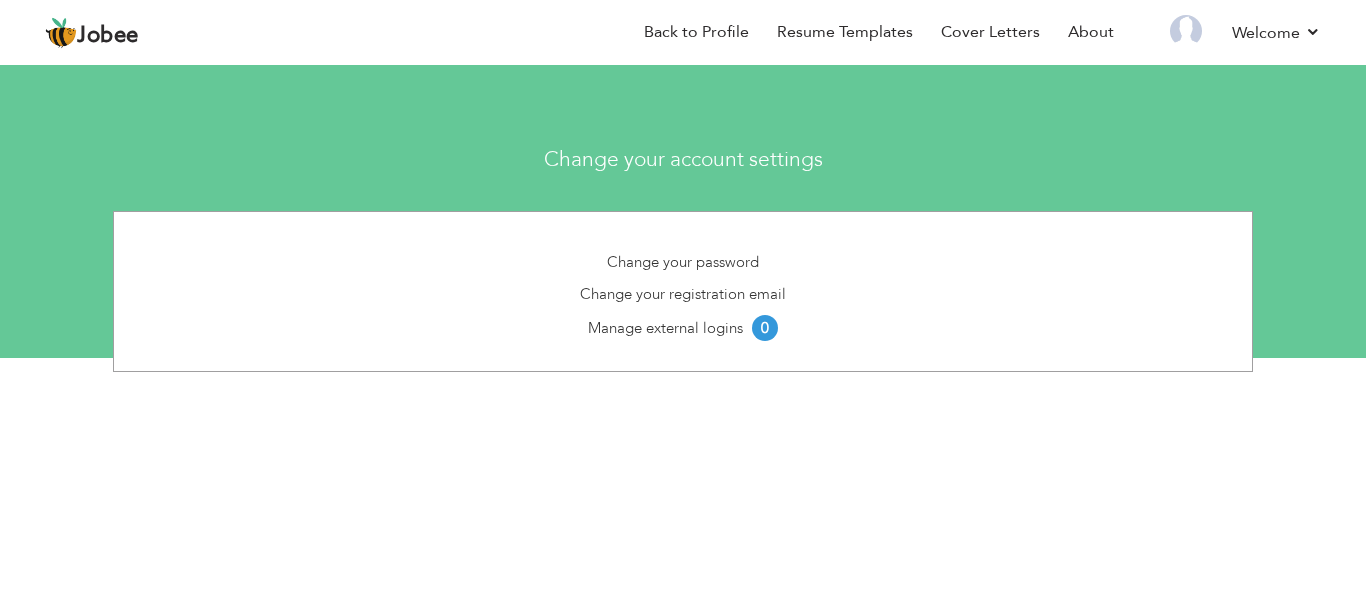 scroll, scrollTop: 0, scrollLeft: 0, axis: both 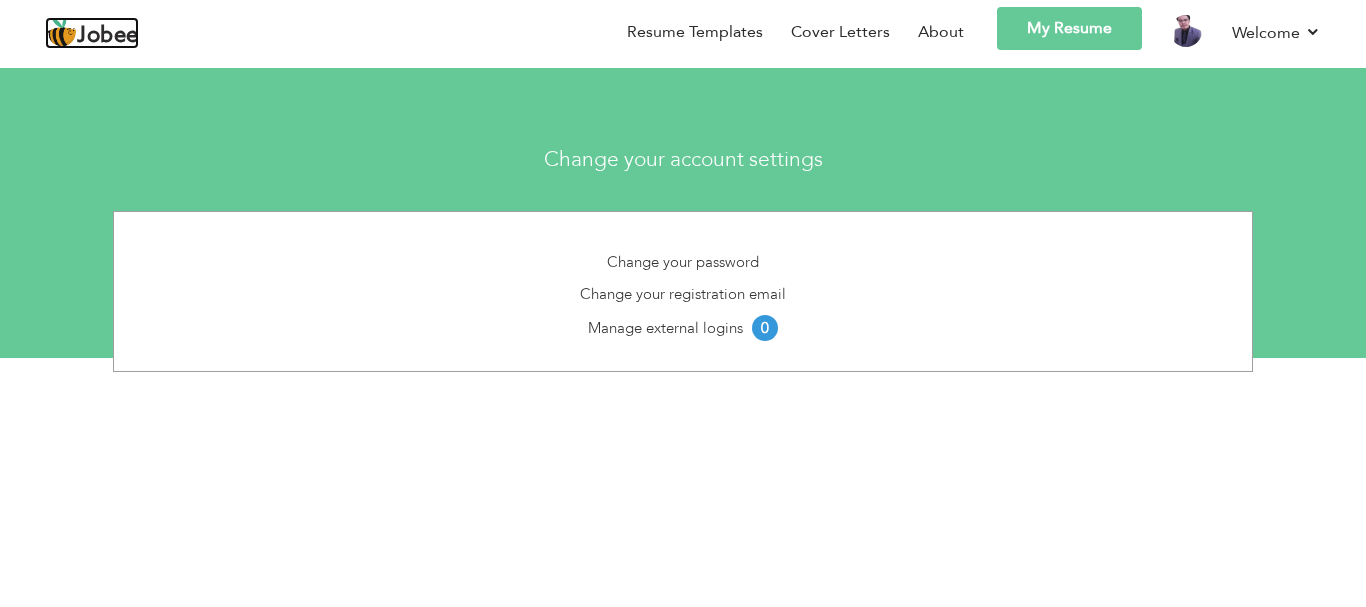 click on "Jobee" at bounding box center [108, 36] 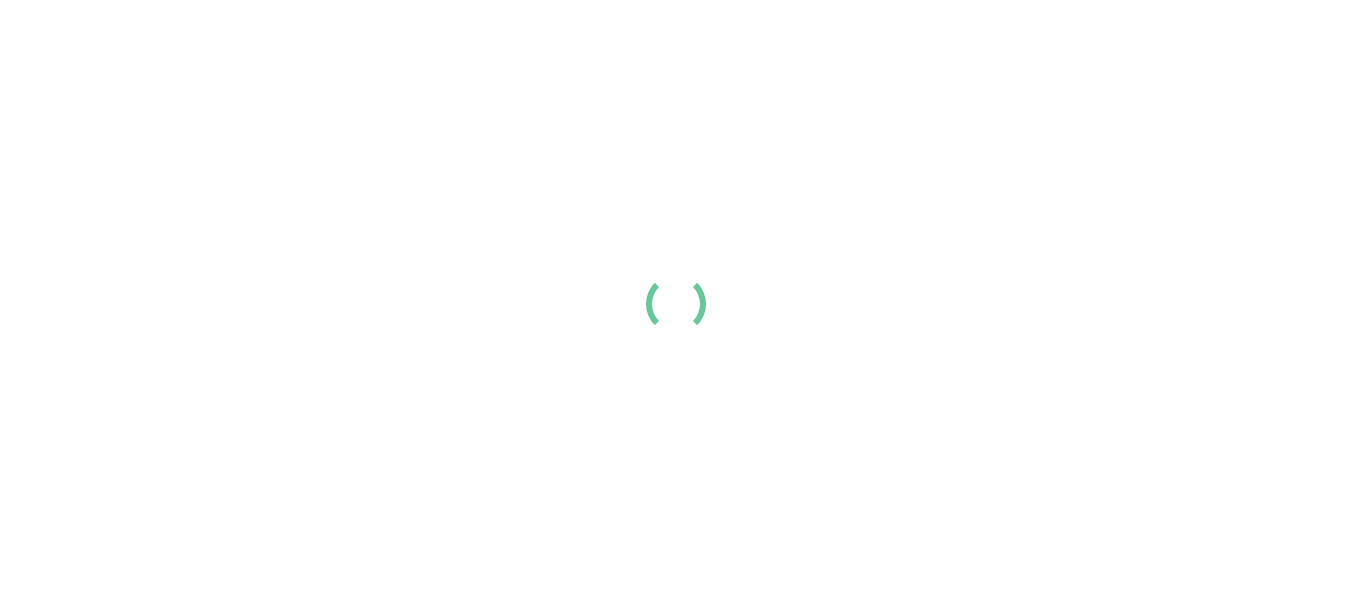 scroll, scrollTop: 0, scrollLeft: 0, axis: both 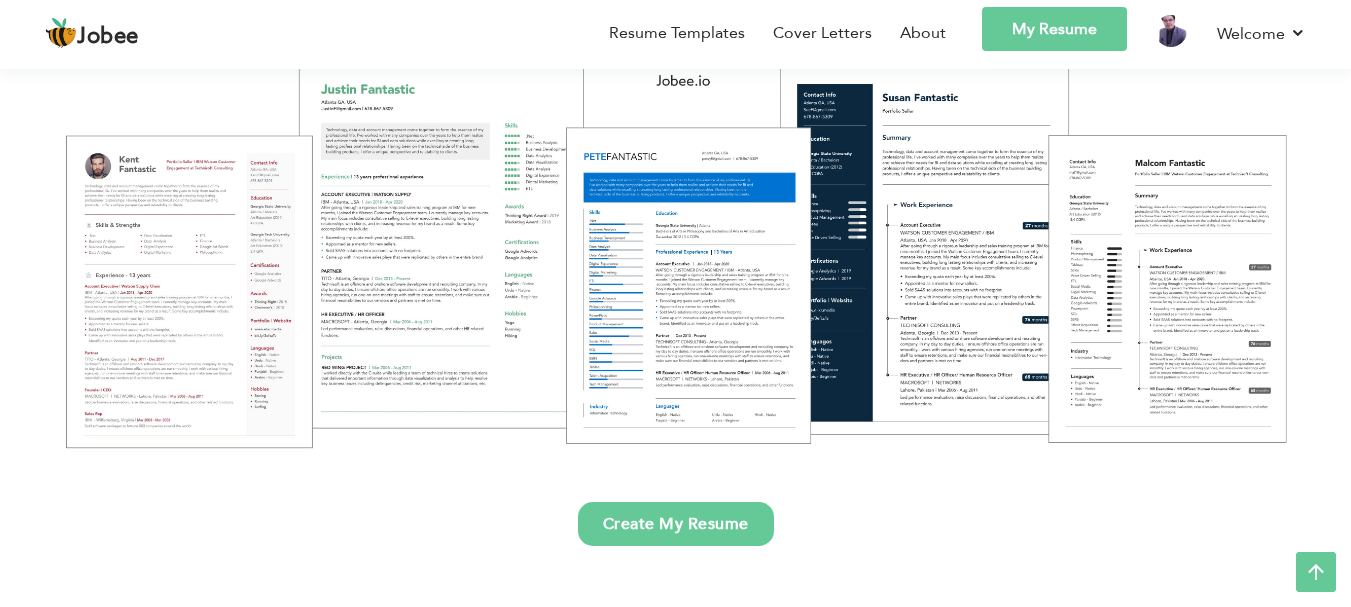 click on "My Resume" at bounding box center (1054, 29) 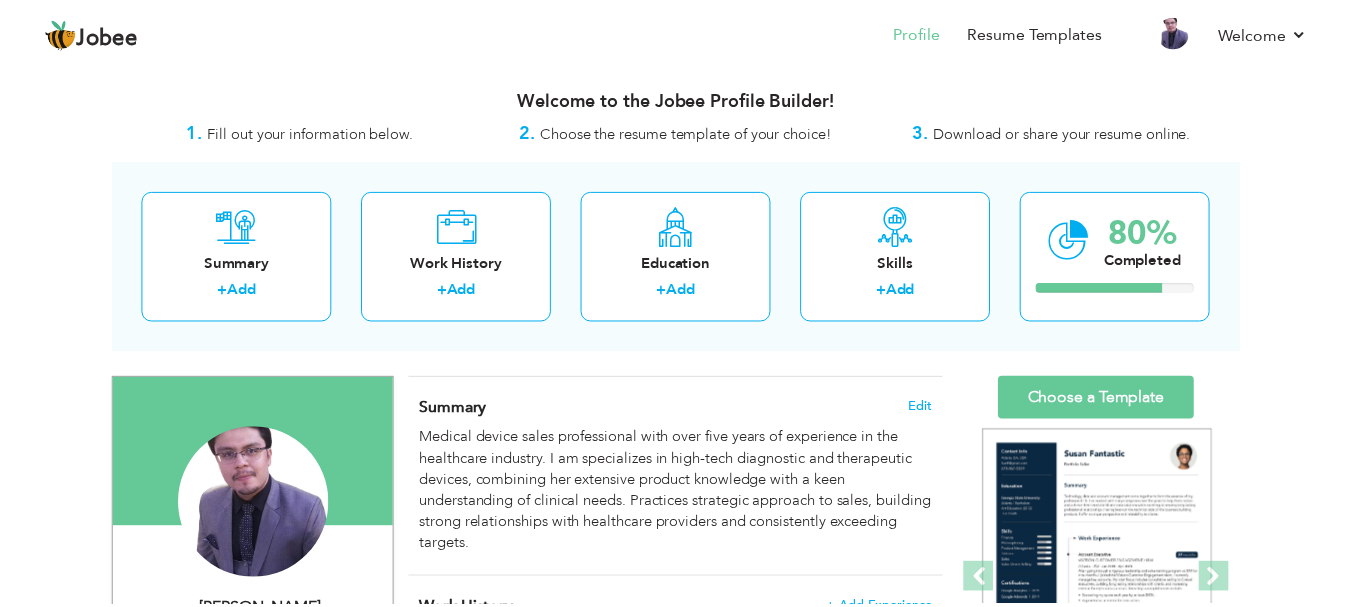 scroll, scrollTop: 0, scrollLeft: 0, axis: both 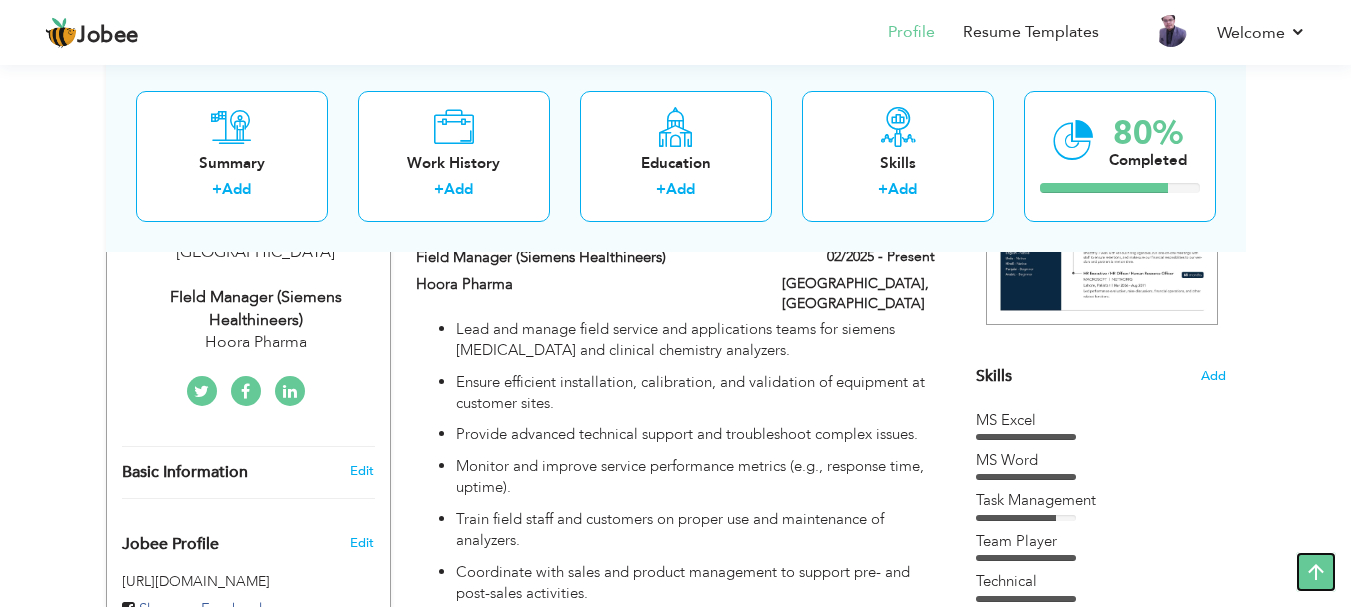 click at bounding box center [1316, 572] 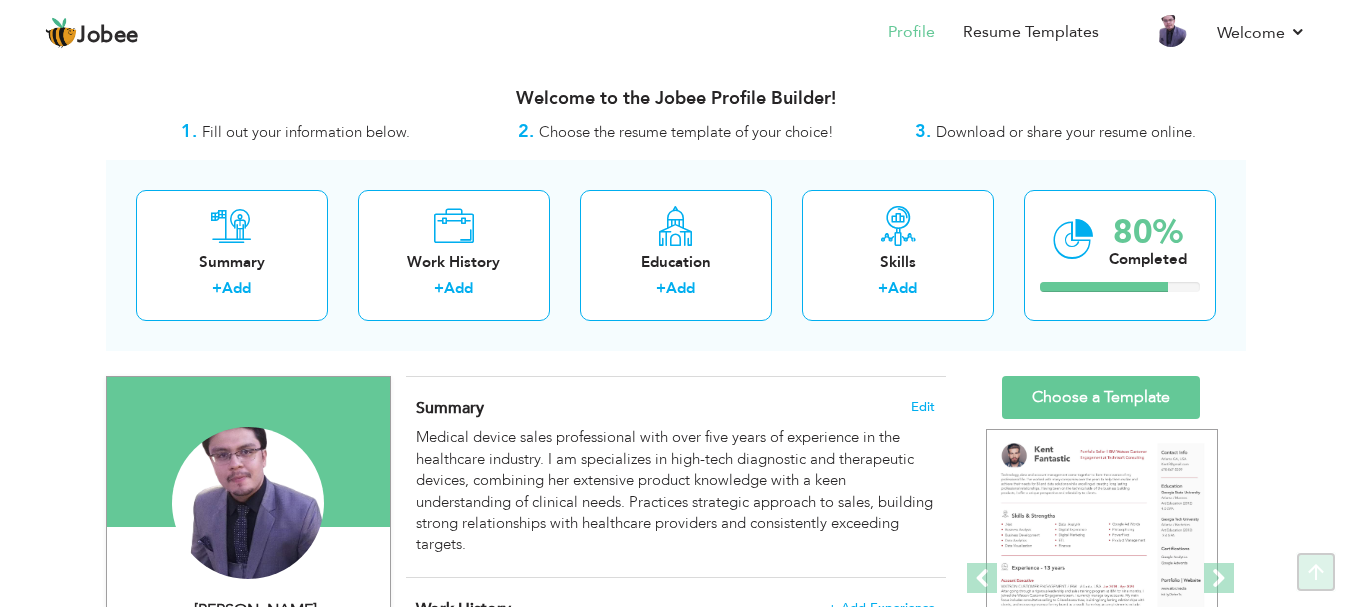 scroll, scrollTop: 0, scrollLeft: 0, axis: both 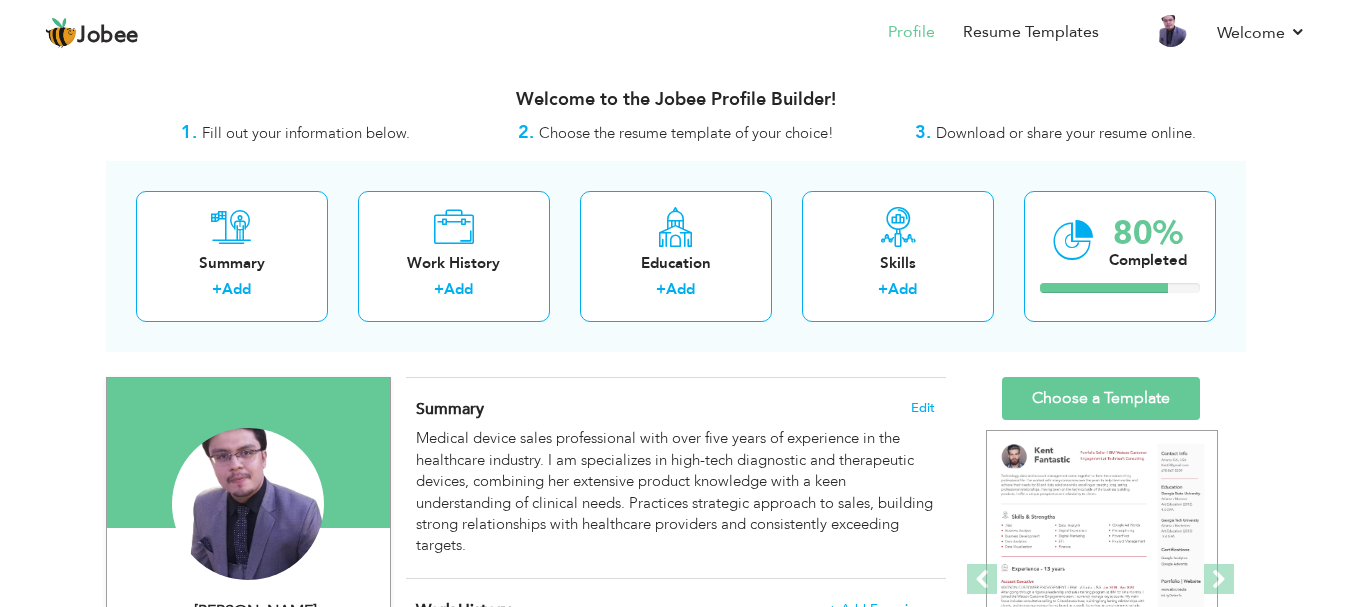 click on "View Resume
Export PDF
Profile
Summary
Public Link
Experience
Education
Awards
Work Histroy
Projects
Certifications
Skills
Preferred Job City" at bounding box center (675, 1530) 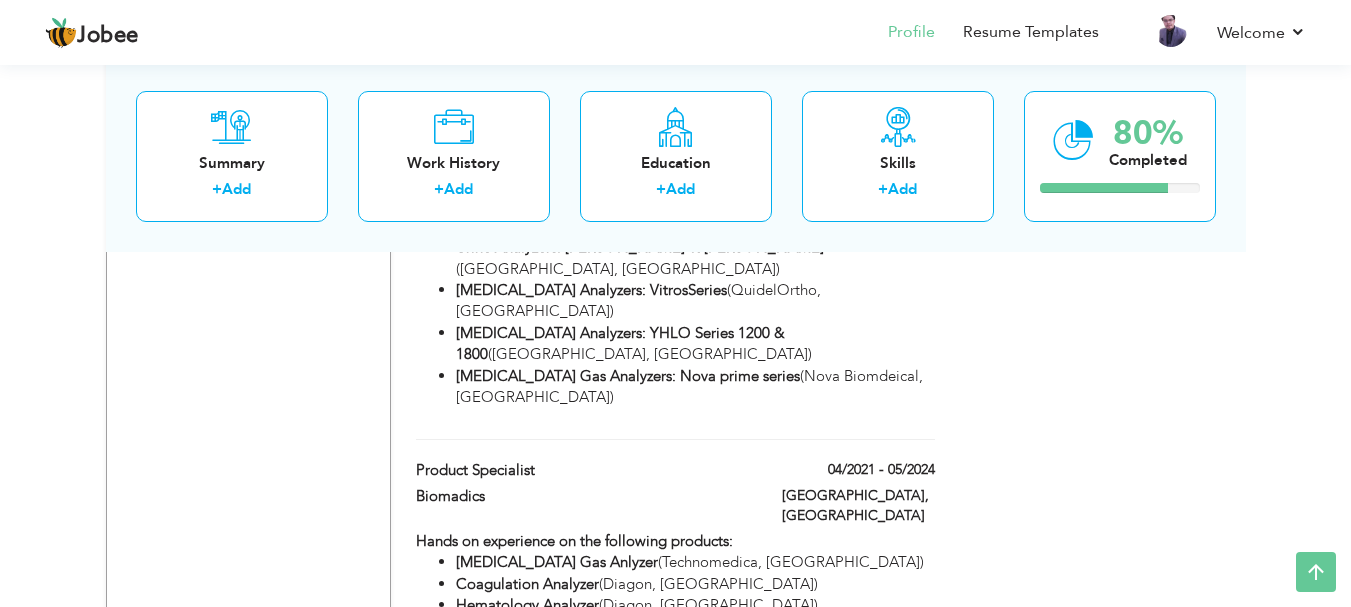 scroll, scrollTop: 1905, scrollLeft: 0, axis: vertical 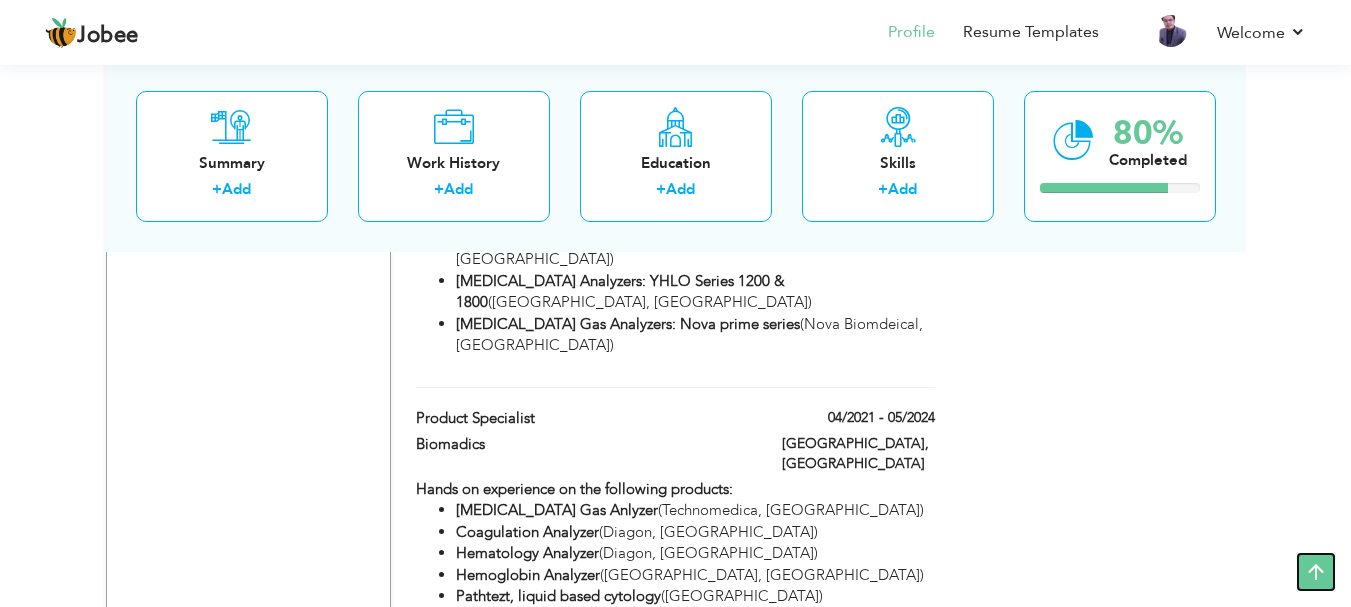 click at bounding box center [1316, 572] 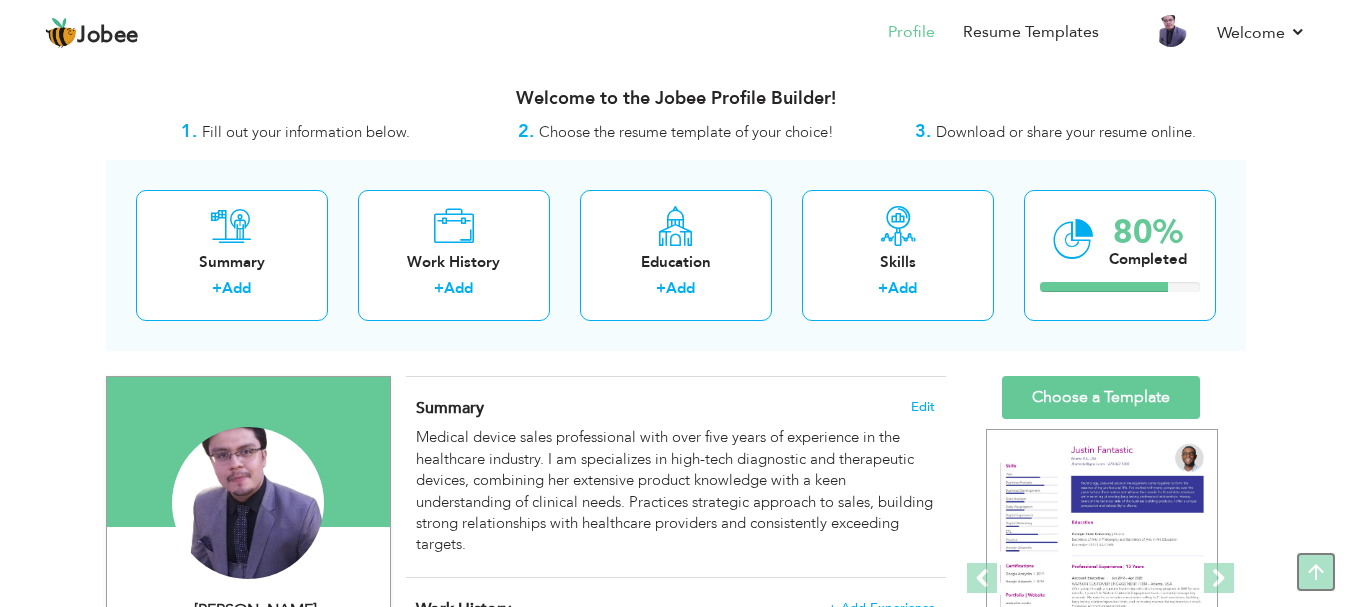scroll, scrollTop: 0, scrollLeft: 0, axis: both 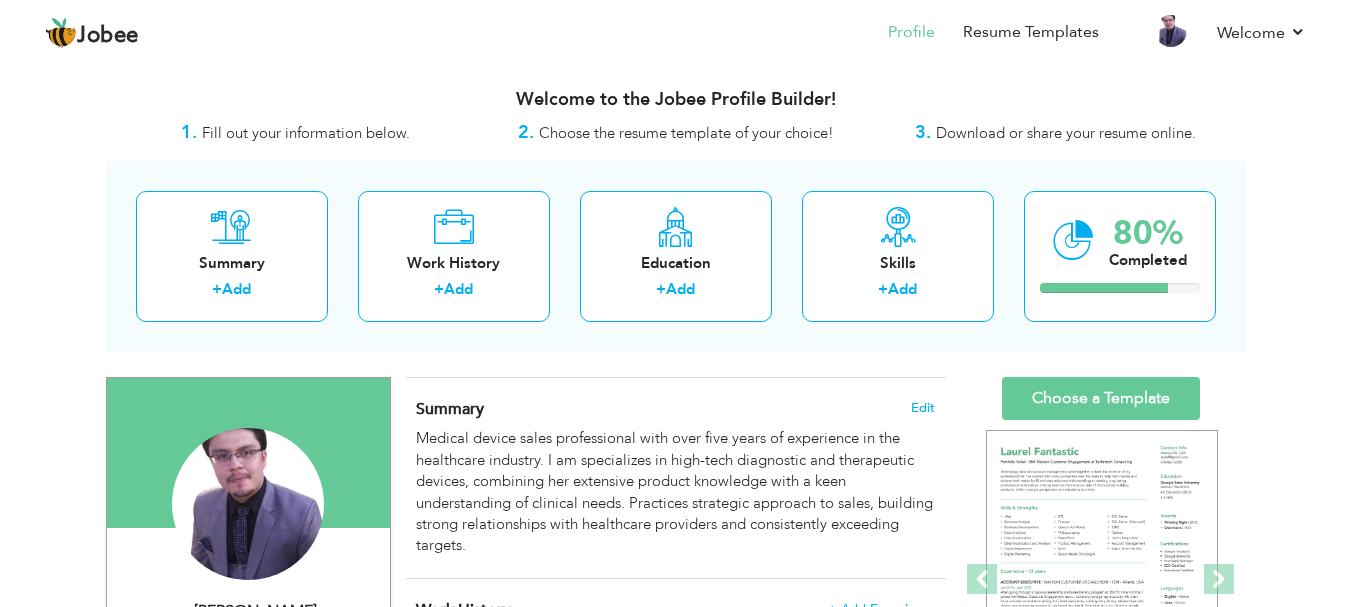 click on "Download or share your resume online." at bounding box center [1066, 133] 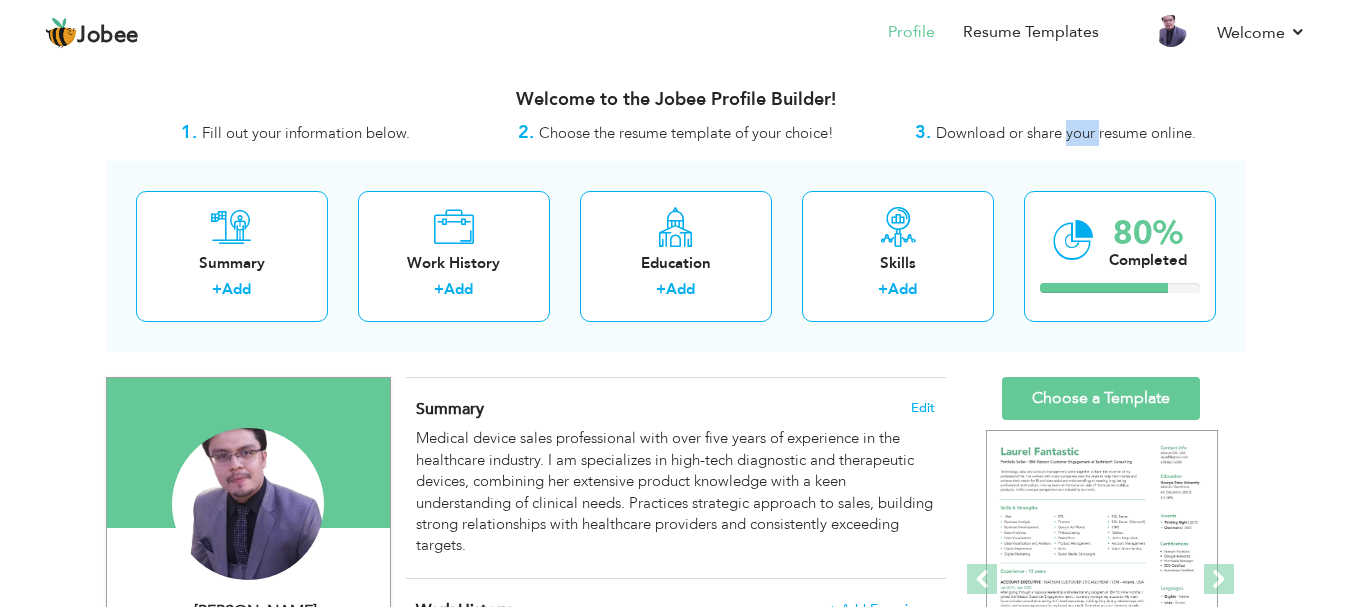 click on "Download or share your resume online." at bounding box center (1066, 133) 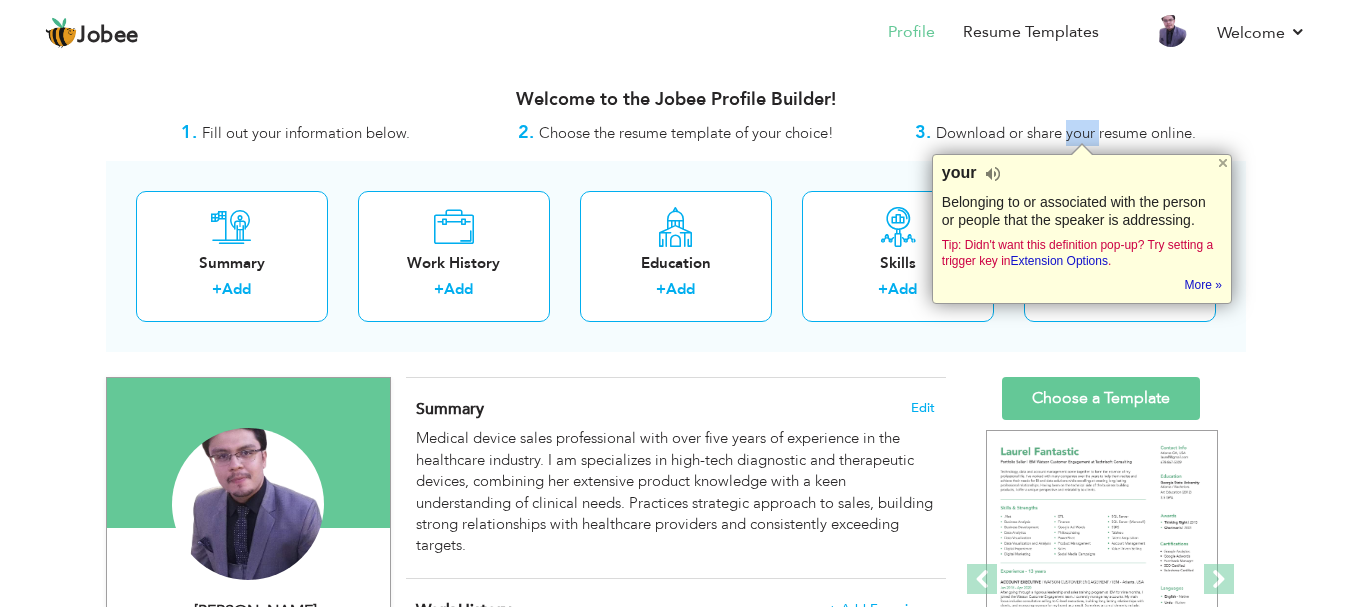 click on "Download or share your resume online." at bounding box center [1066, 133] 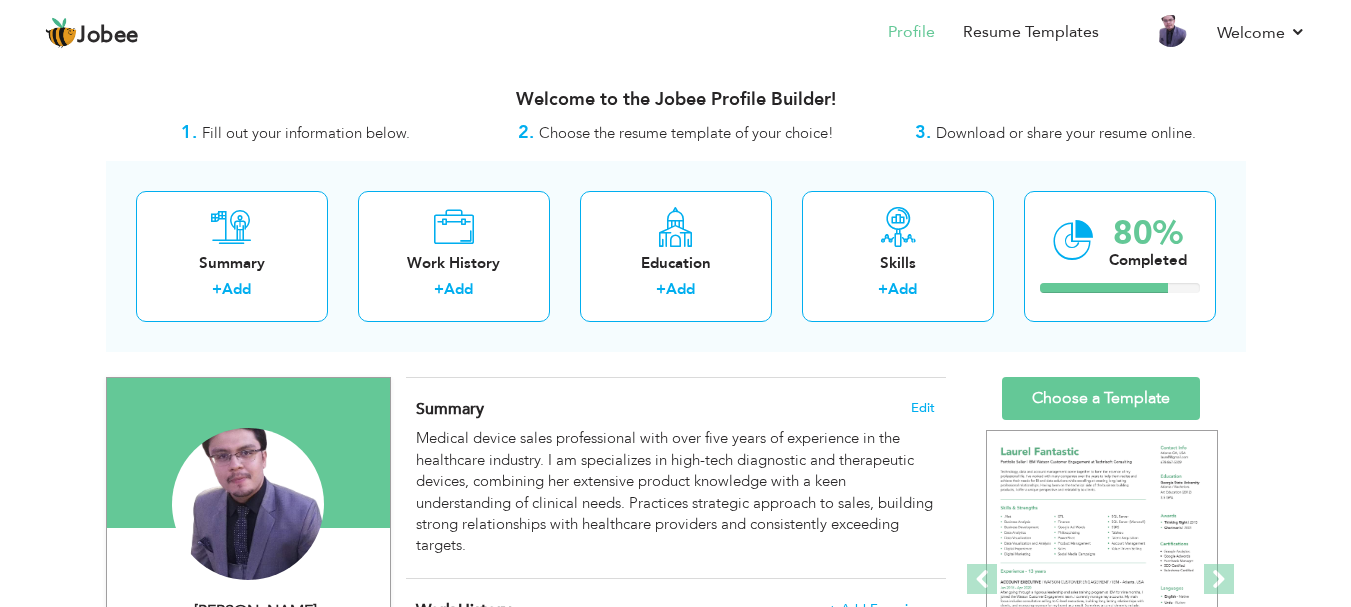 click on "Download or share your resume online." at bounding box center (1066, 133) 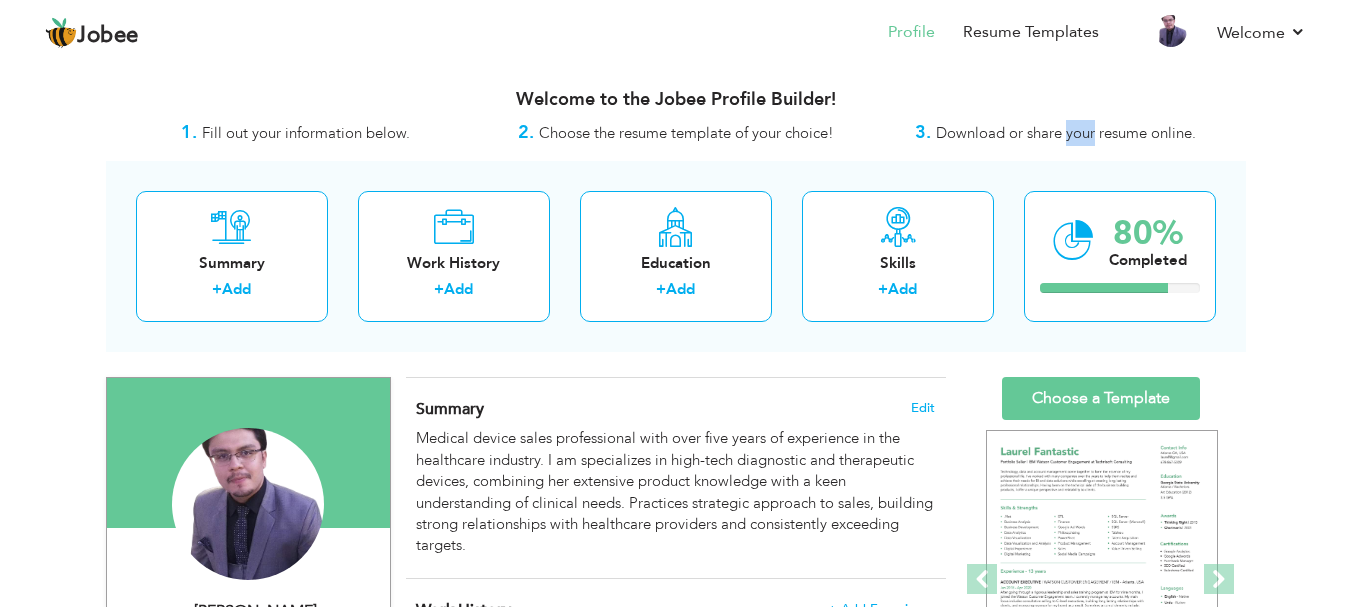 click on "Download or share your resume online." at bounding box center (1066, 133) 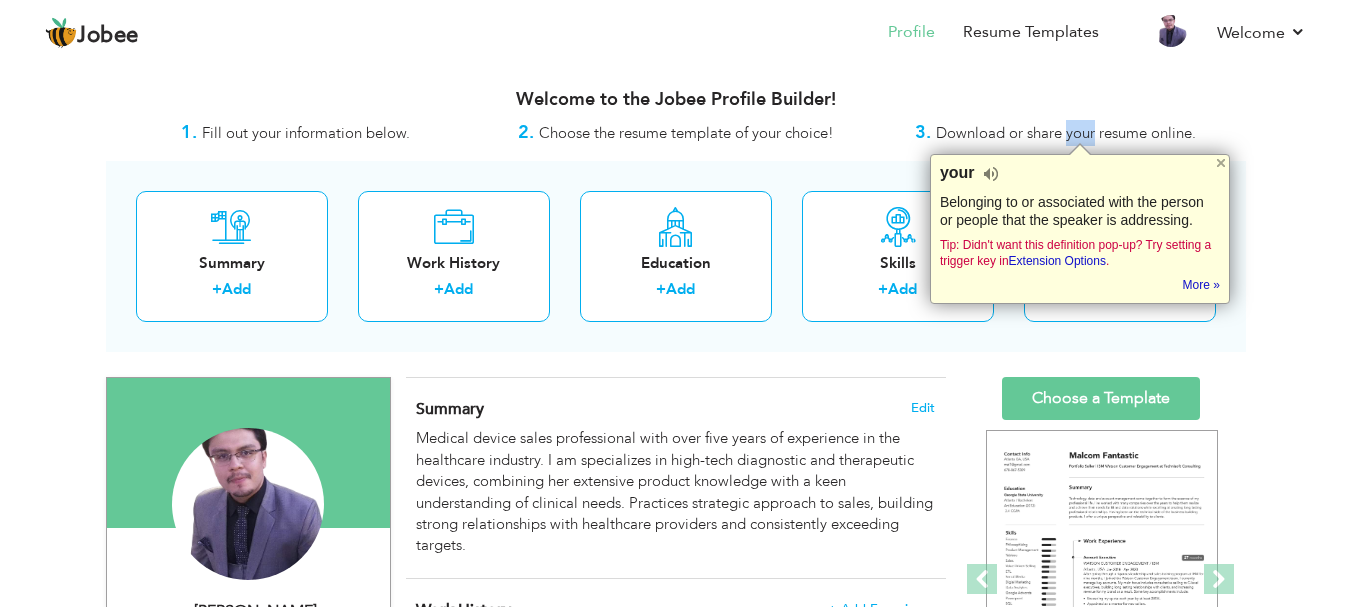 click on "Download or share your resume online." at bounding box center [1066, 133] 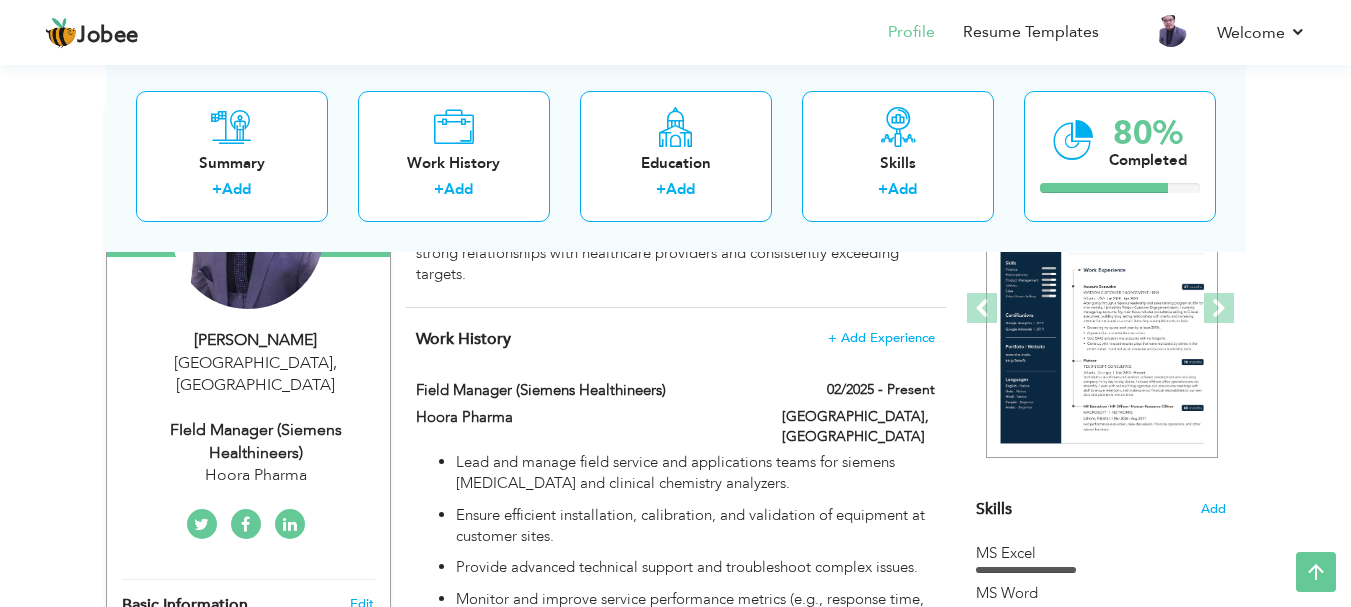 scroll, scrollTop: 272, scrollLeft: 0, axis: vertical 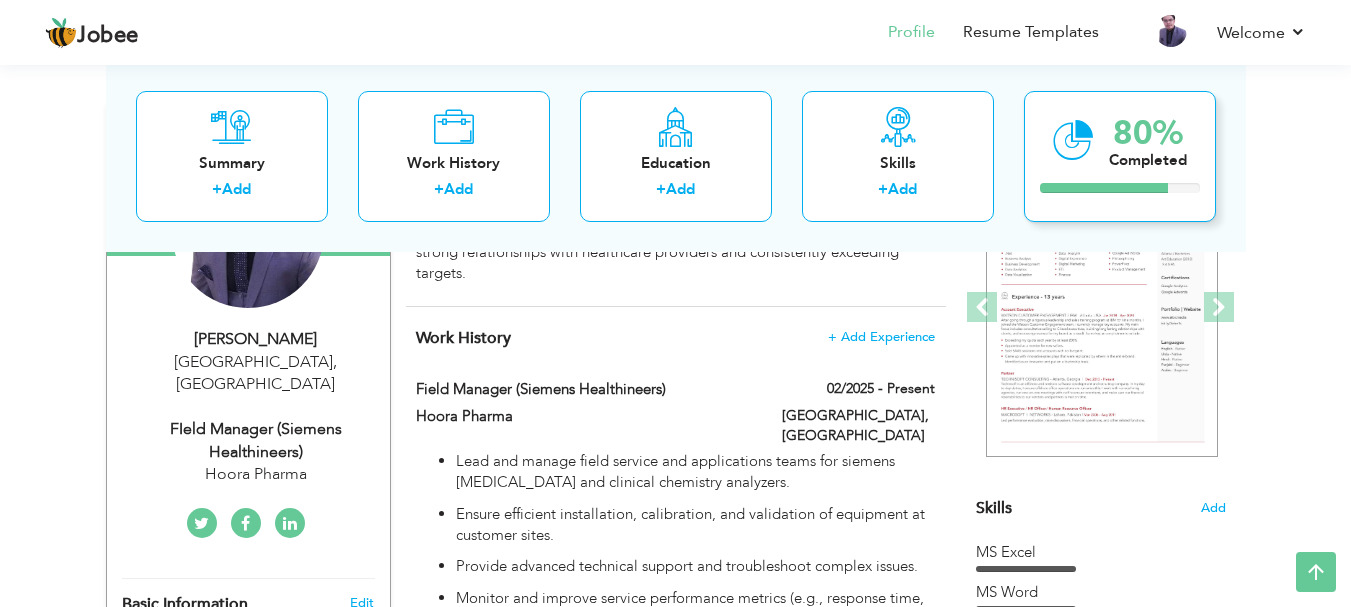 click at bounding box center [1104, 188] 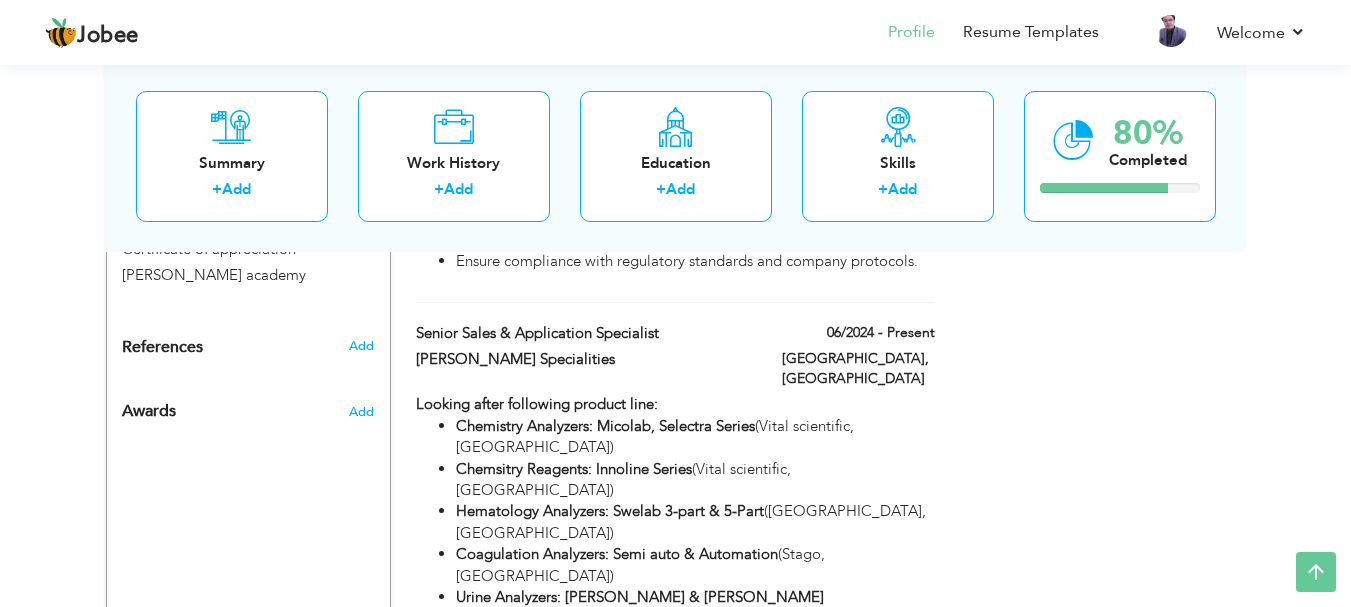 scroll, scrollTop: 1504, scrollLeft: 0, axis: vertical 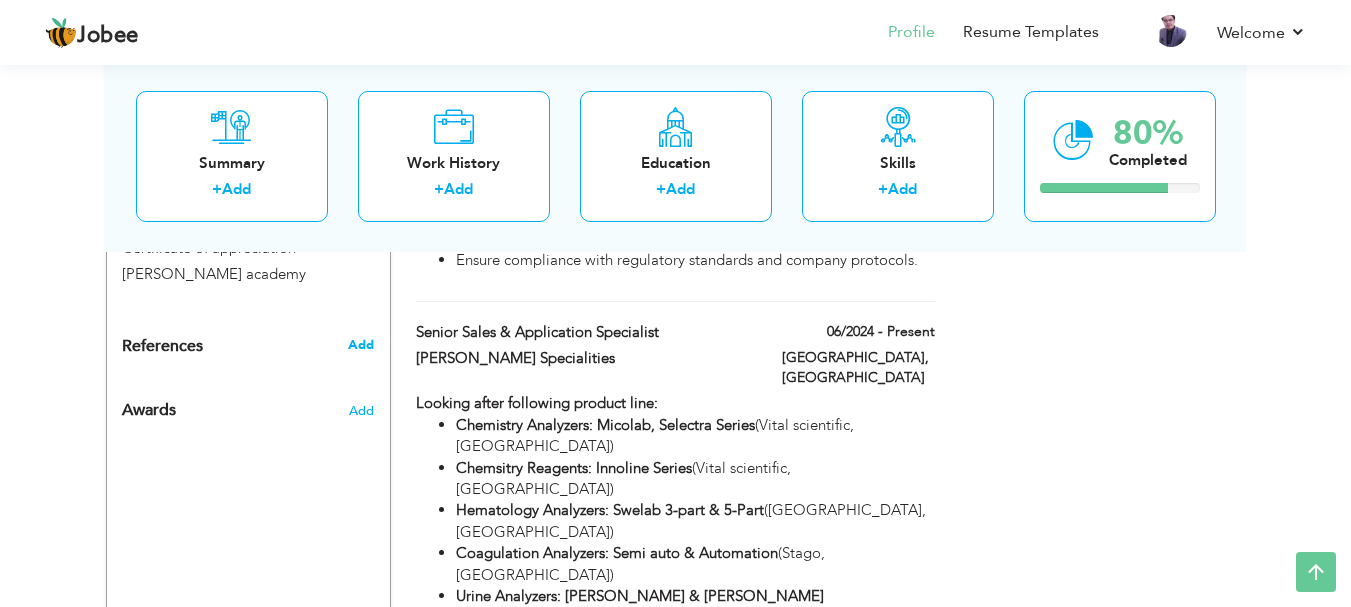 click on "Add" at bounding box center (361, 345) 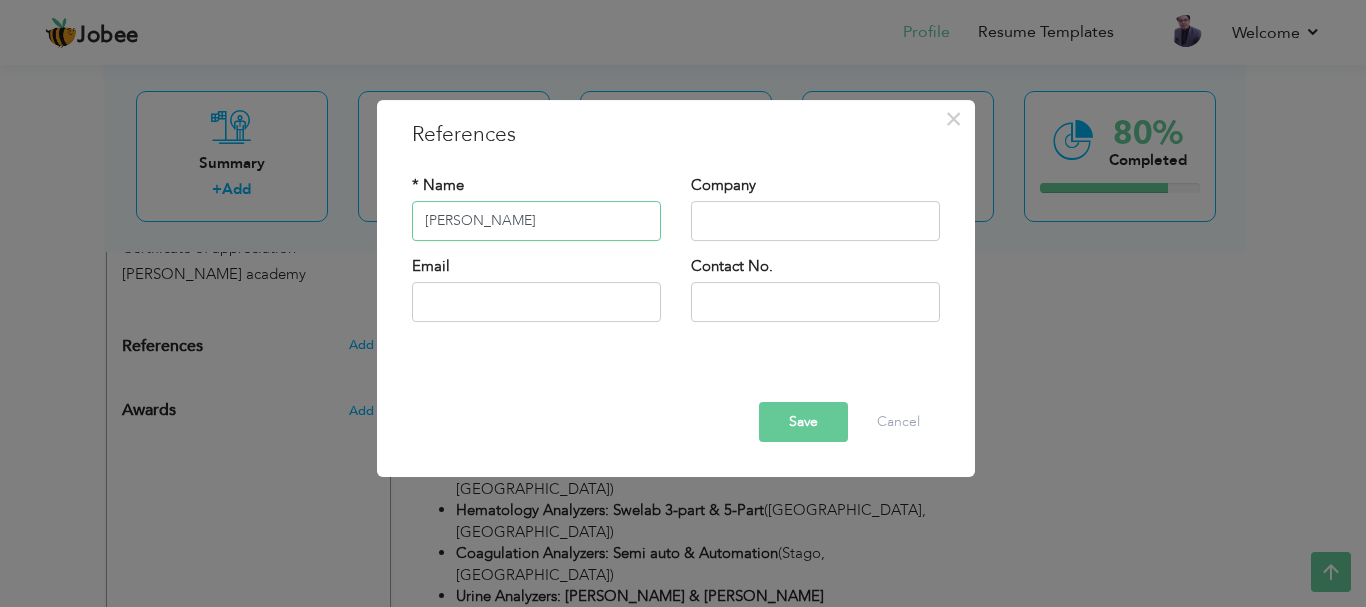 type on "Hamdan Afridi" 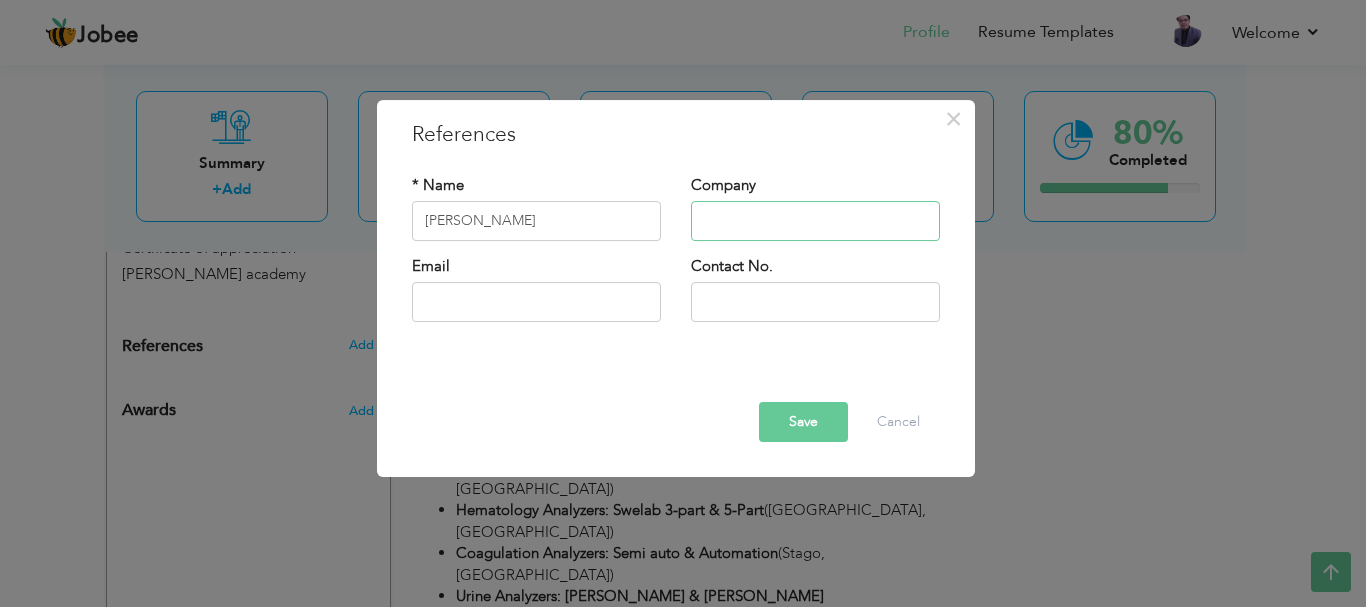 click at bounding box center (815, 221) 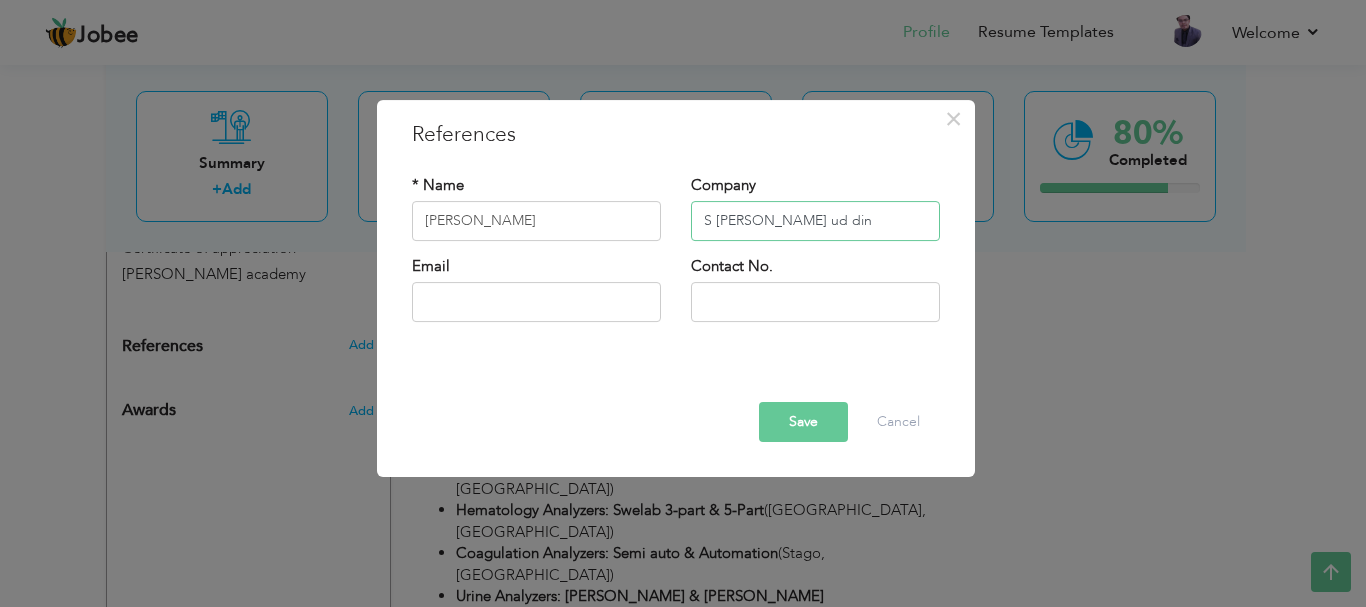 type on "S [PERSON_NAME] ud din" 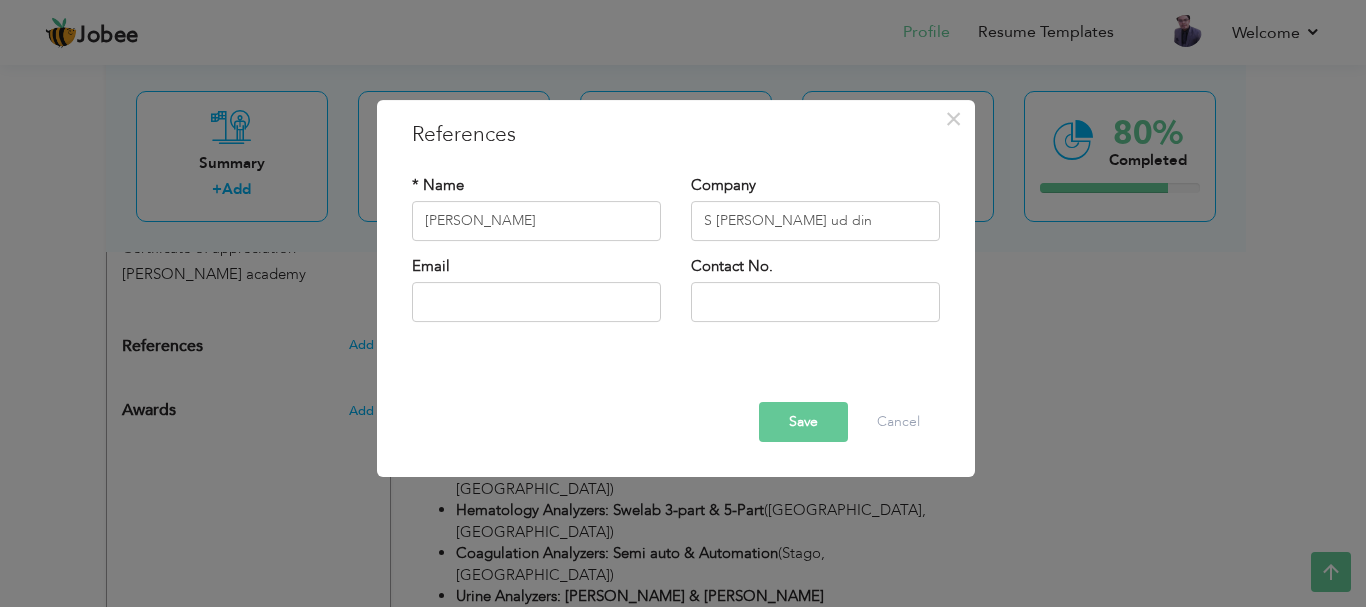 click on "Save" at bounding box center (803, 422) 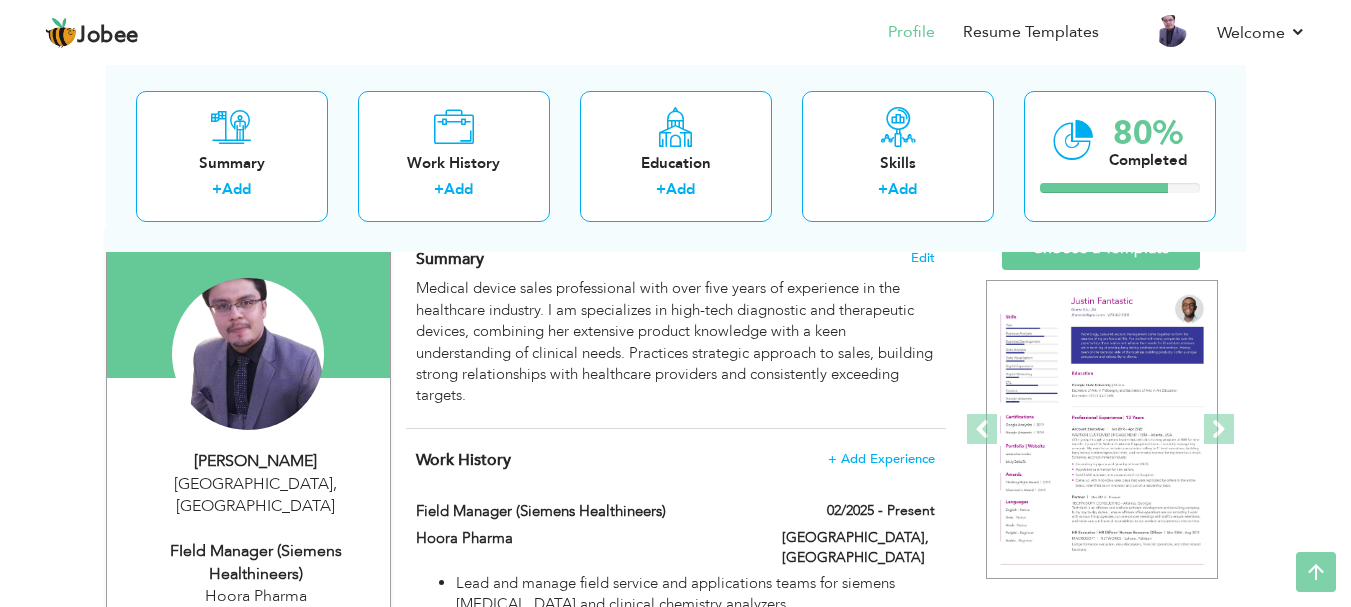 scroll, scrollTop: 0, scrollLeft: 0, axis: both 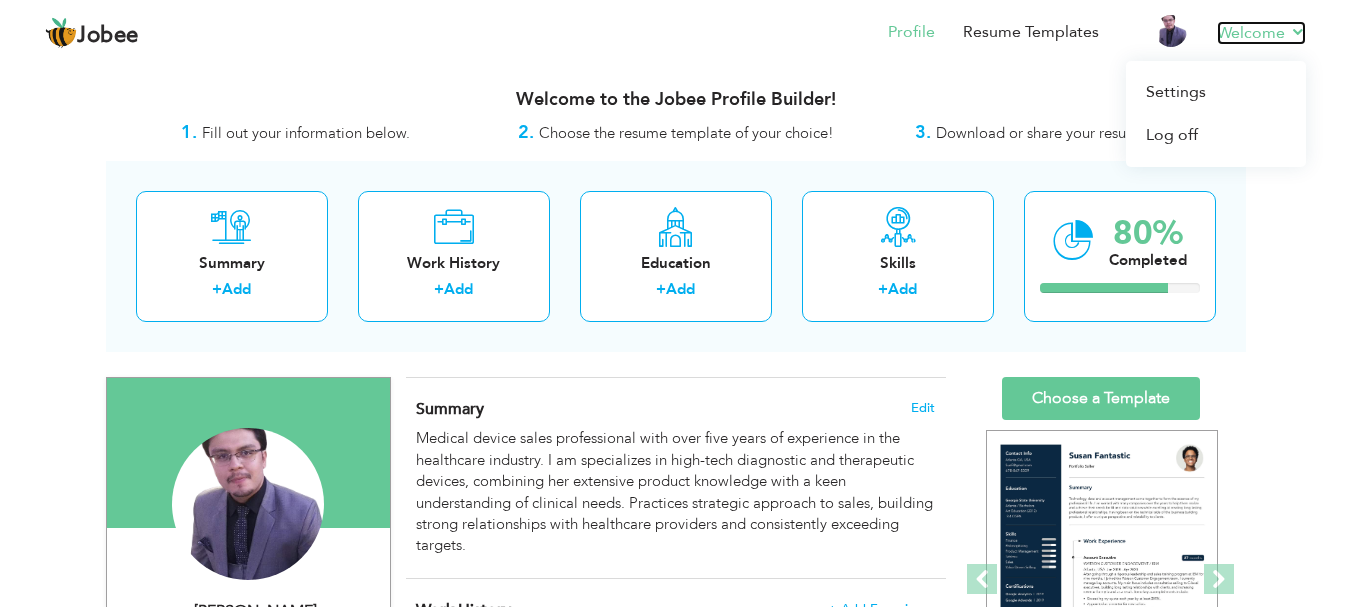 click on "Welcome" at bounding box center (1261, 33) 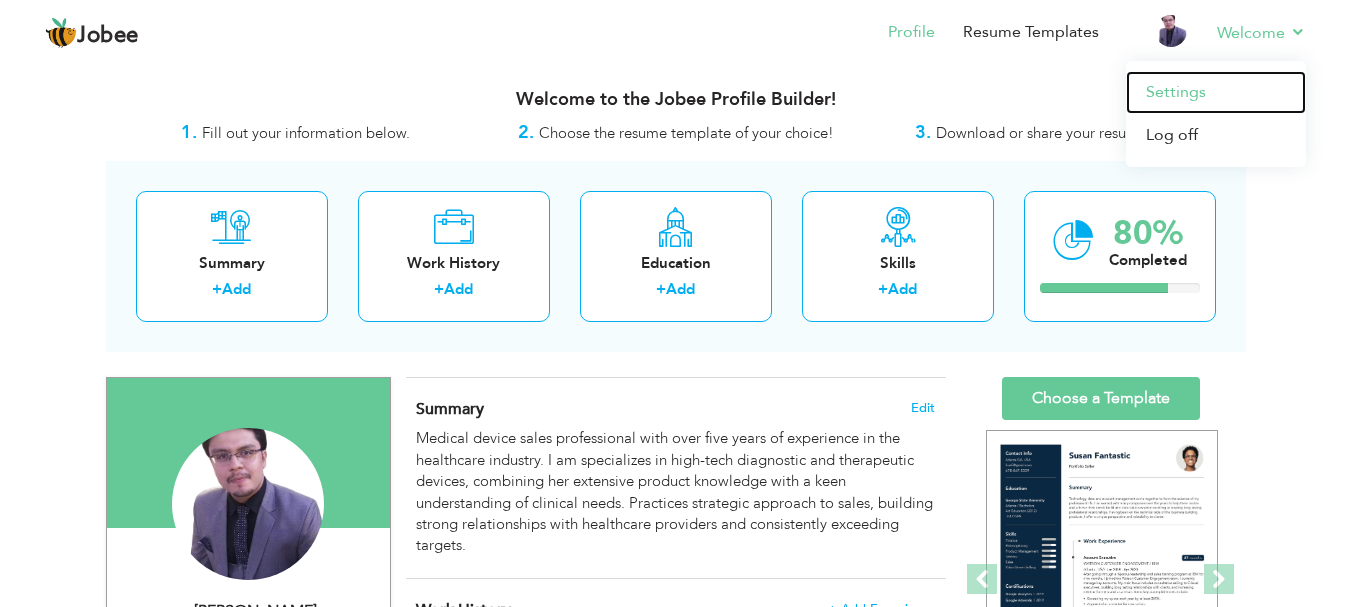 click on "Settings" at bounding box center (1216, 92) 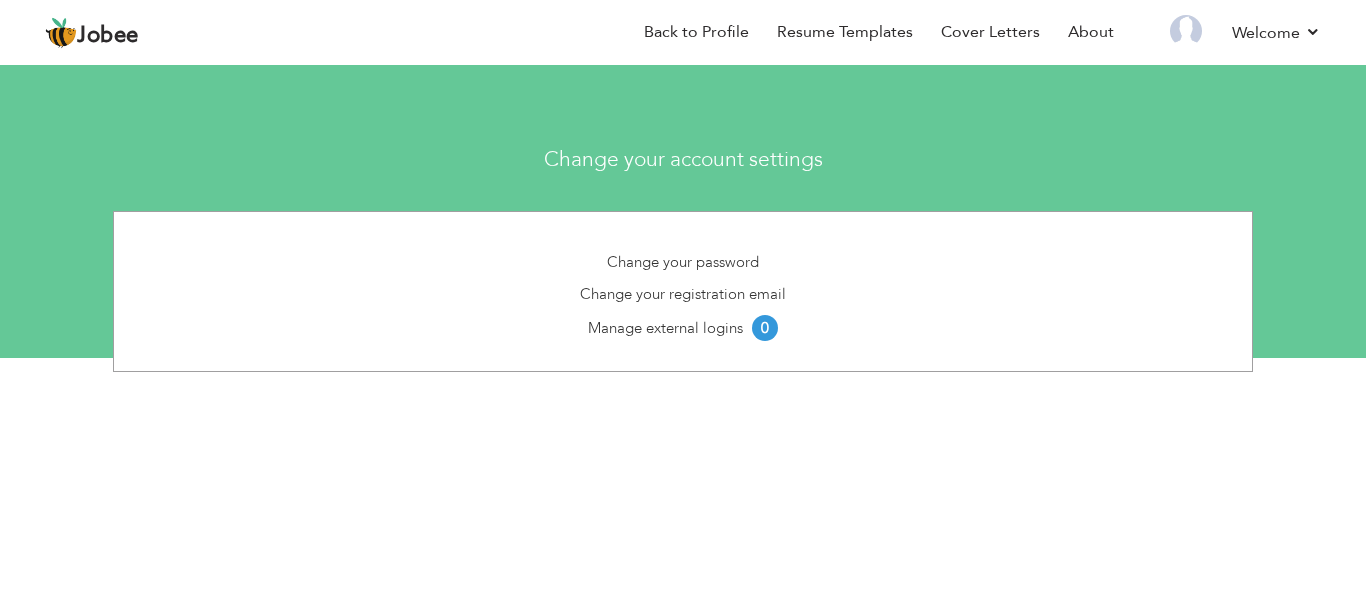 scroll, scrollTop: 0, scrollLeft: 0, axis: both 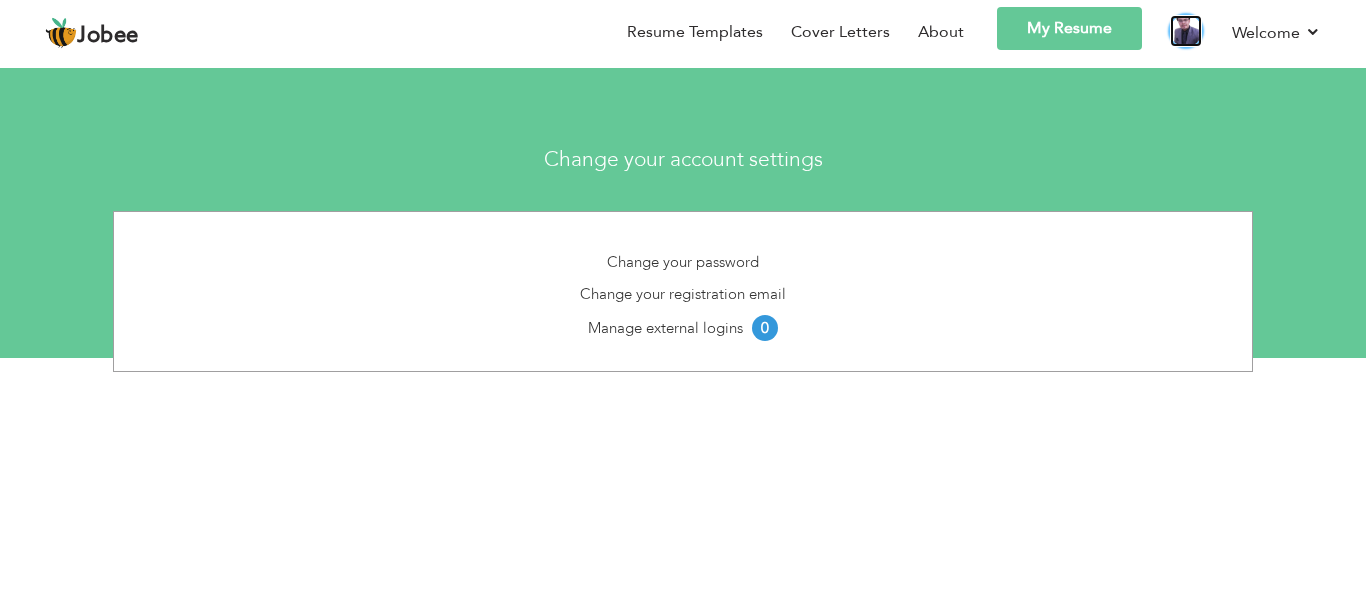 click at bounding box center (1186, 31) 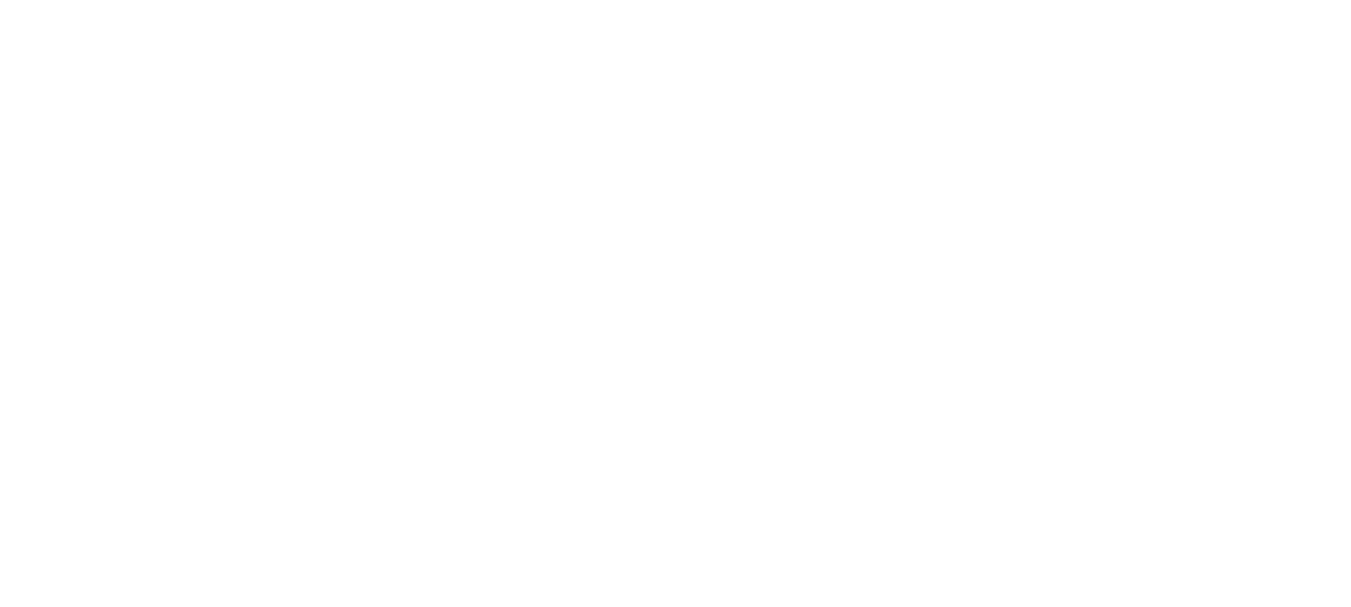 scroll, scrollTop: 0, scrollLeft: 0, axis: both 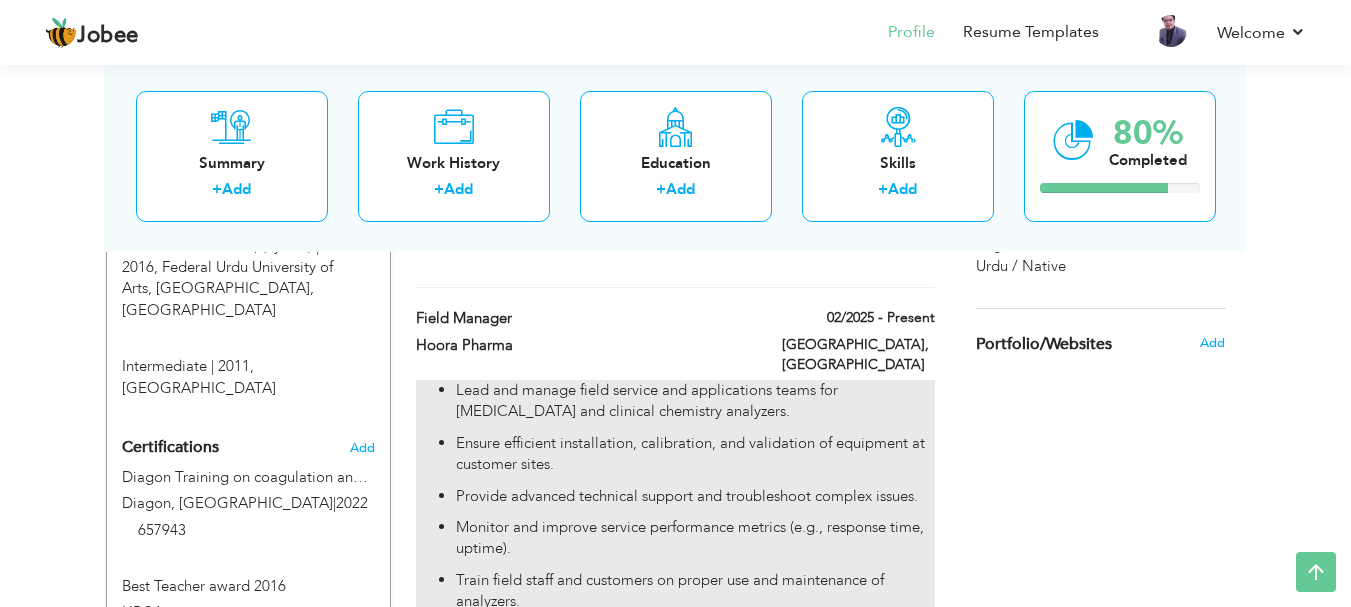 click on "Lead and manage field service and applications teams for immunoassay and clinical chemistry analyzers." at bounding box center (695, 401) 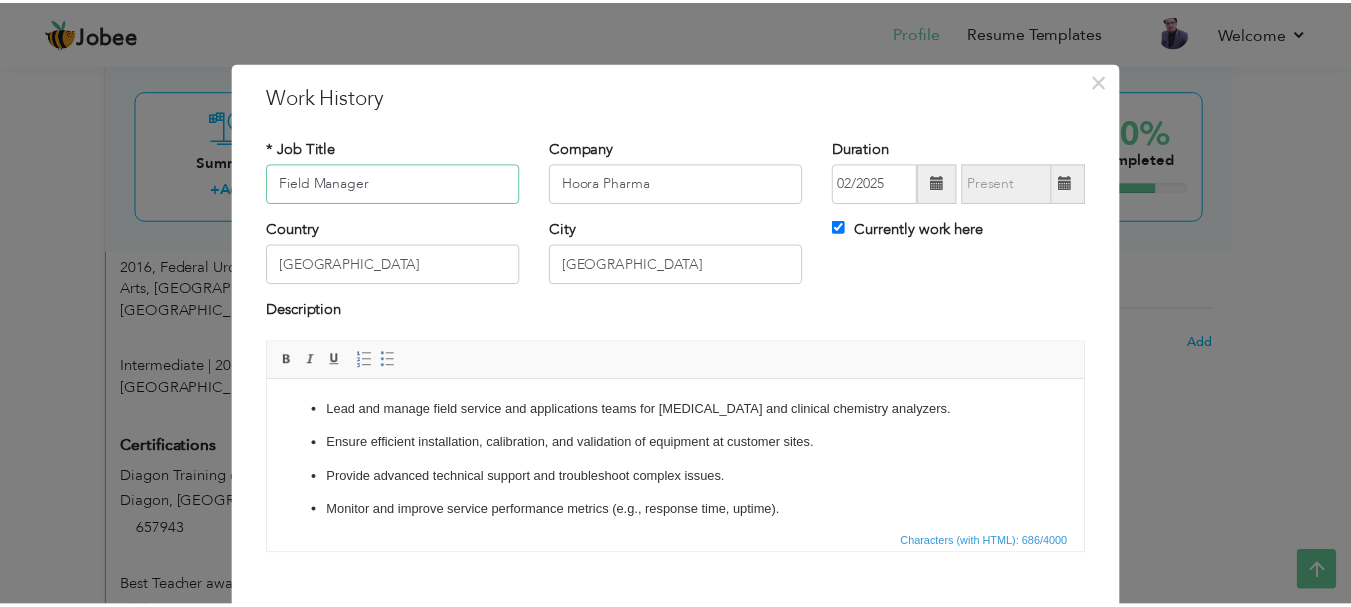scroll, scrollTop: 110, scrollLeft: 0, axis: vertical 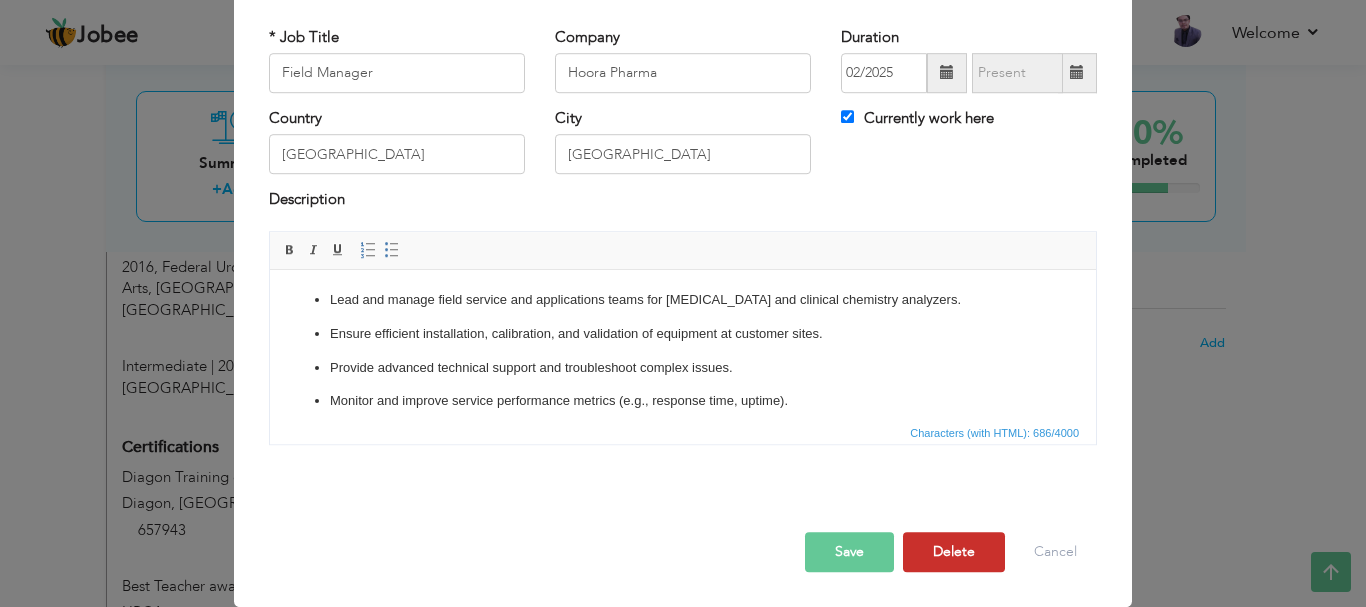 click on "Delete" at bounding box center [954, 552] 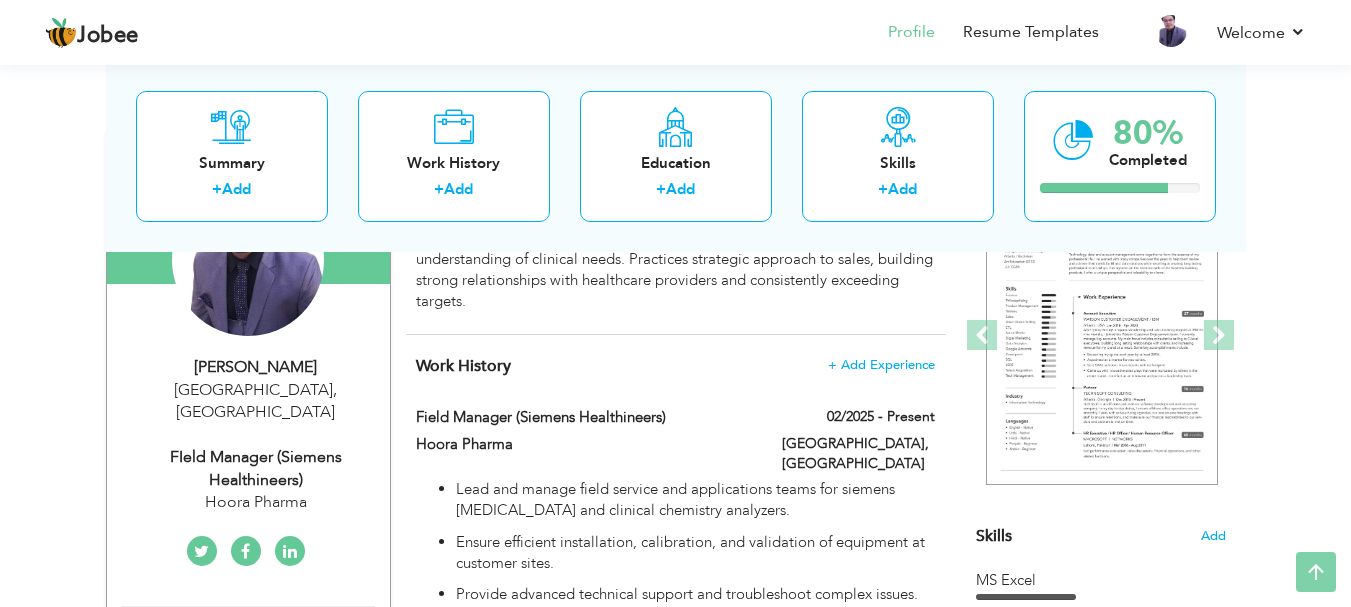scroll, scrollTop: 245, scrollLeft: 0, axis: vertical 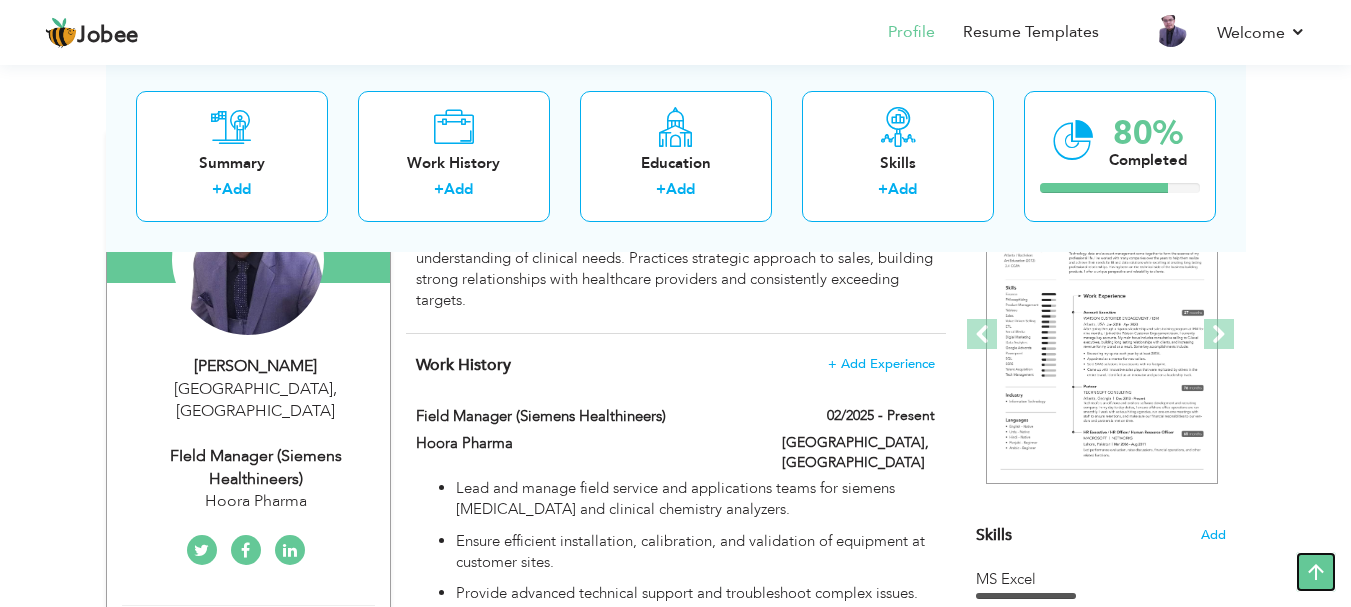 click at bounding box center [1316, 572] 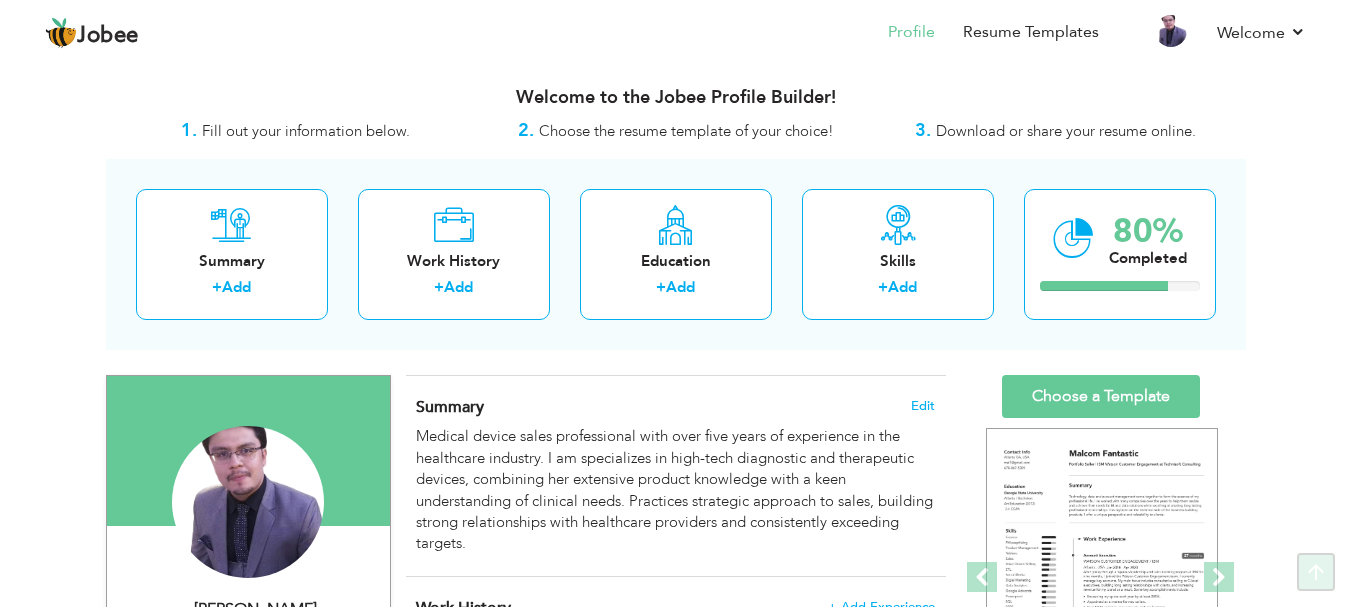 scroll, scrollTop: 0, scrollLeft: 0, axis: both 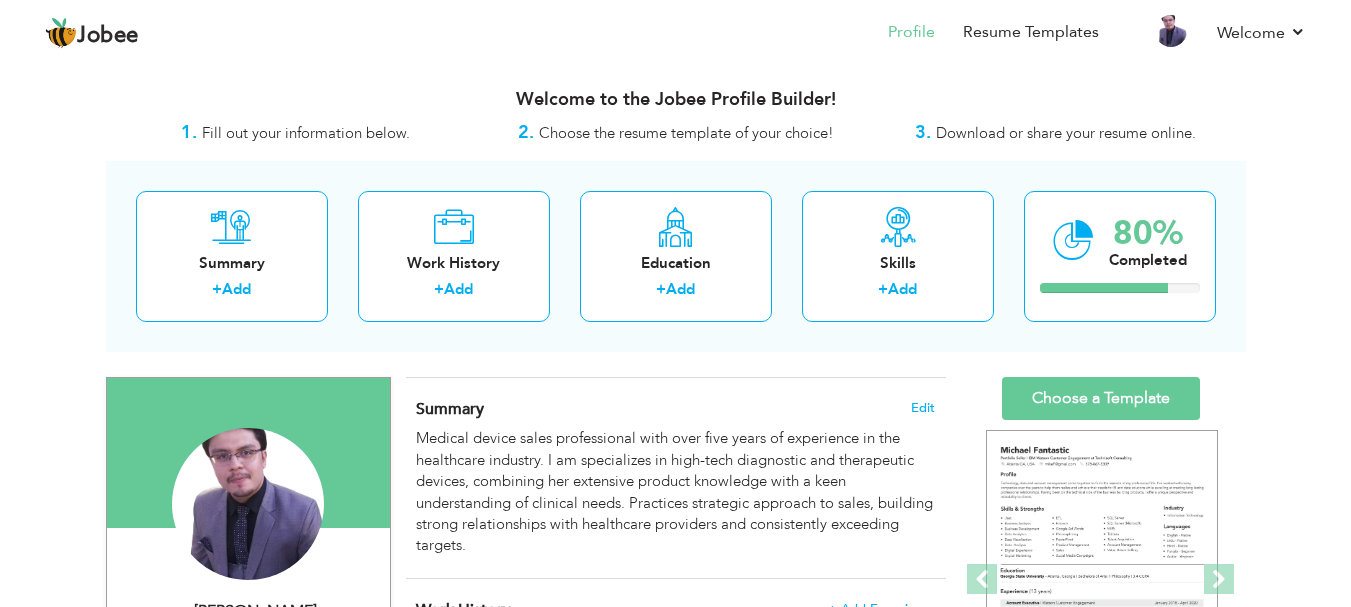 click on "Download or share your resume online." at bounding box center (1066, 133) 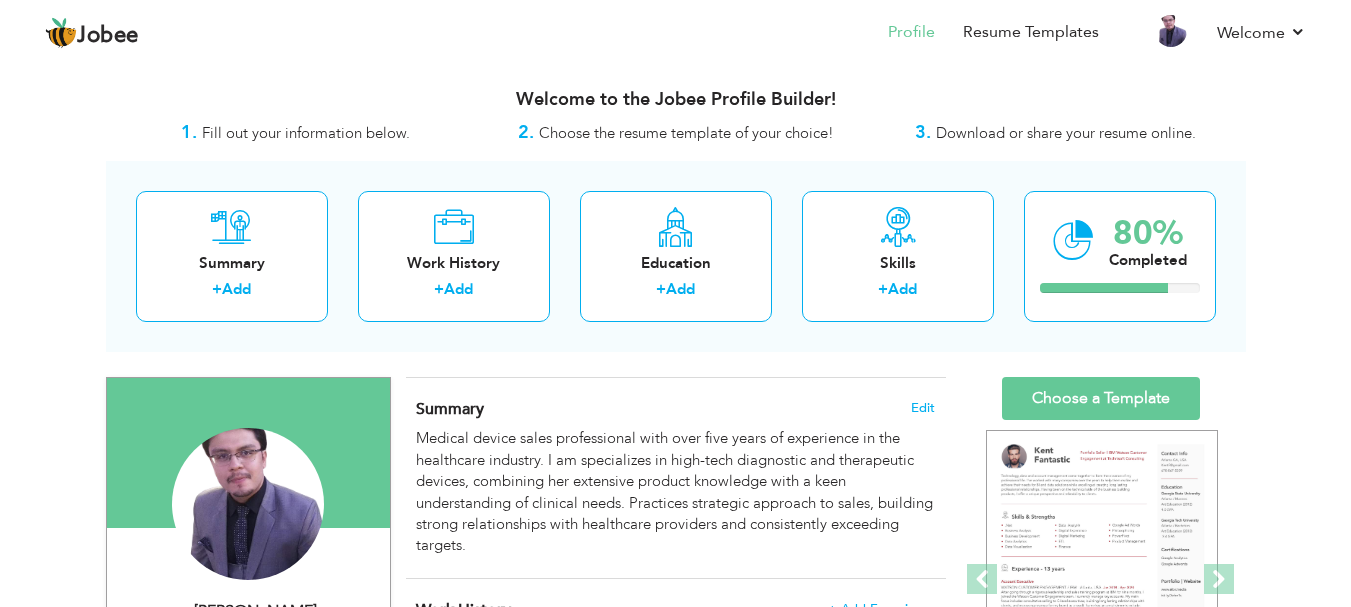 drag, startPoint x: 1331, startPoint y: 1, endPoint x: 740, endPoint y: 382, distance: 703.1657 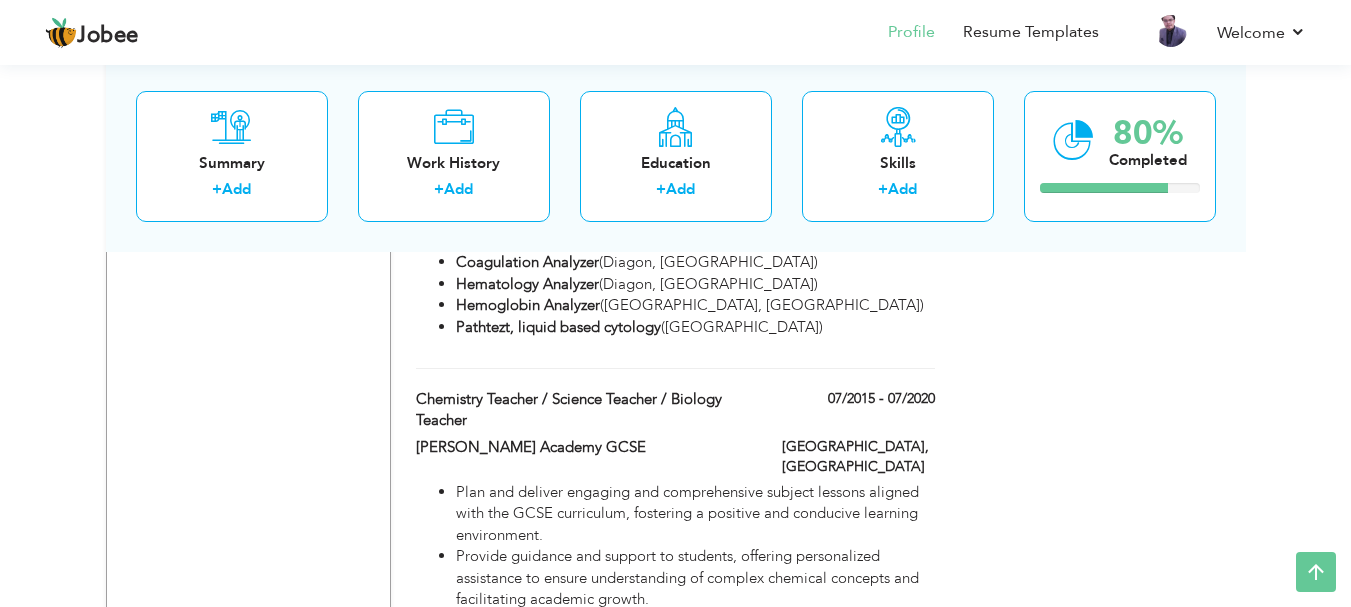 scroll, scrollTop: 1760, scrollLeft: 0, axis: vertical 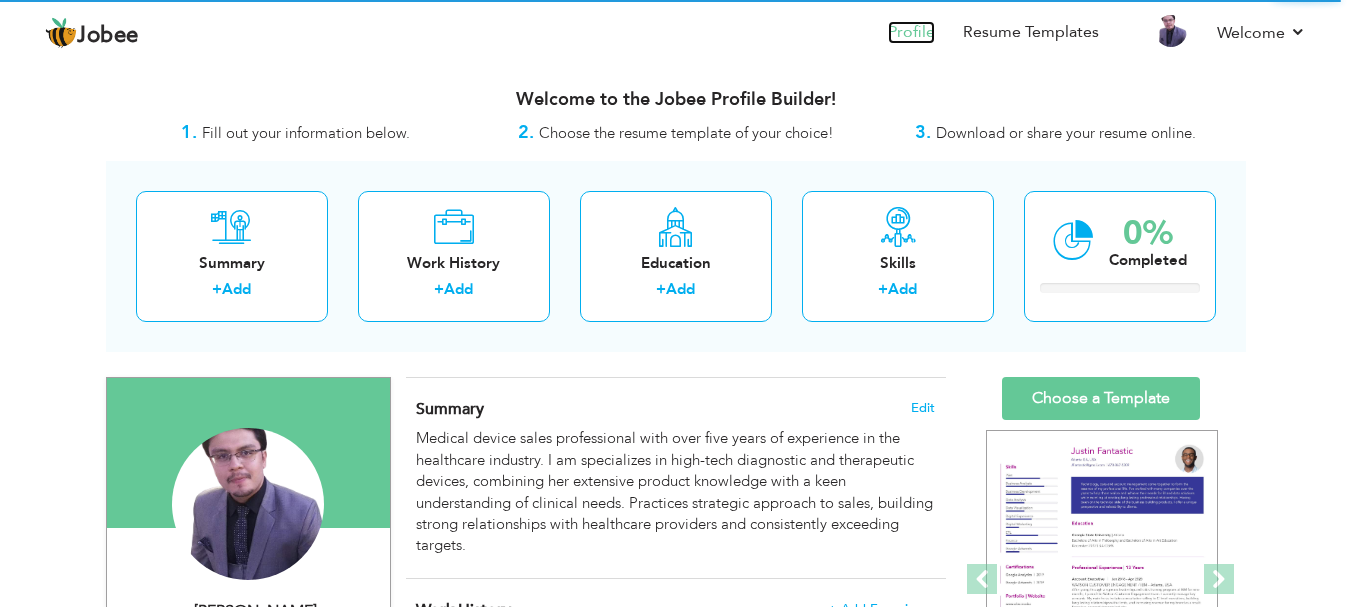 click on "Profile" at bounding box center [911, 32] 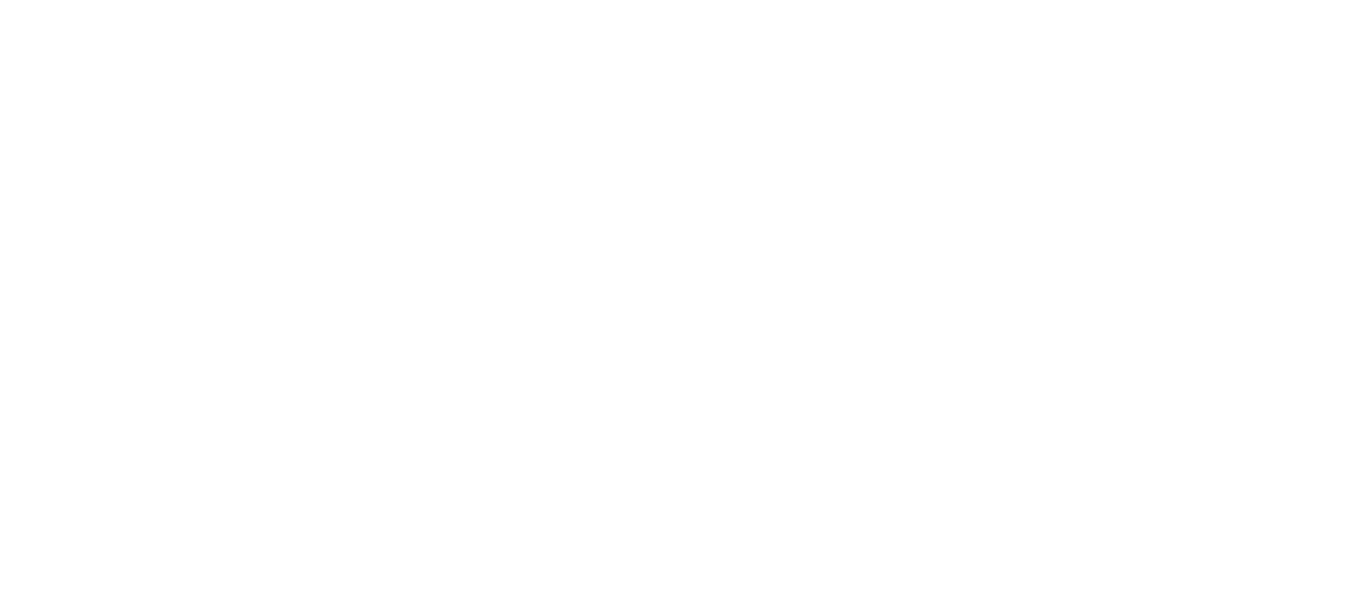 scroll, scrollTop: 0, scrollLeft: 0, axis: both 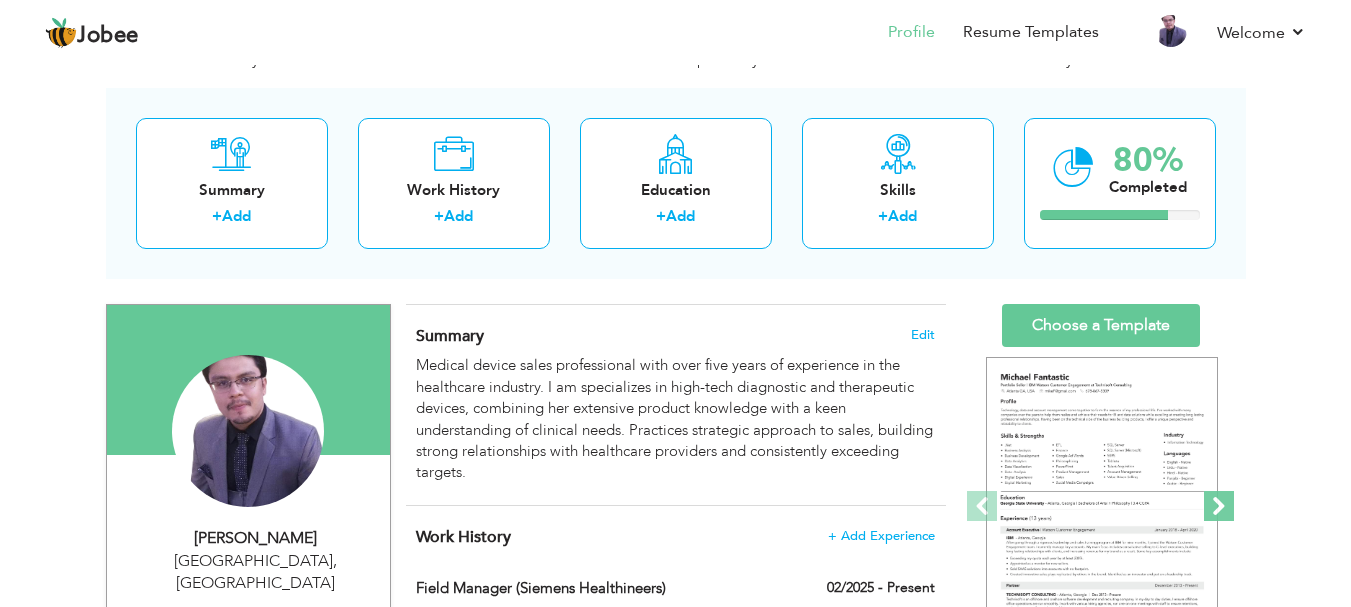 click at bounding box center [1219, 506] 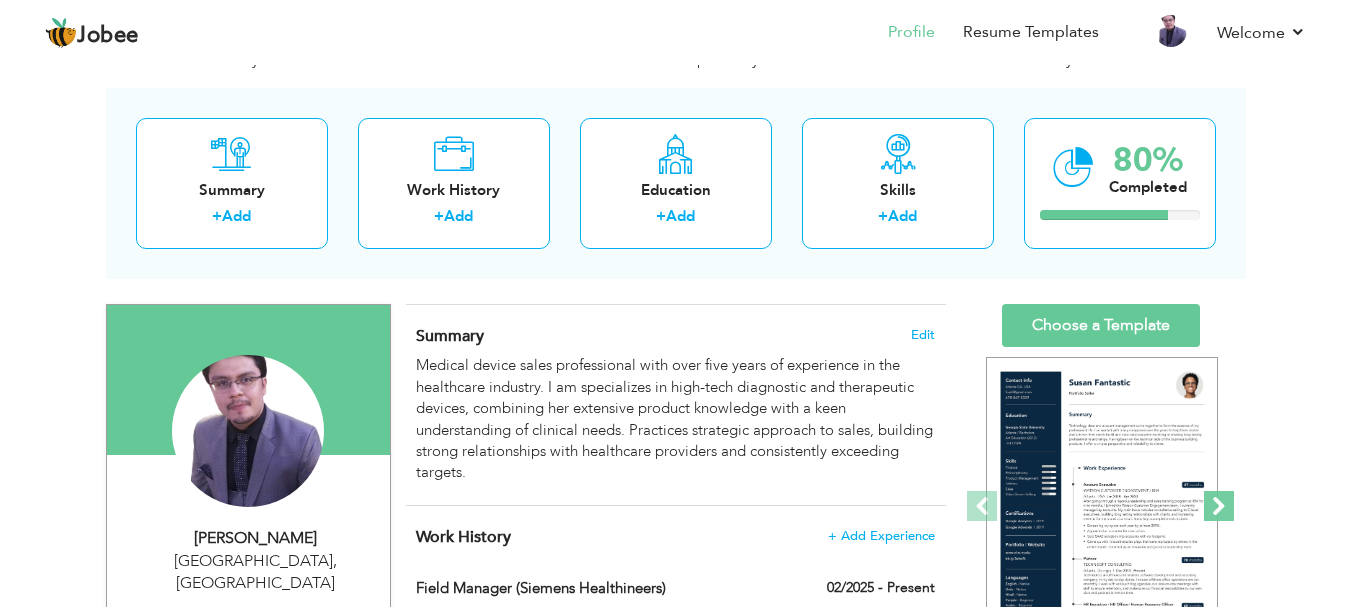 click at bounding box center [1219, 506] 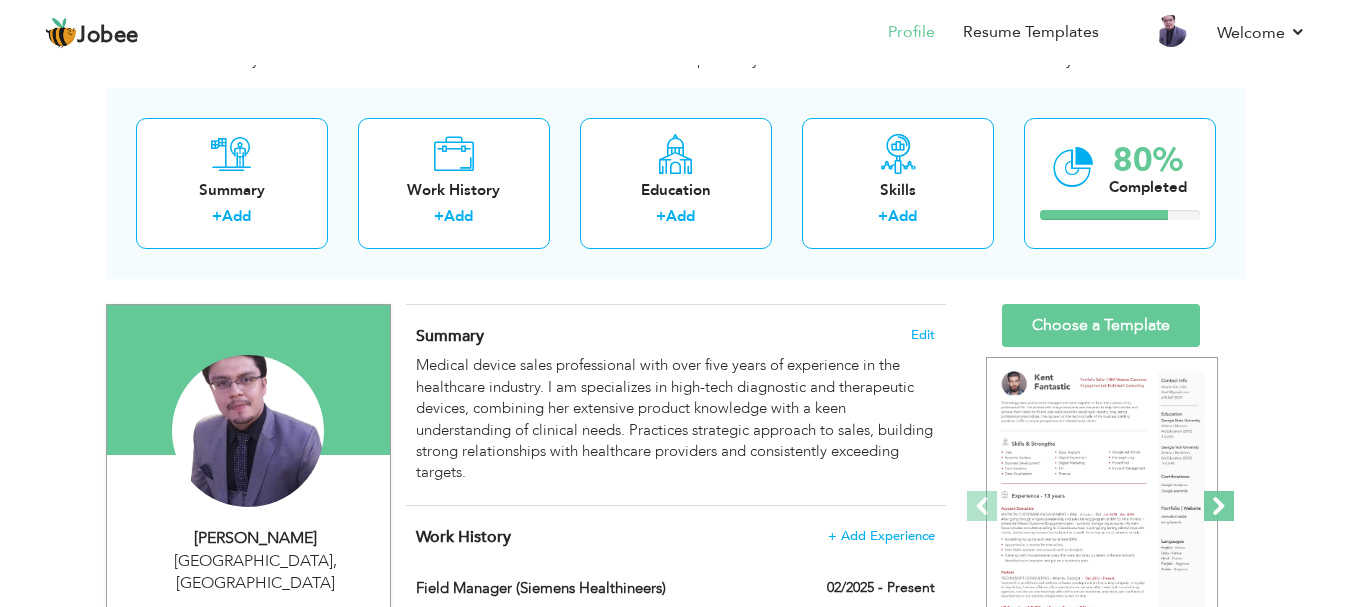 click at bounding box center (1219, 506) 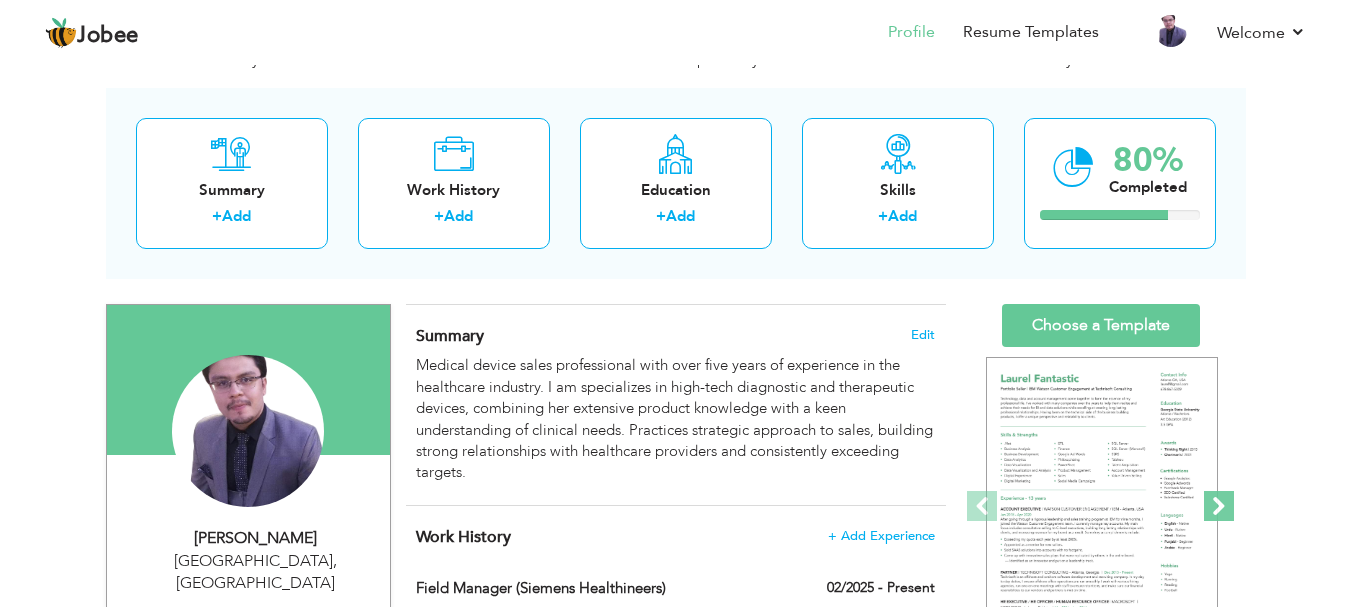 click at bounding box center (1219, 506) 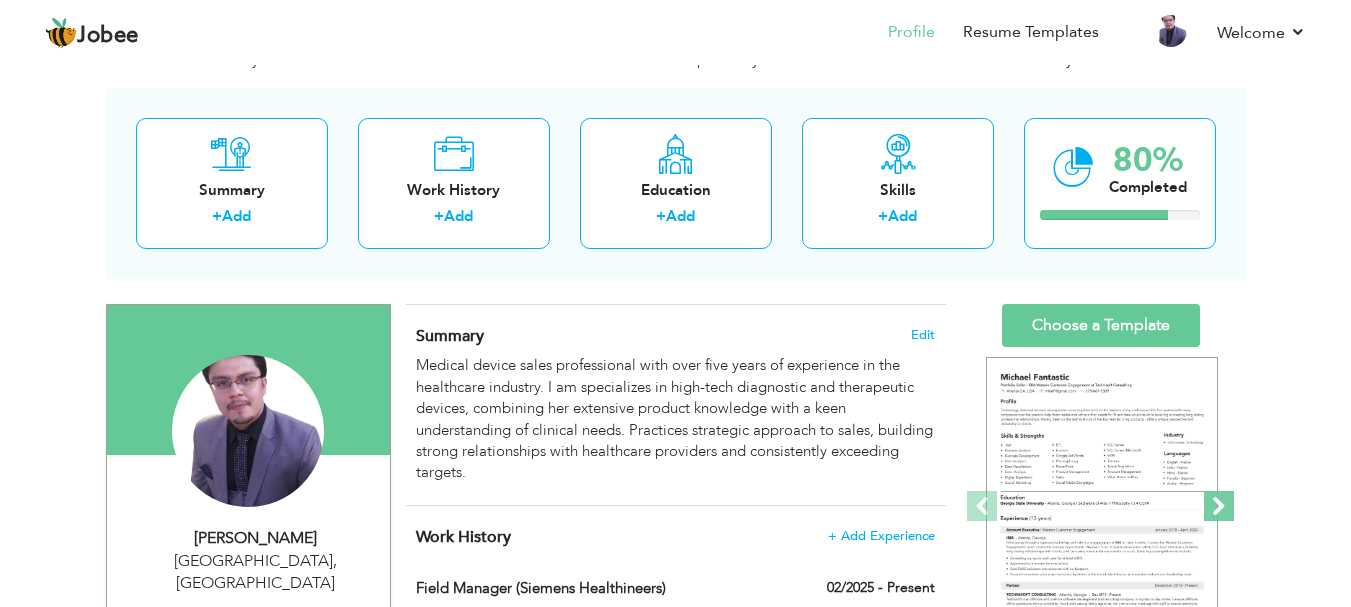 click at bounding box center (1219, 506) 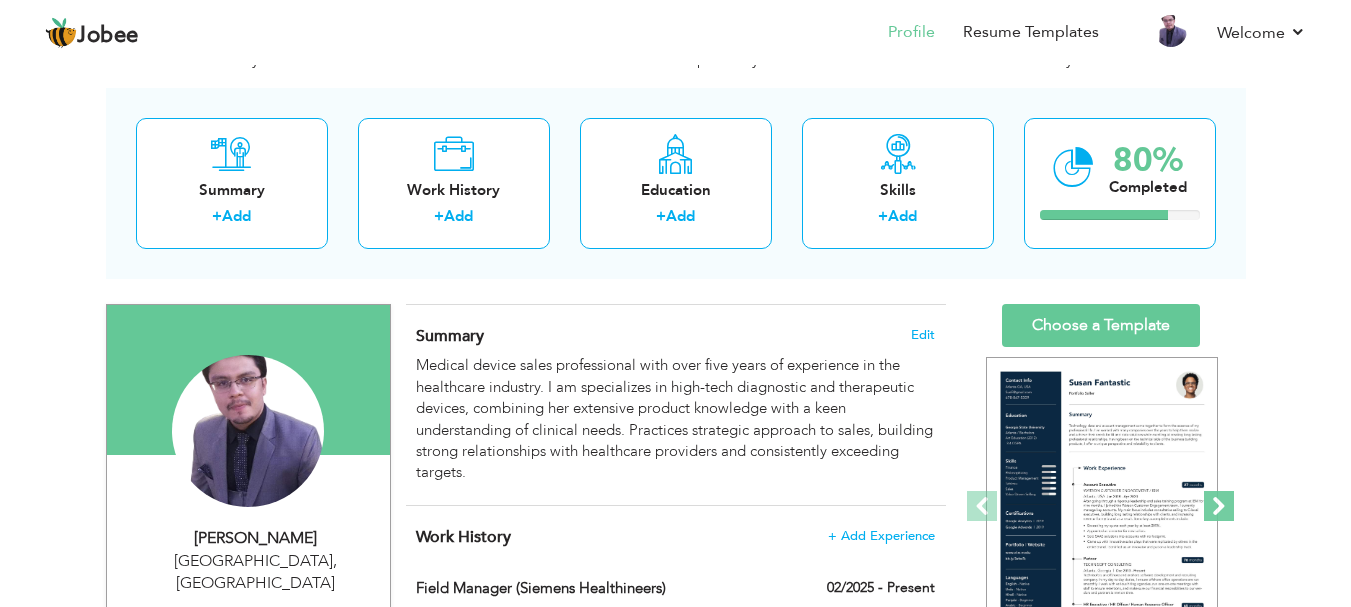 click at bounding box center [1219, 506] 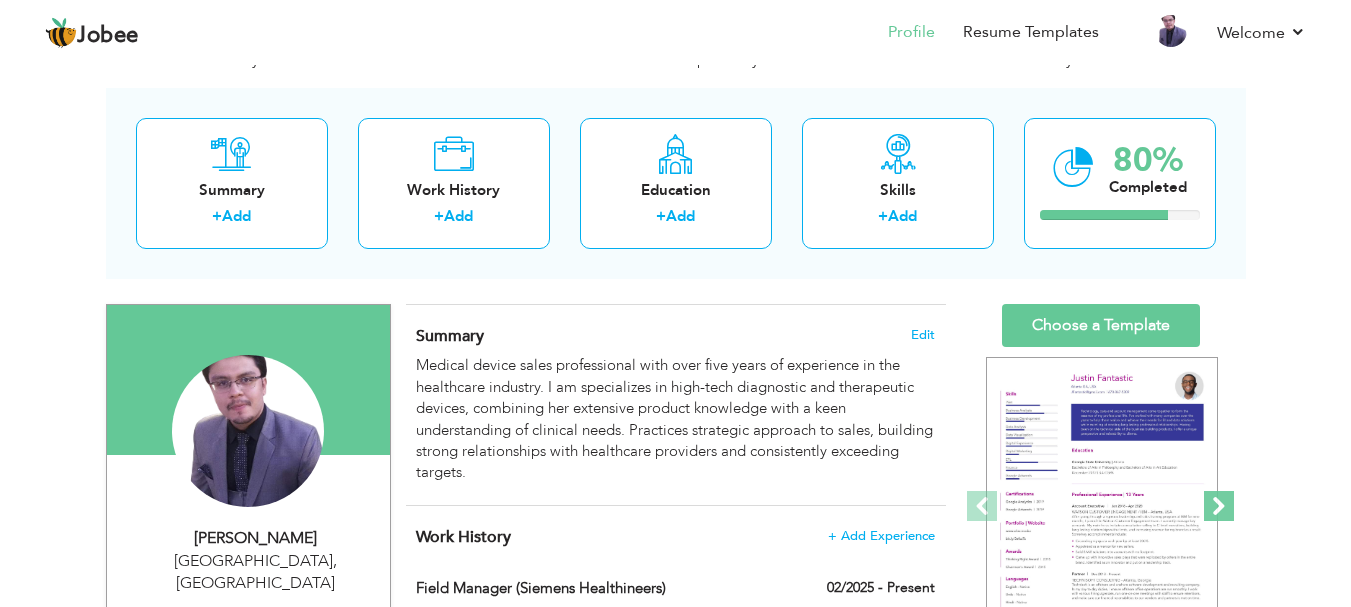 click at bounding box center (1219, 506) 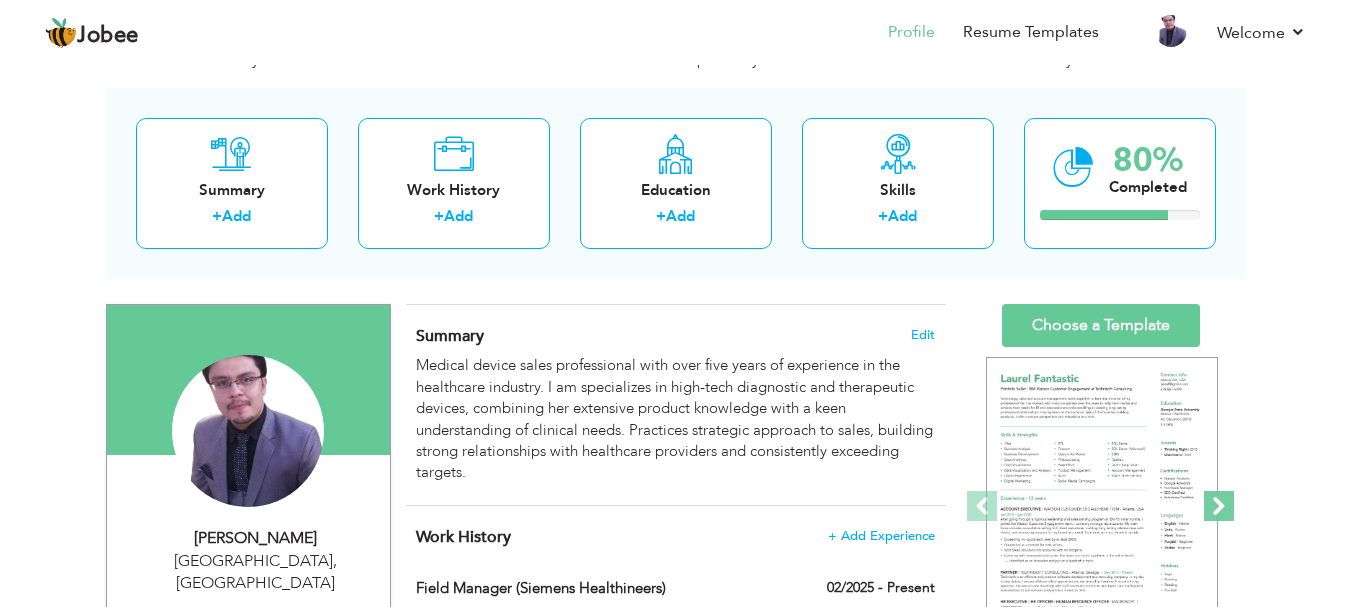click at bounding box center (1219, 506) 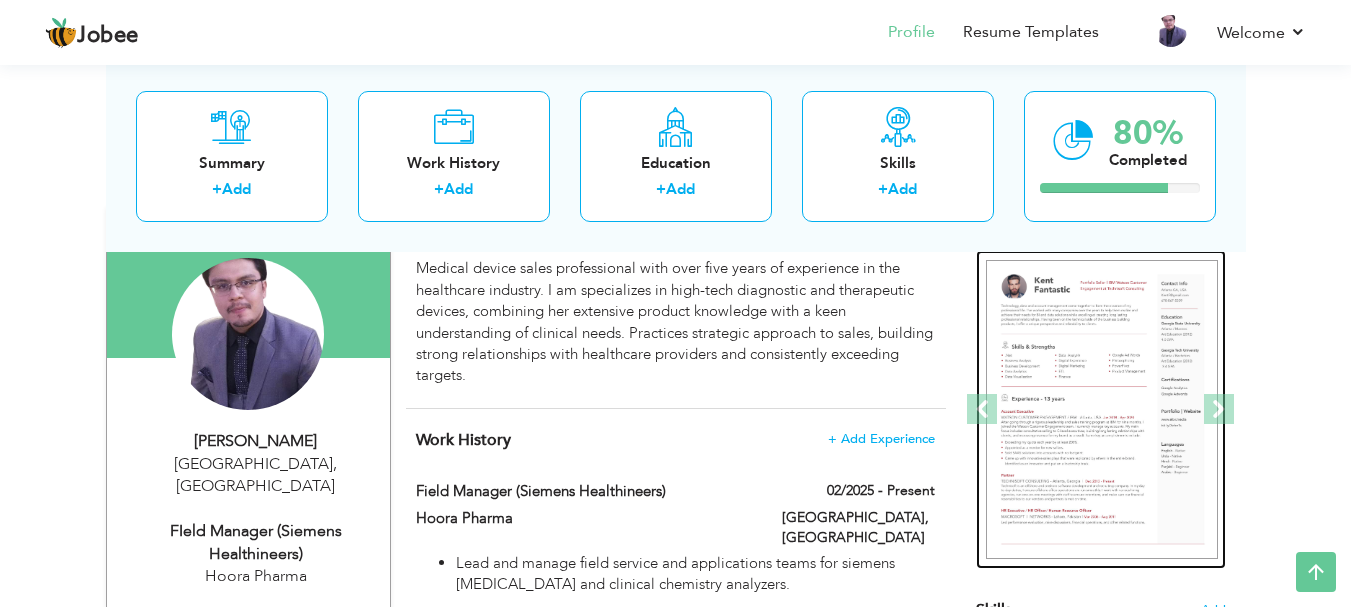click at bounding box center [1102, 410] 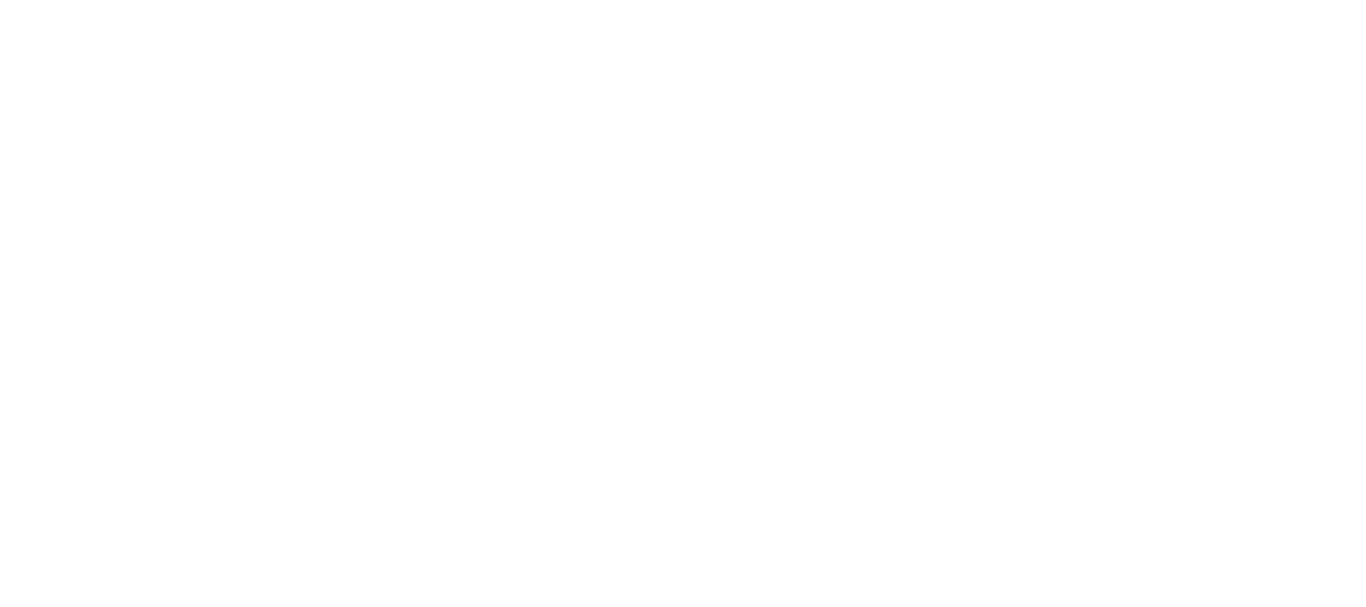 scroll, scrollTop: 0, scrollLeft: 0, axis: both 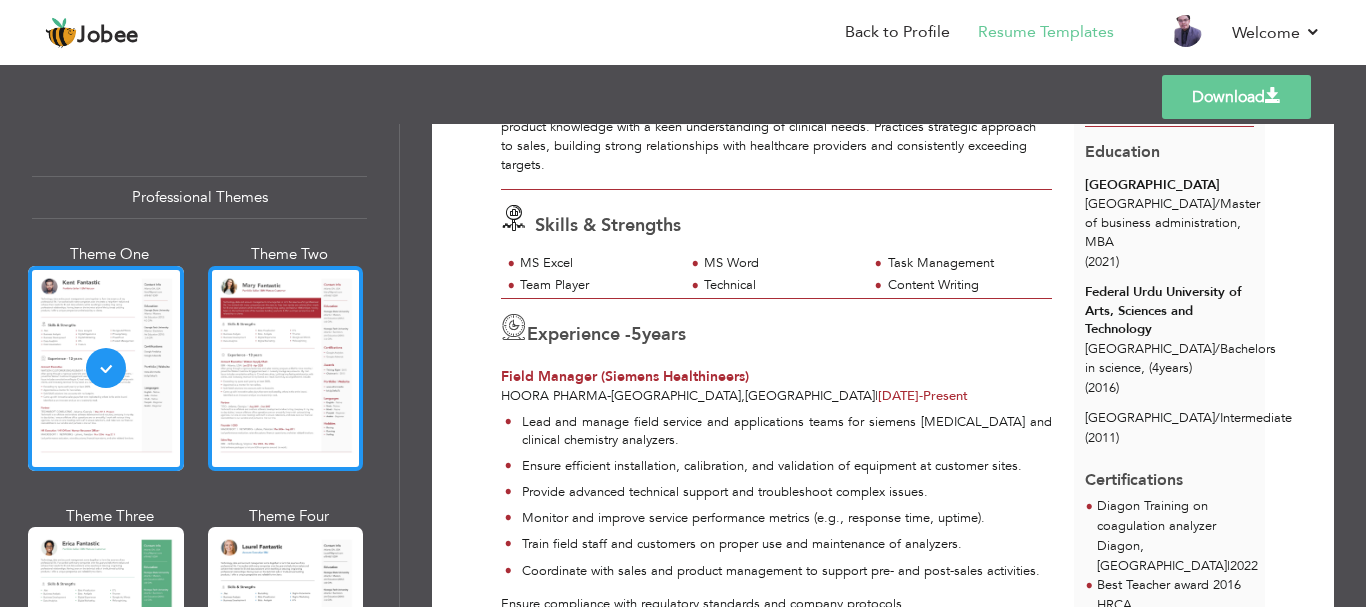 click at bounding box center [286, 368] 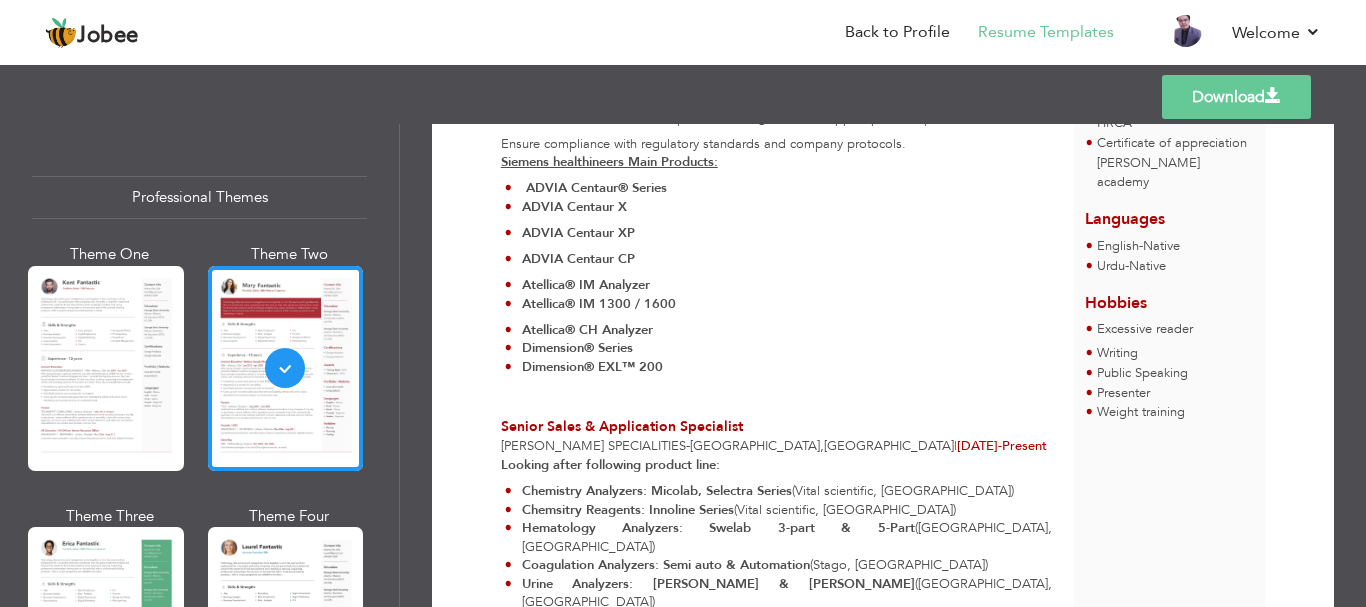 scroll, scrollTop: 690, scrollLeft: 0, axis: vertical 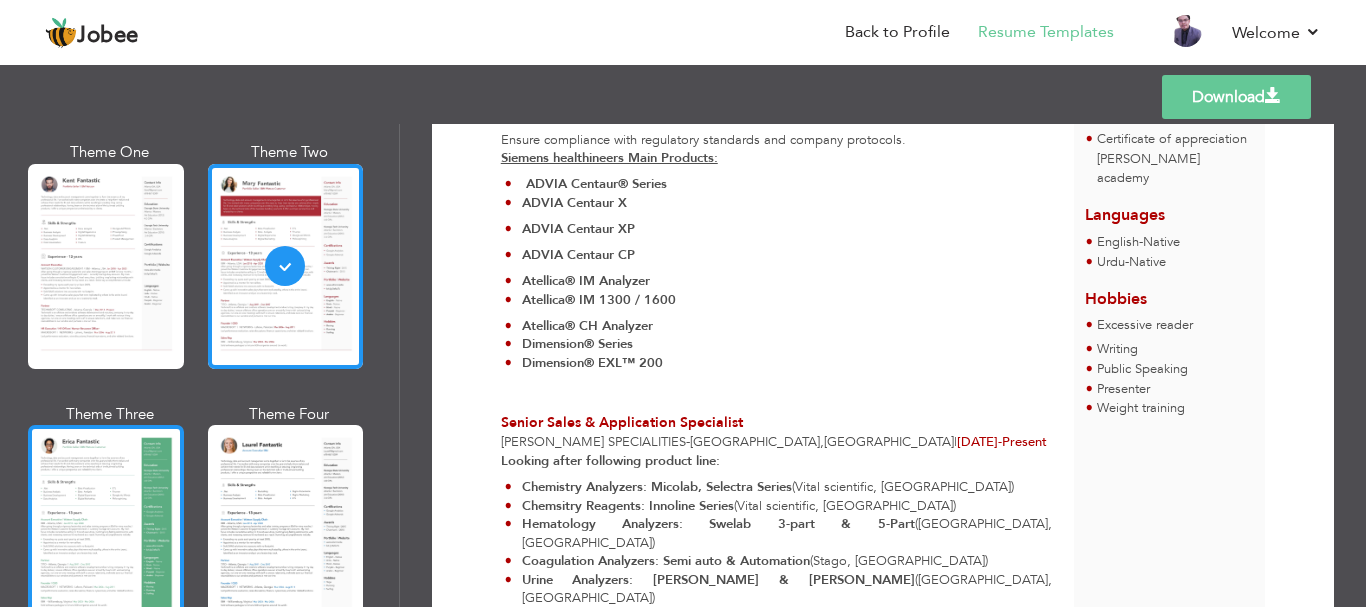 click at bounding box center [106, 527] 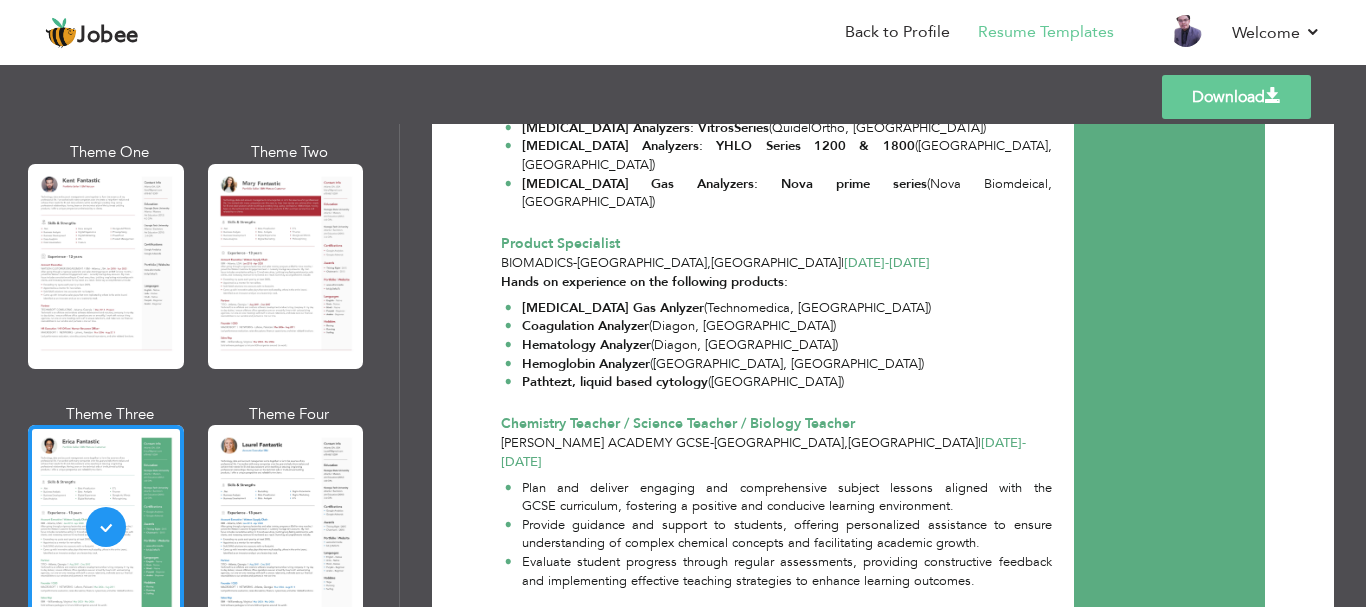 scroll, scrollTop: 1290, scrollLeft: 0, axis: vertical 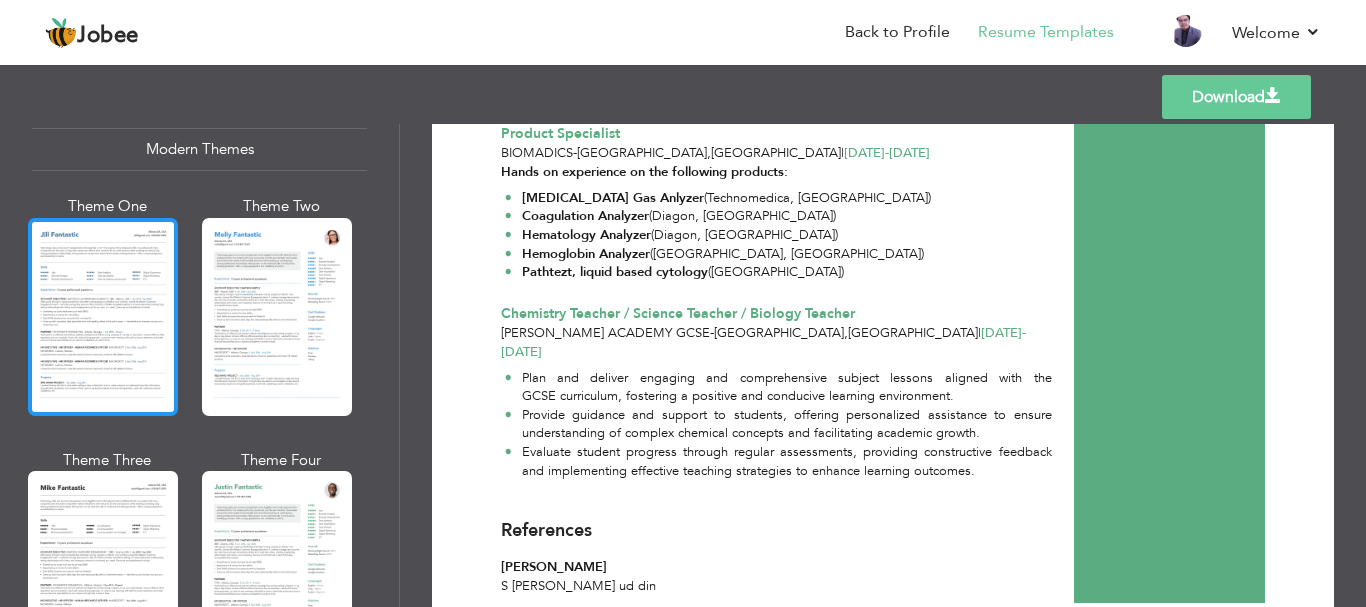 click at bounding box center (103, 317) 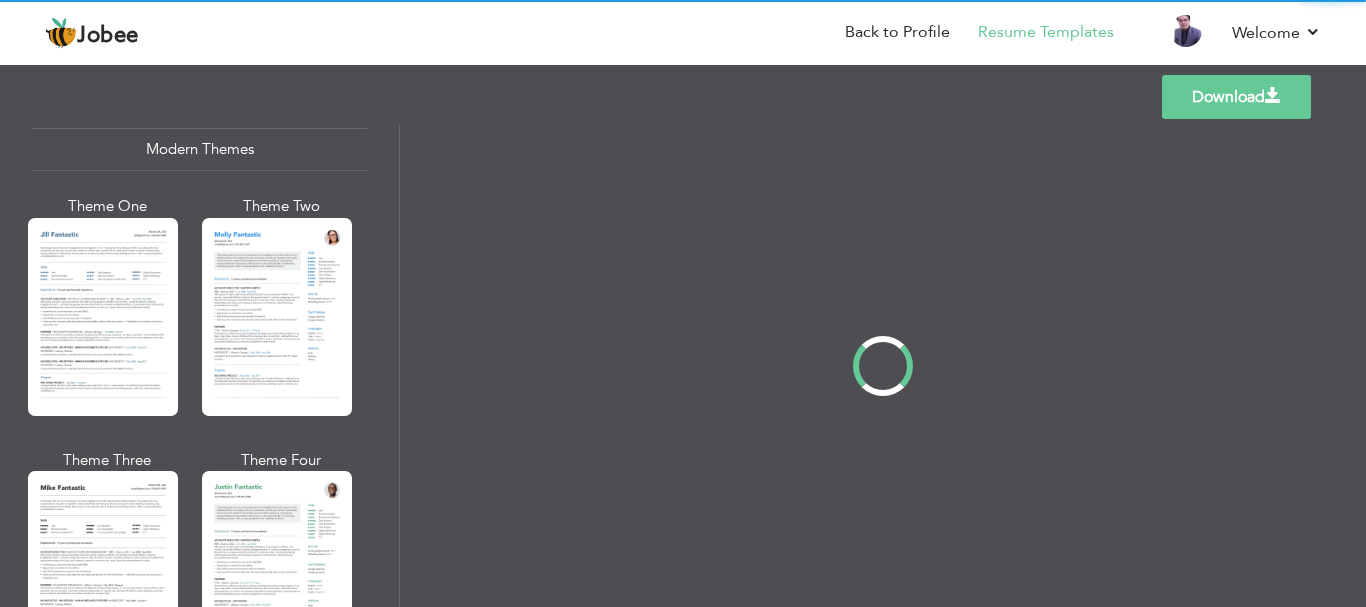 scroll, scrollTop: 0, scrollLeft: 0, axis: both 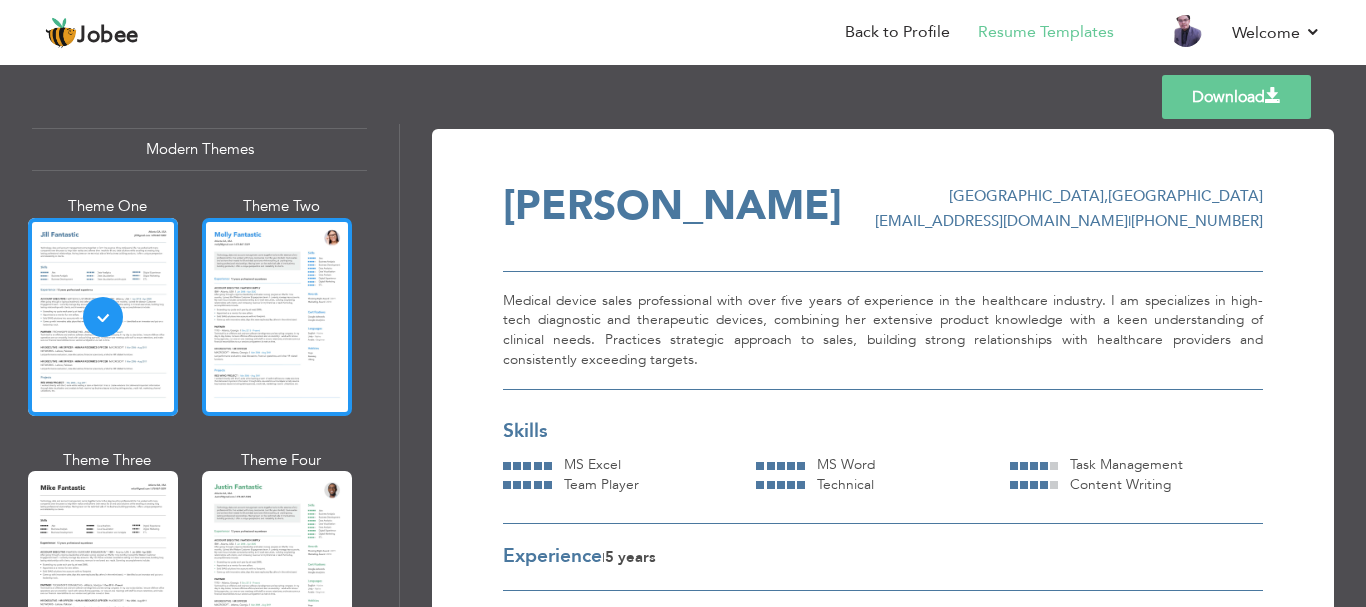 click at bounding box center (277, 317) 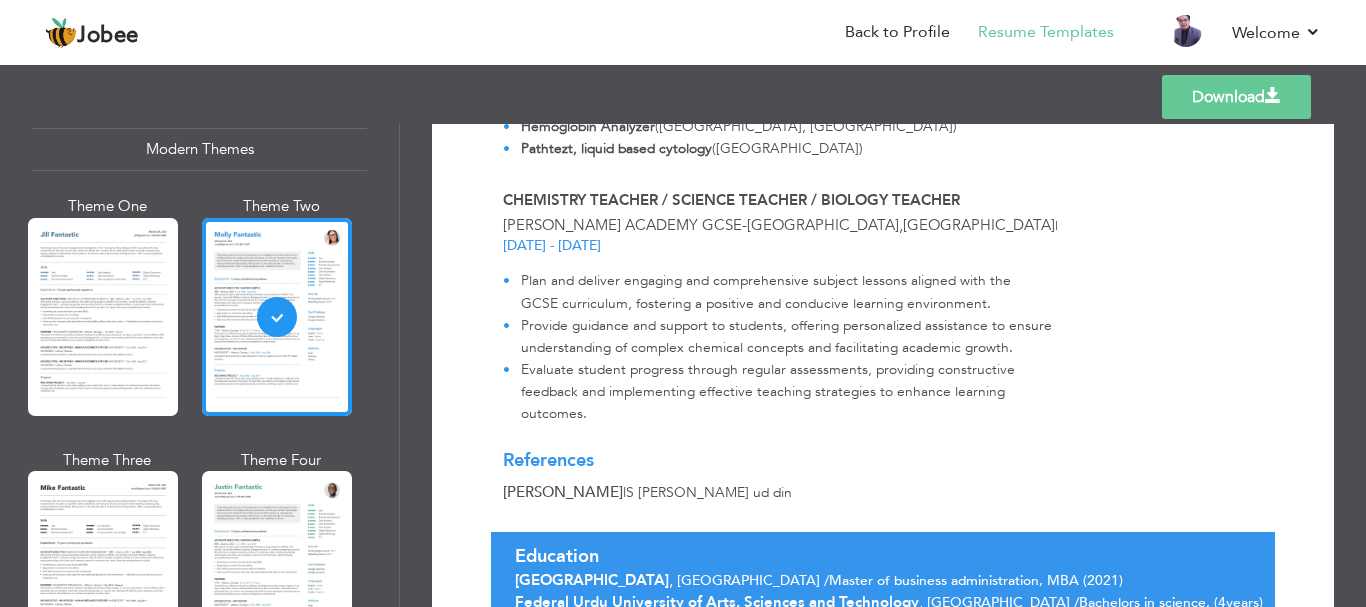 scroll, scrollTop: 1584, scrollLeft: 0, axis: vertical 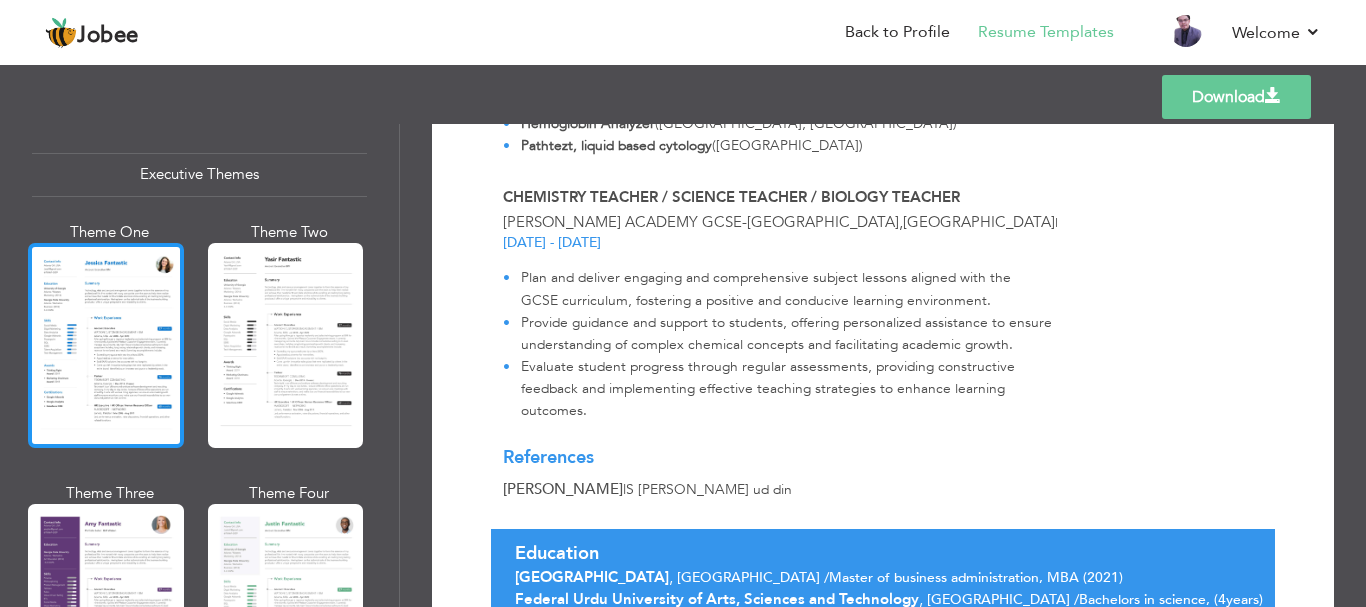 click at bounding box center (106, 345) 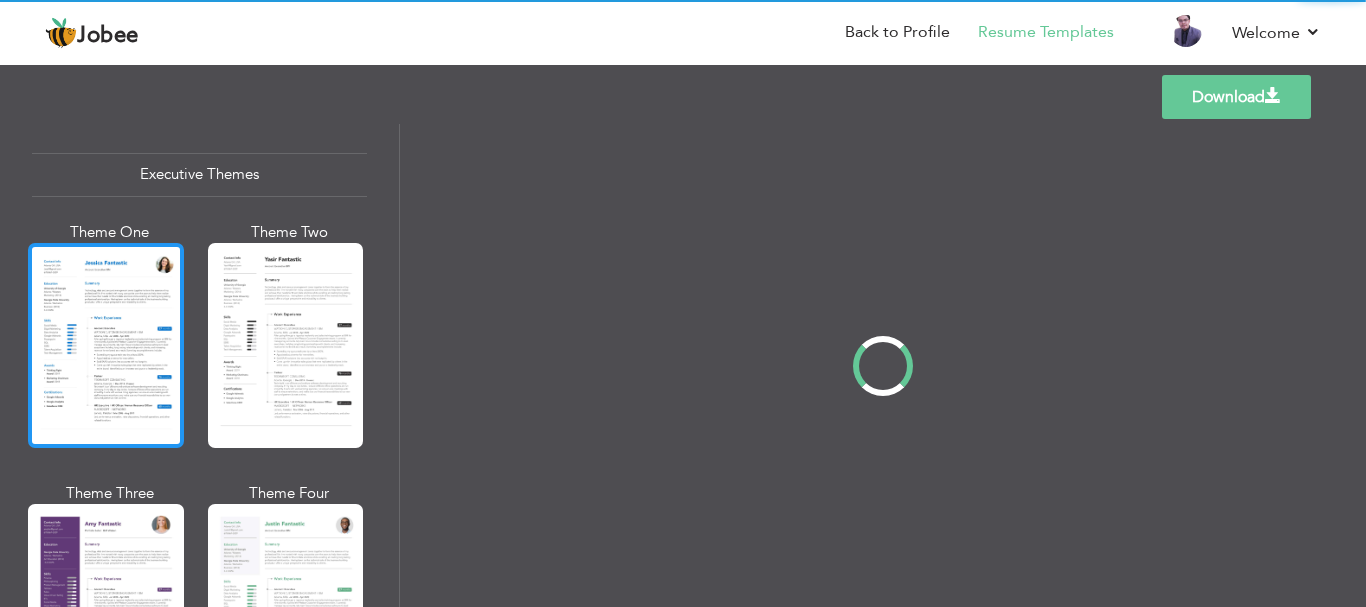 scroll, scrollTop: 0, scrollLeft: 0, axis: both 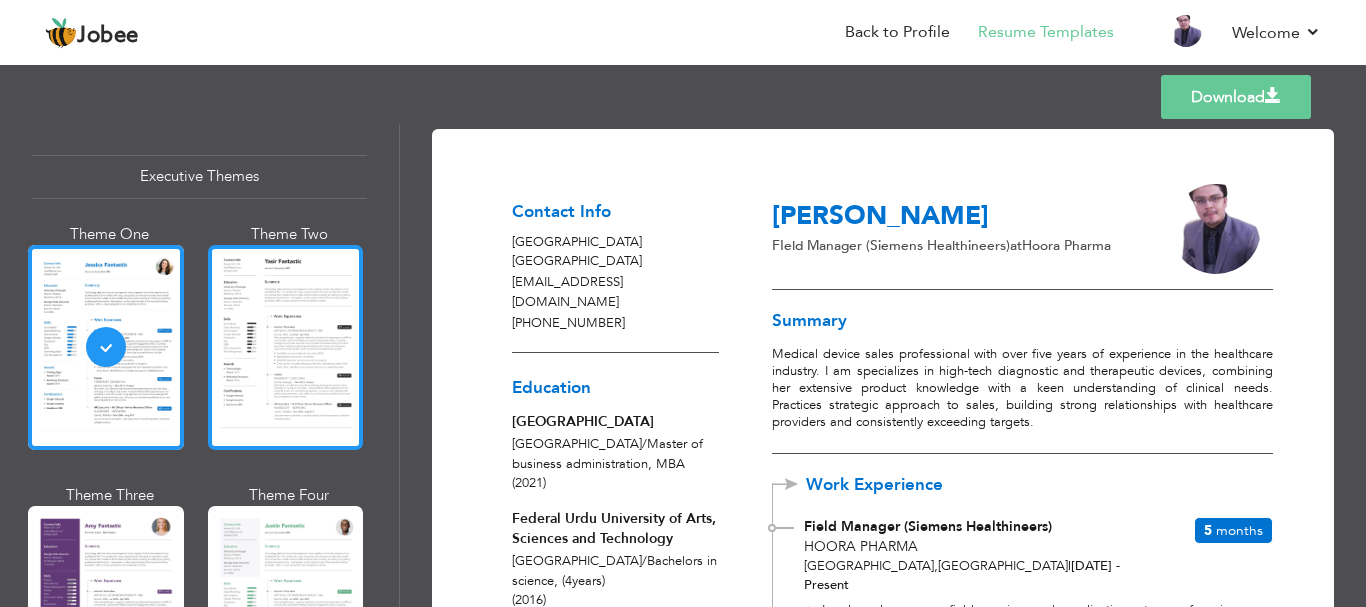 click at bounding box center [286, 347] 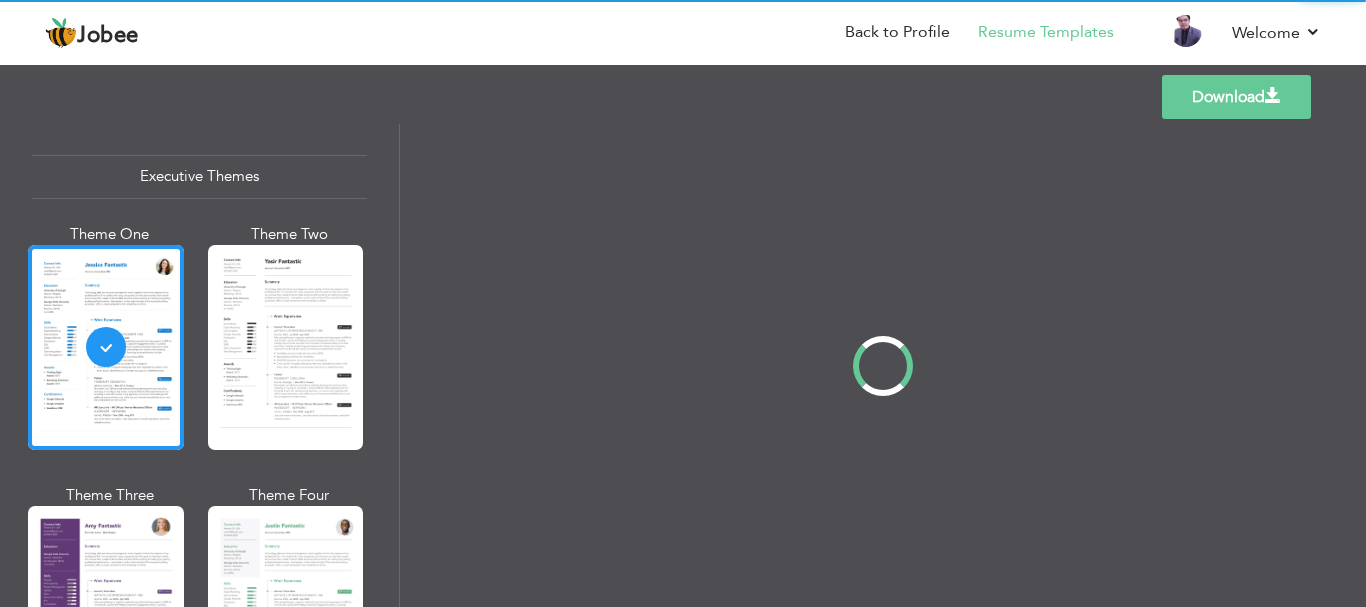 scroll, scrollTop: 1490, scrollLeft: 0, axis: vertical 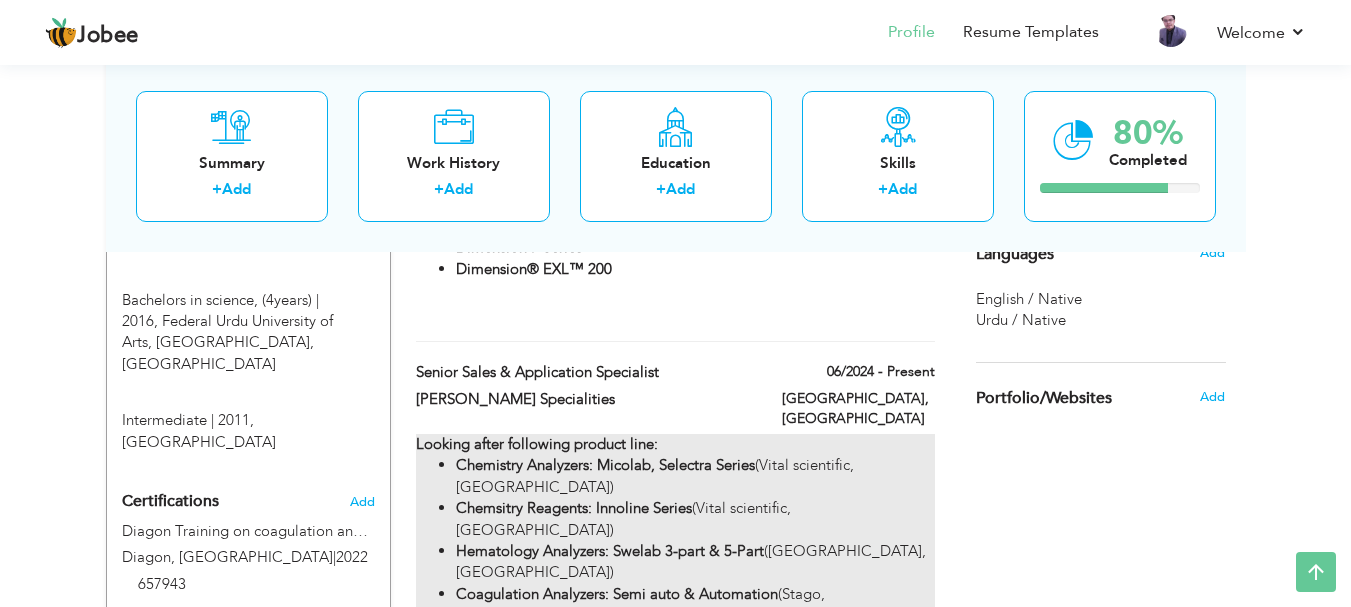 click on "Chemistry Analyzers: Micolab, Selectra Series  (Vital scientific, Netherlands)" at bounding box center [695, 476] 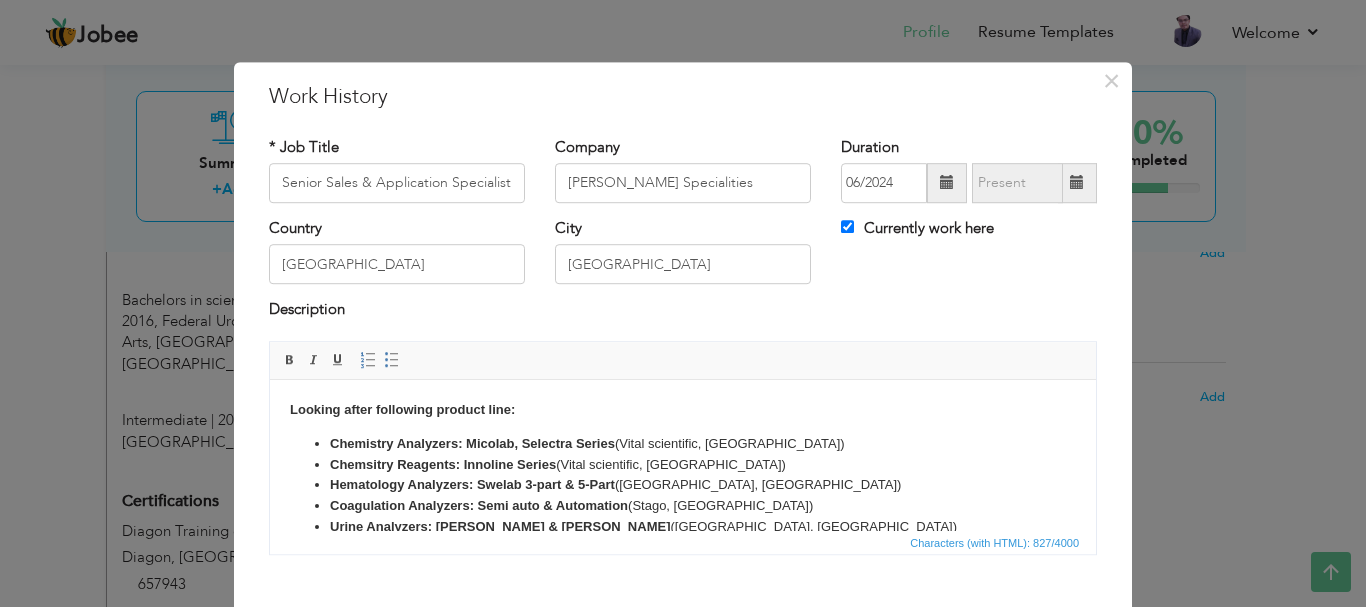 click on "Currently work here" at bounding box center [917, 228] 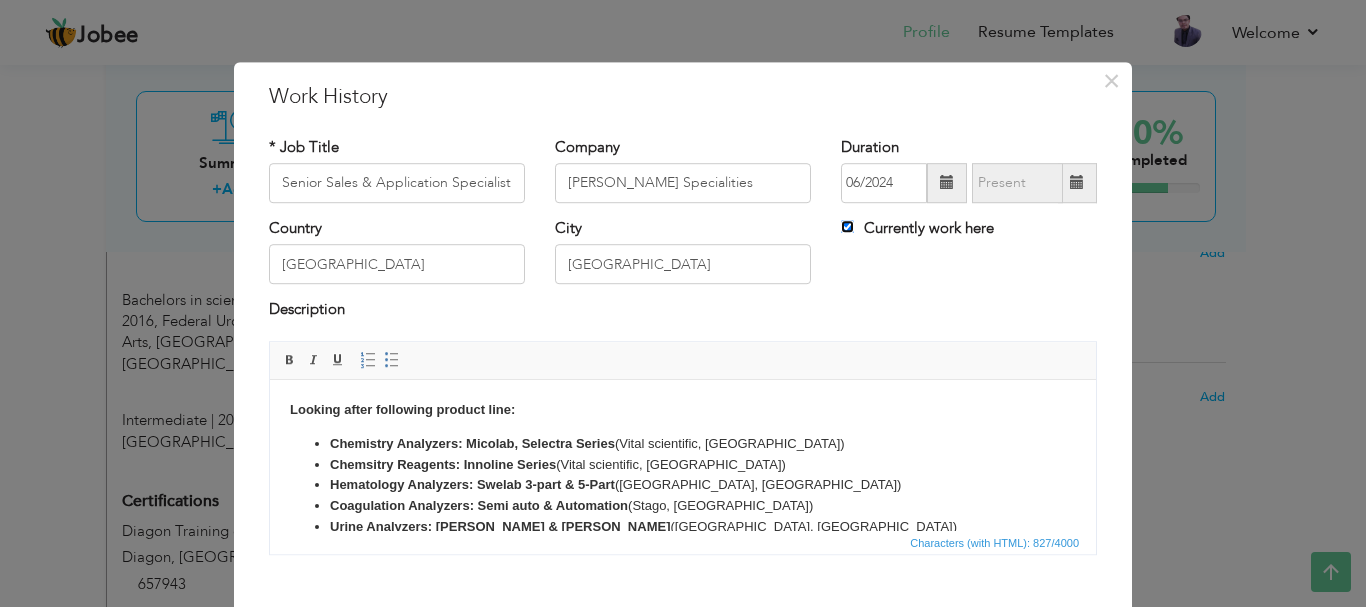 click on "Currently work here" at bounding box center [847, 226] 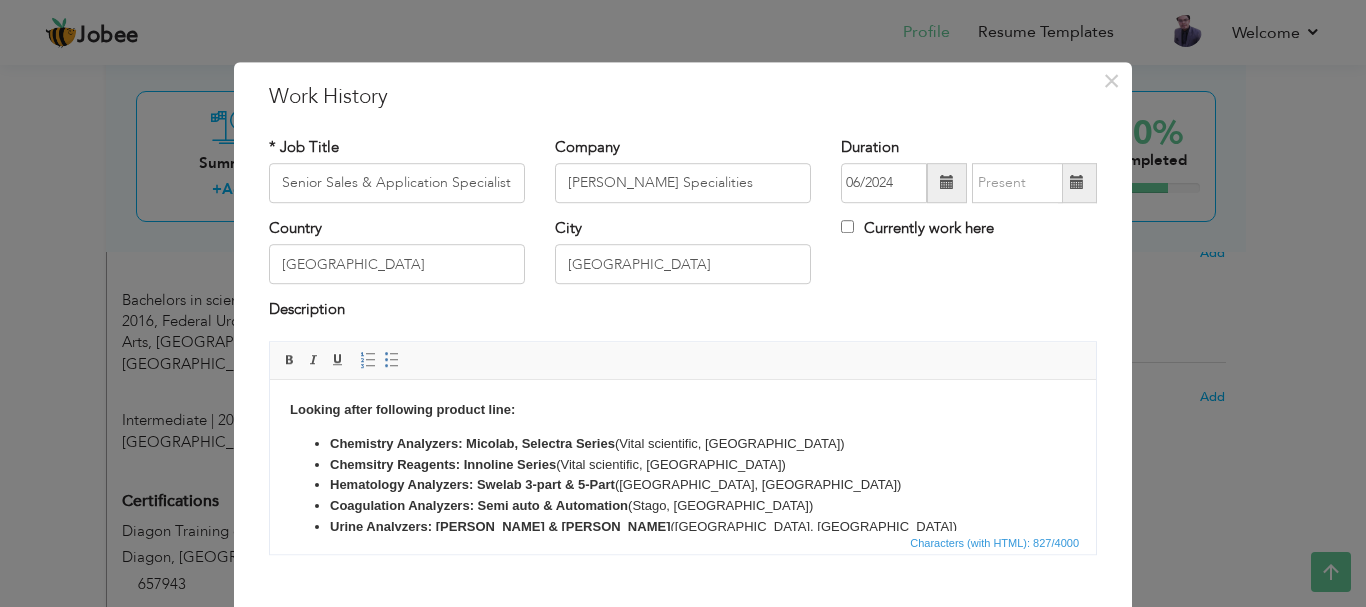 click at bounding box center [1077, 183] 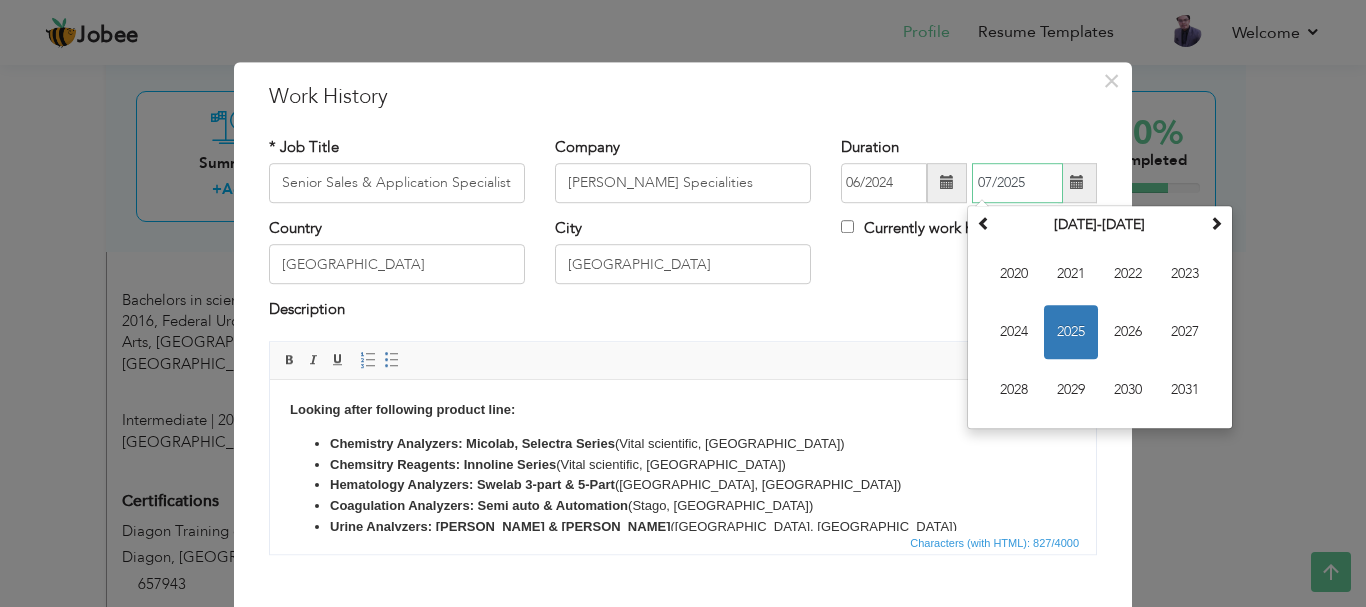 click on "2025" at bounding box center (1071, 332) 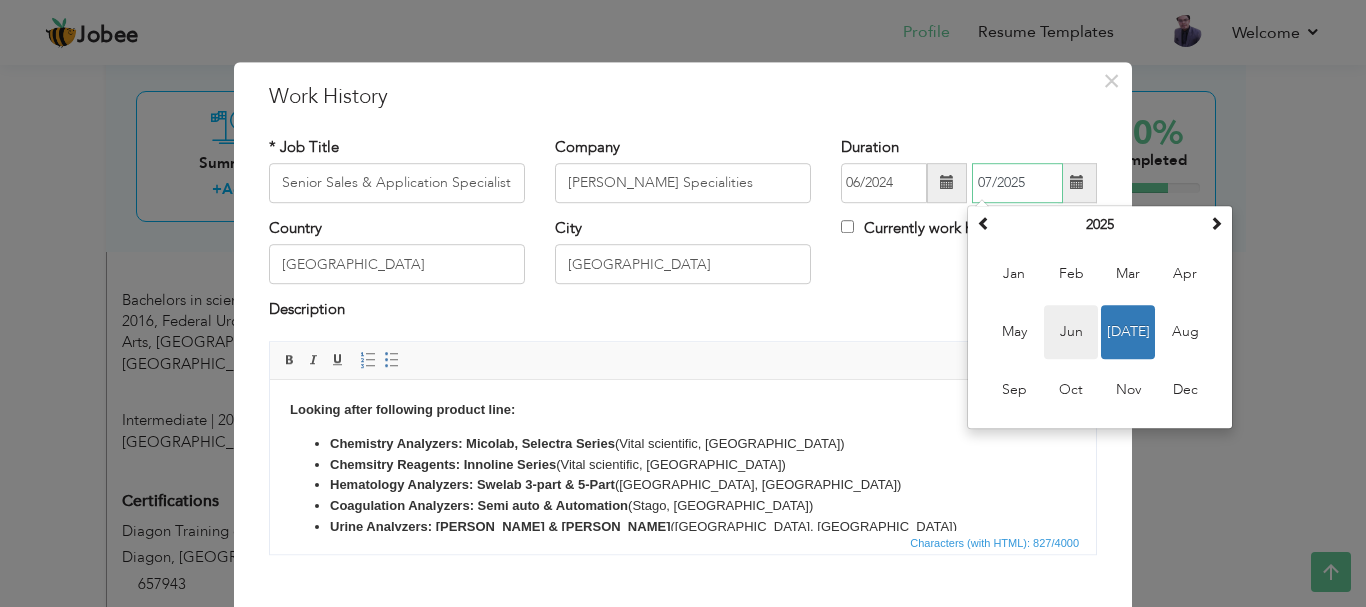 click on "Jun" at bounding box center (1071, 332) 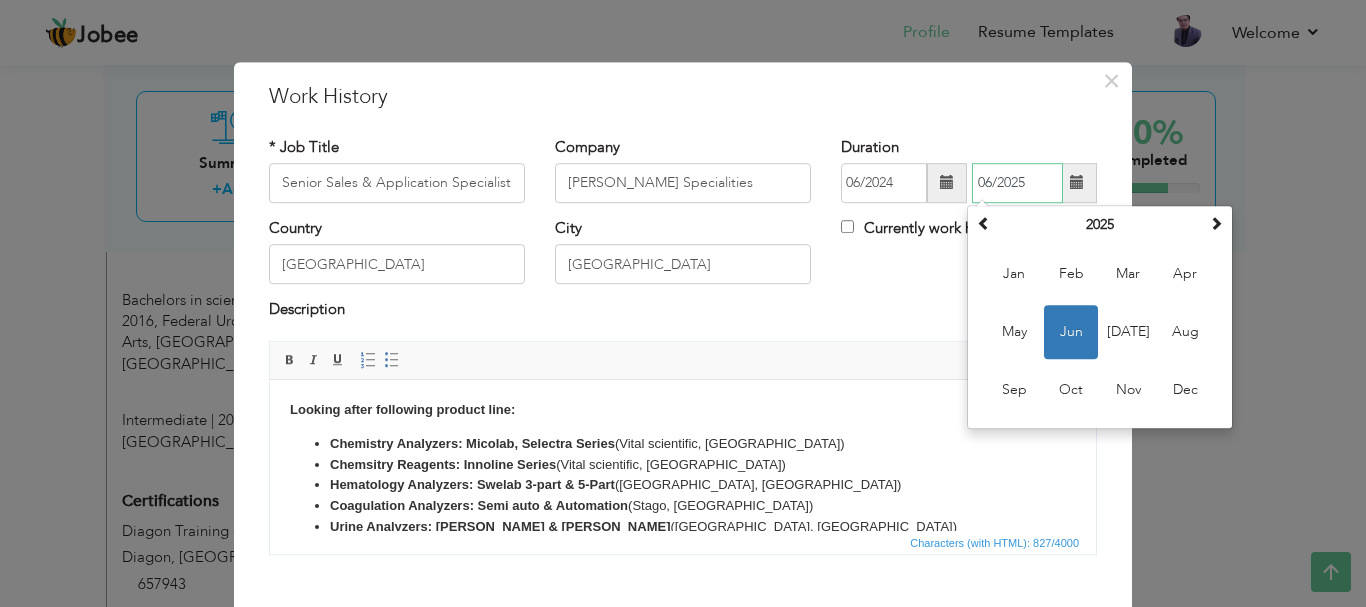 click on "06/2025" at bounding box center (1017, 183) 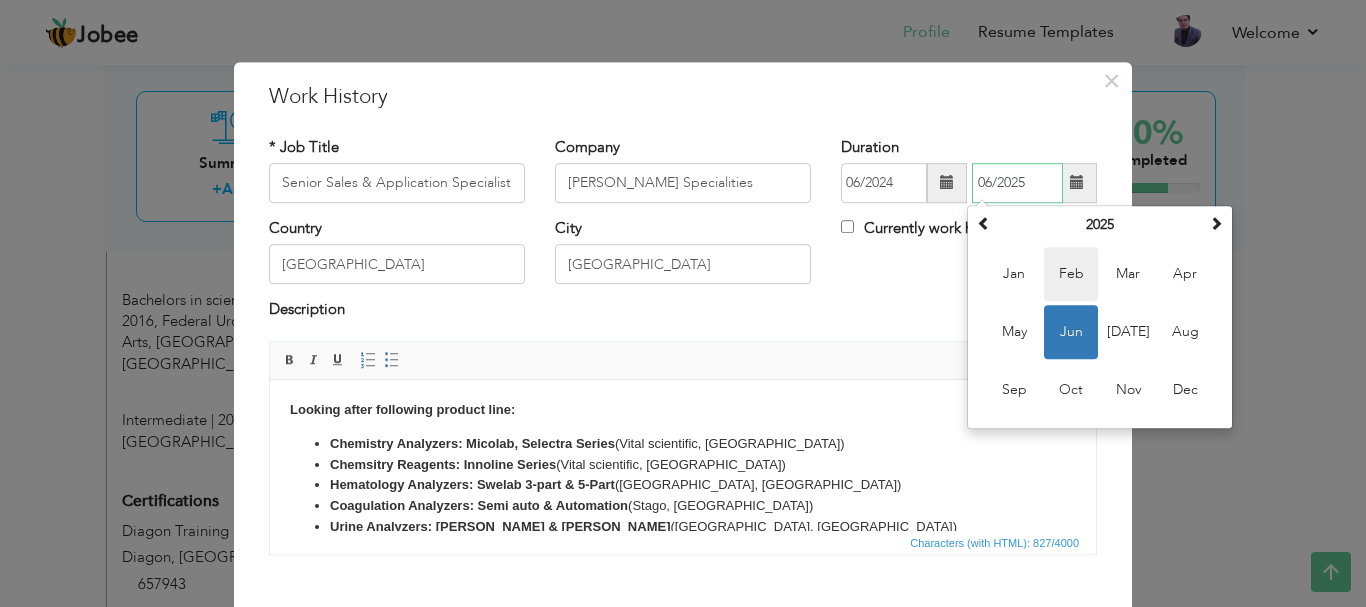click on "Feb" at bounding box center [1071, 274] 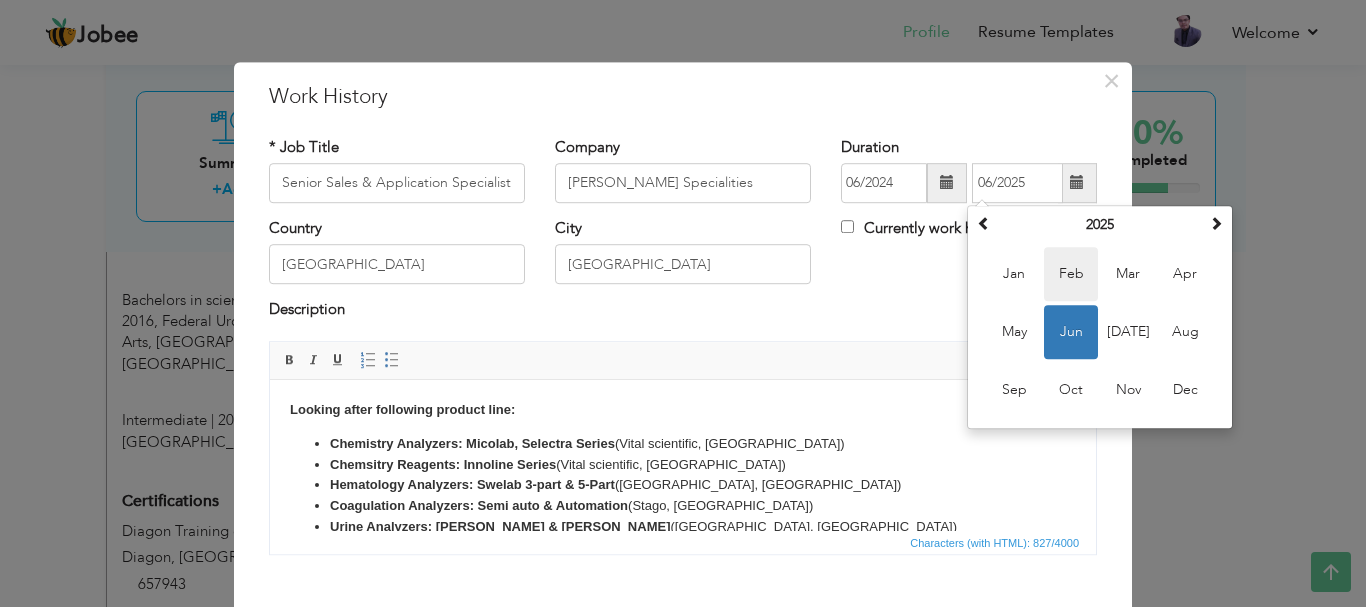 type on "02/2025" 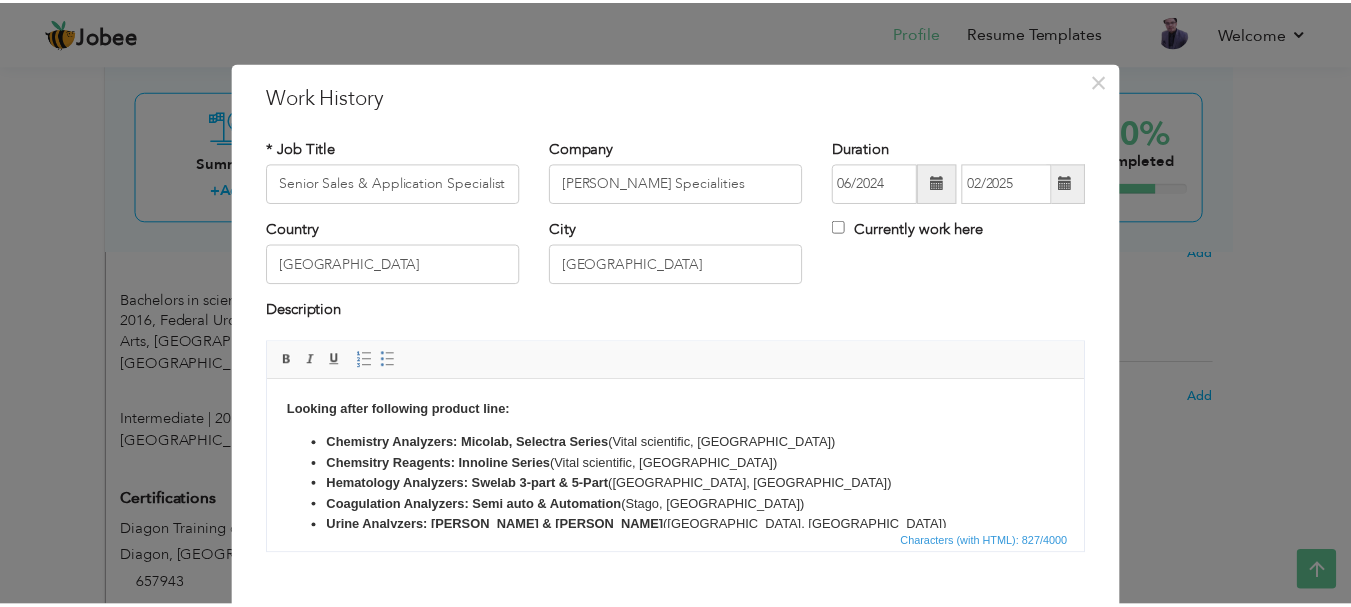 scroll, scrollTop: 110, scrollLeft: 0, axis: vertical 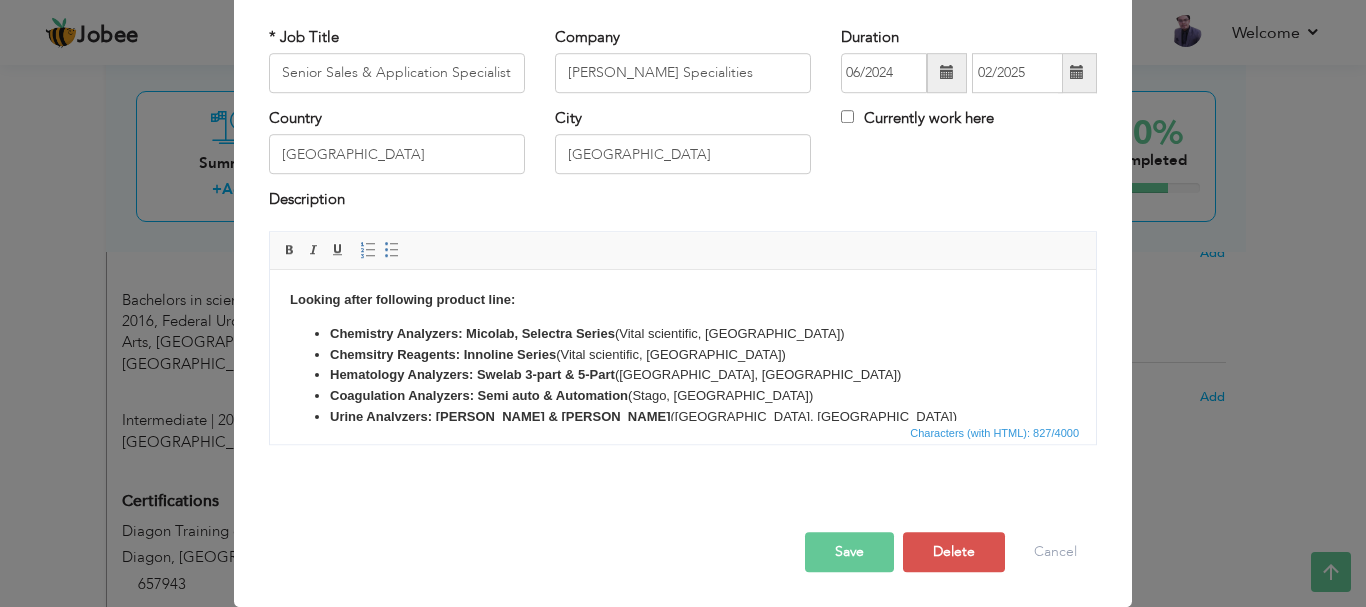 click on "Save" at bounding box center [849, 552] 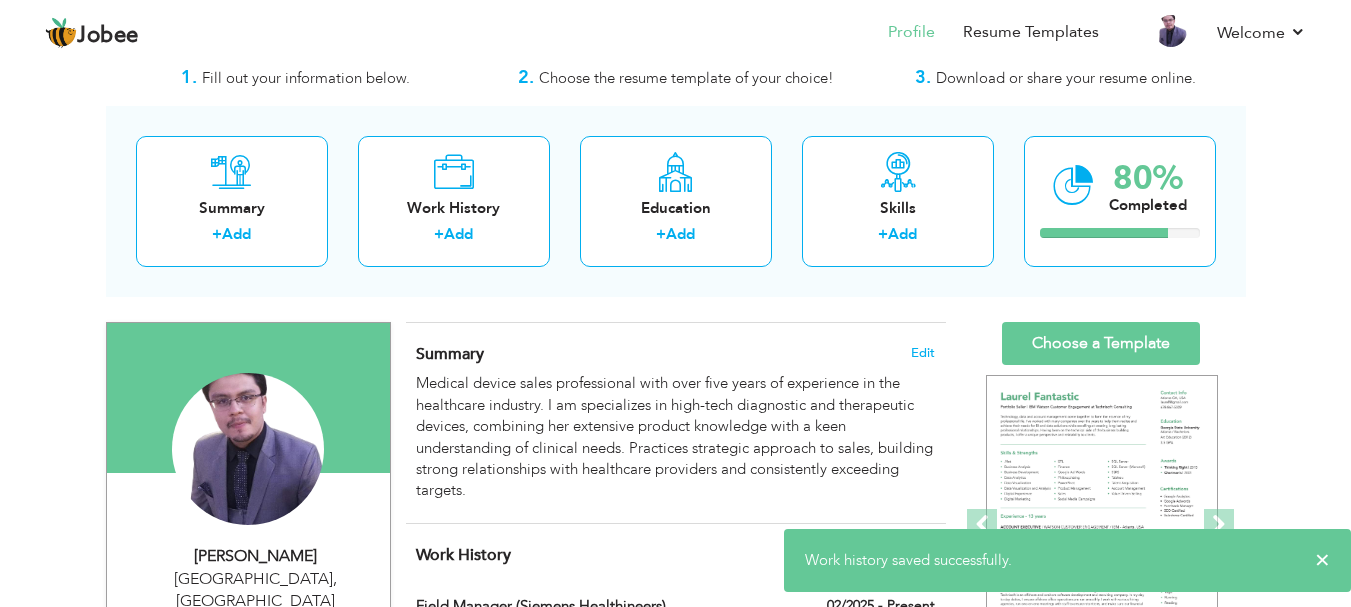 scroll, scrollTop: 22, scrollLeft: 0, axis: vertical 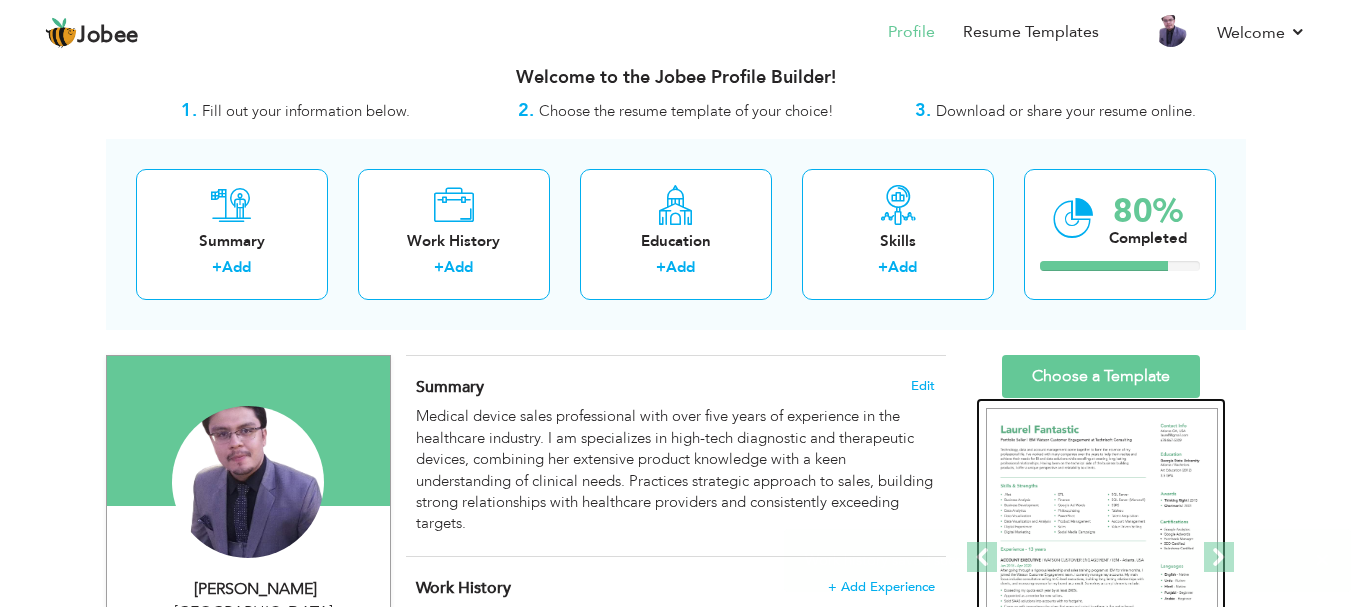 click at bounding box center [1102, 558] 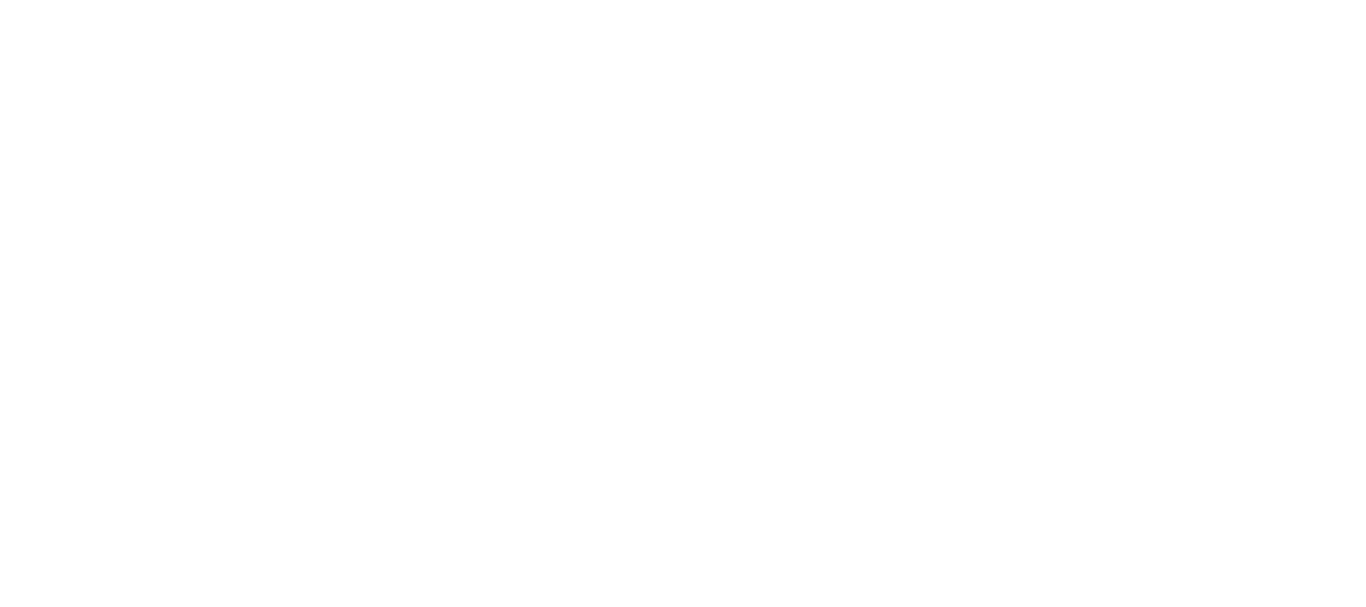 scroll, scrollTop: 0, scrollLeft: 0, axis: both 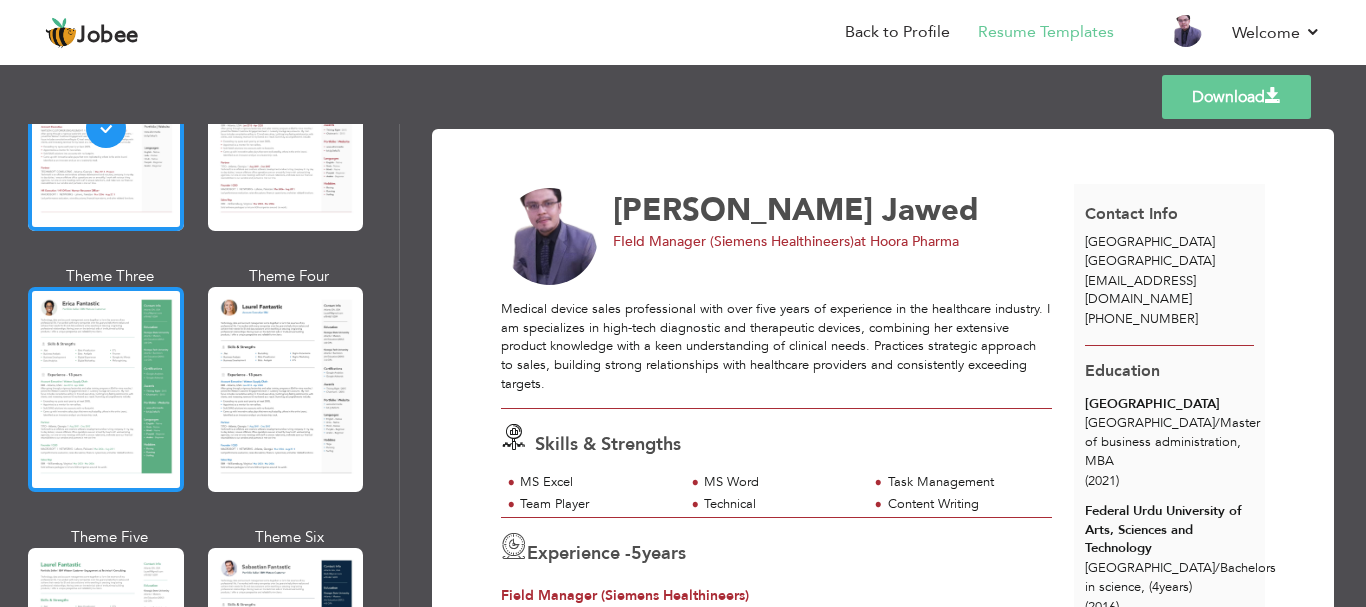 click at bounding box center (106, 389) 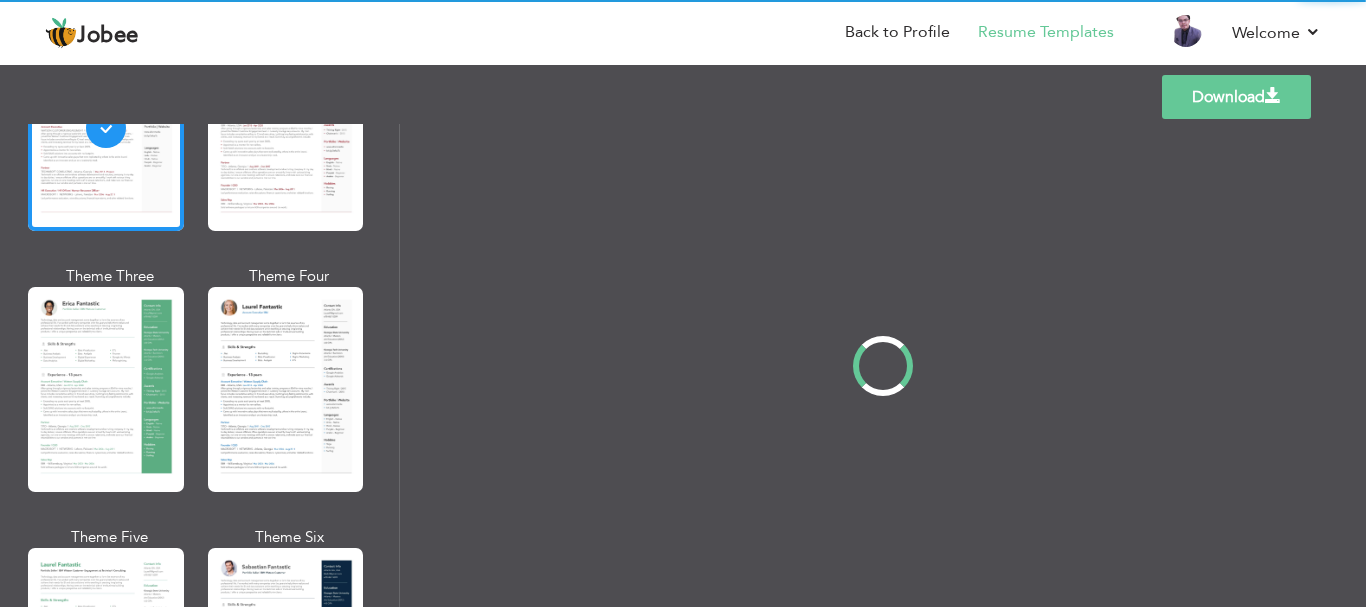 click on "Professional Themes
Theme One
Theme Two
Theme Three
Theme Four" at bounding box center [683, 365] 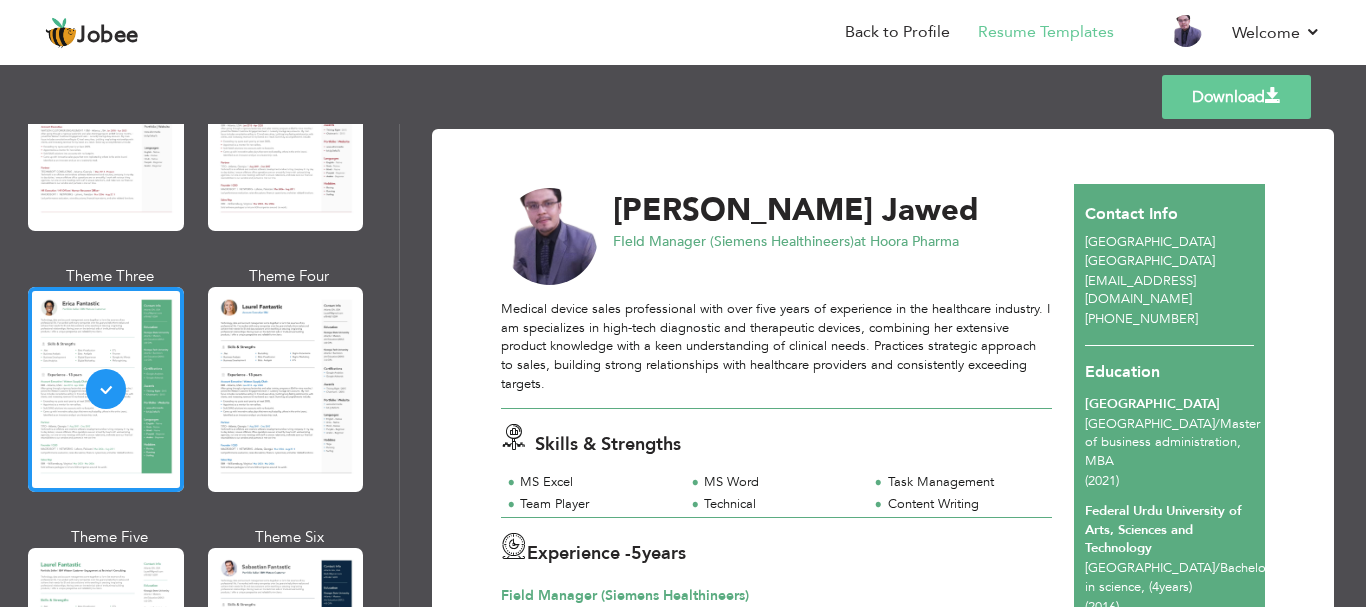 click at bounding box center [286, 389] 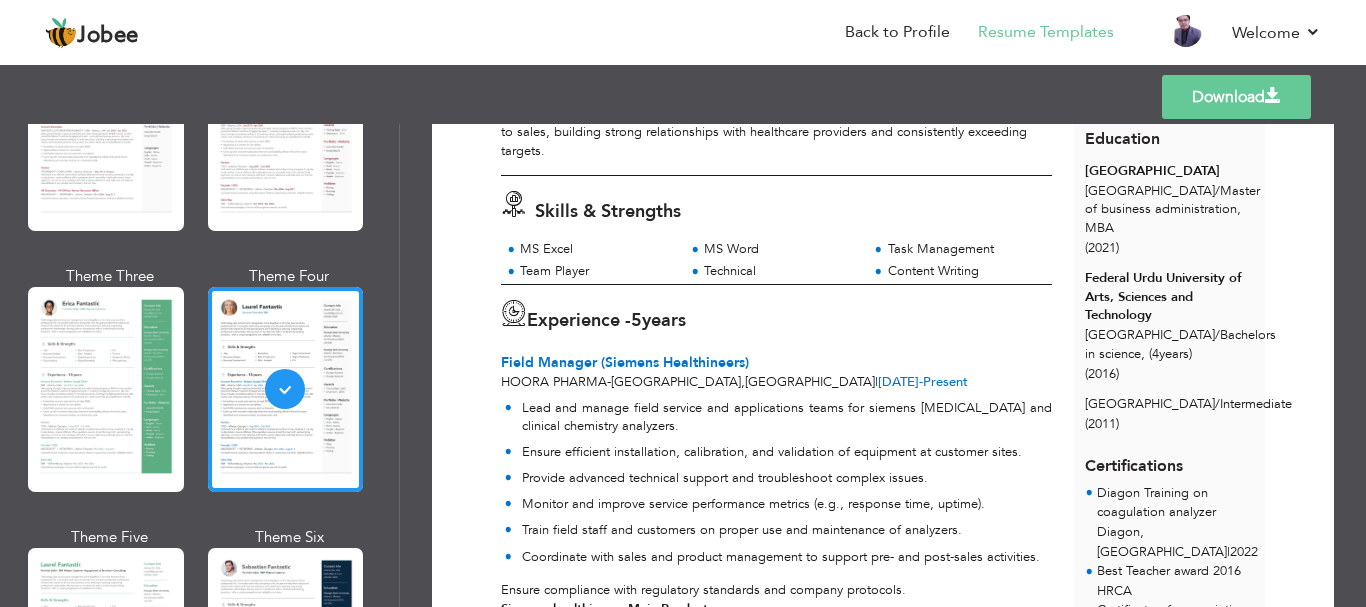 scroll, scrollTop: 9, scrollLeft: 0, axis: vertical 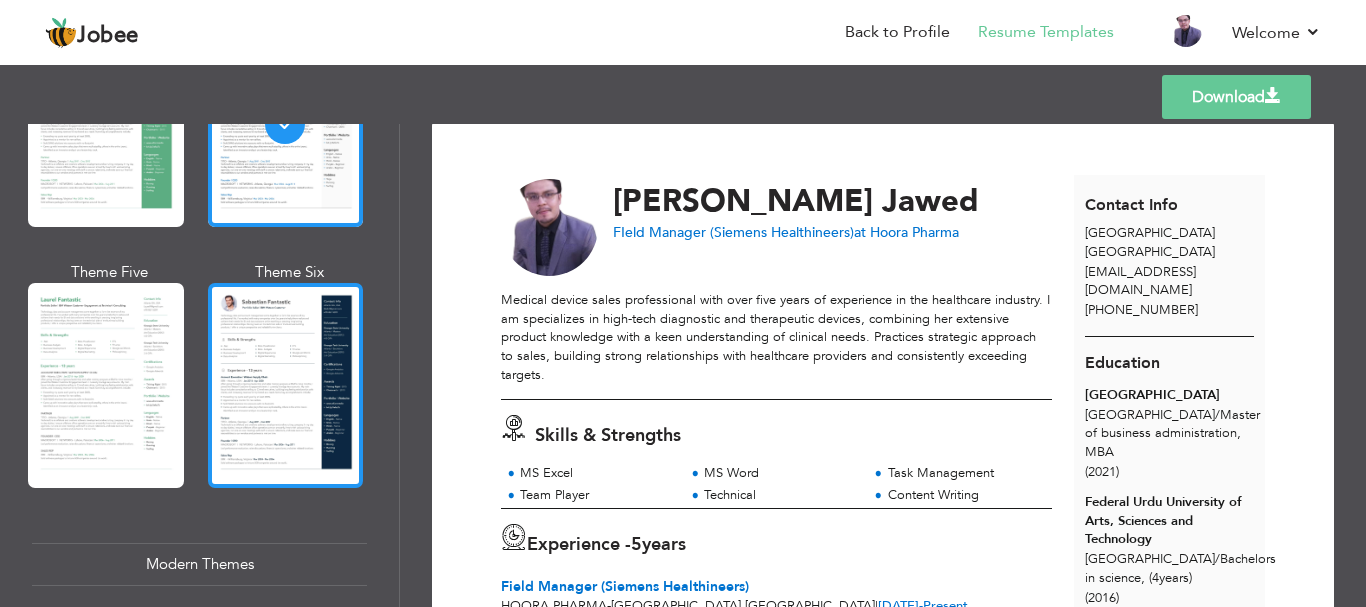 click at bounding box center [286, 385] 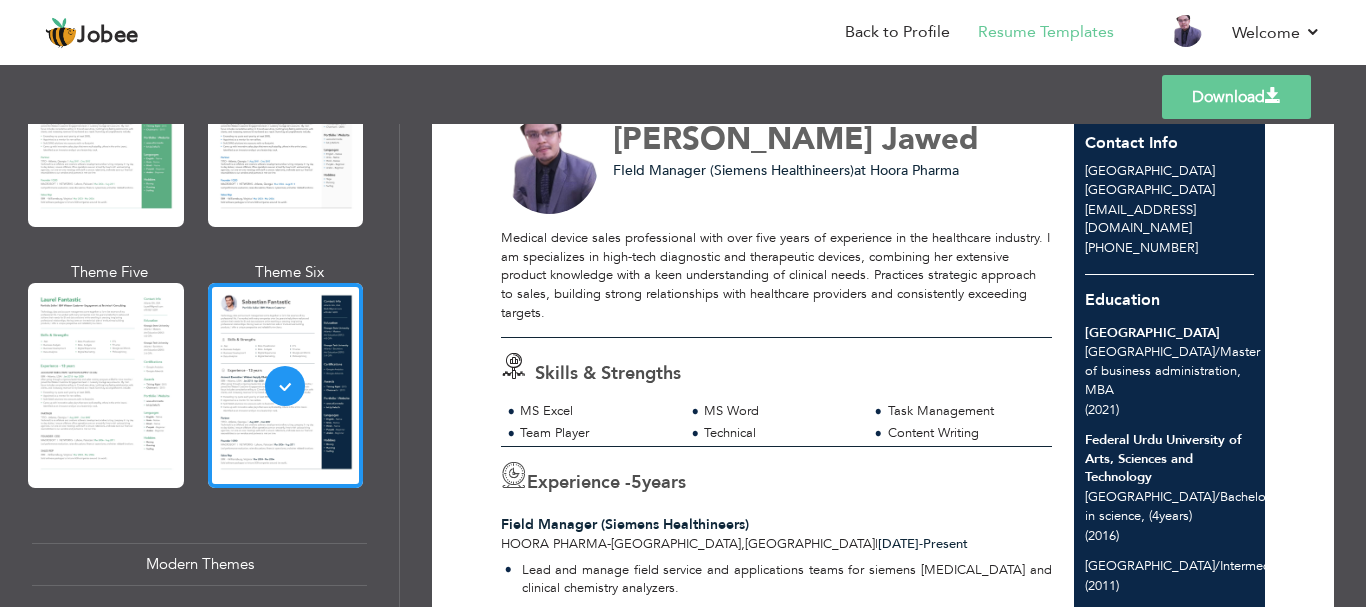 scroll, scrollTop: 0, scrollLeft: 0, axis: both 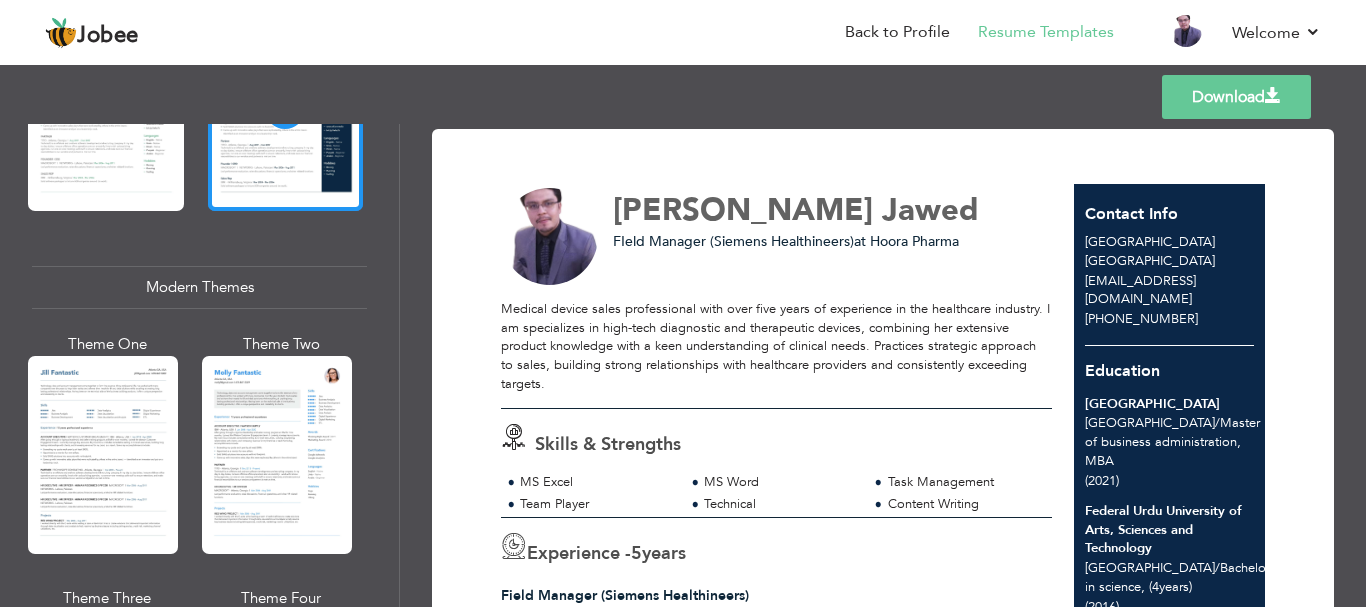 click at bounding box center [277, 455] 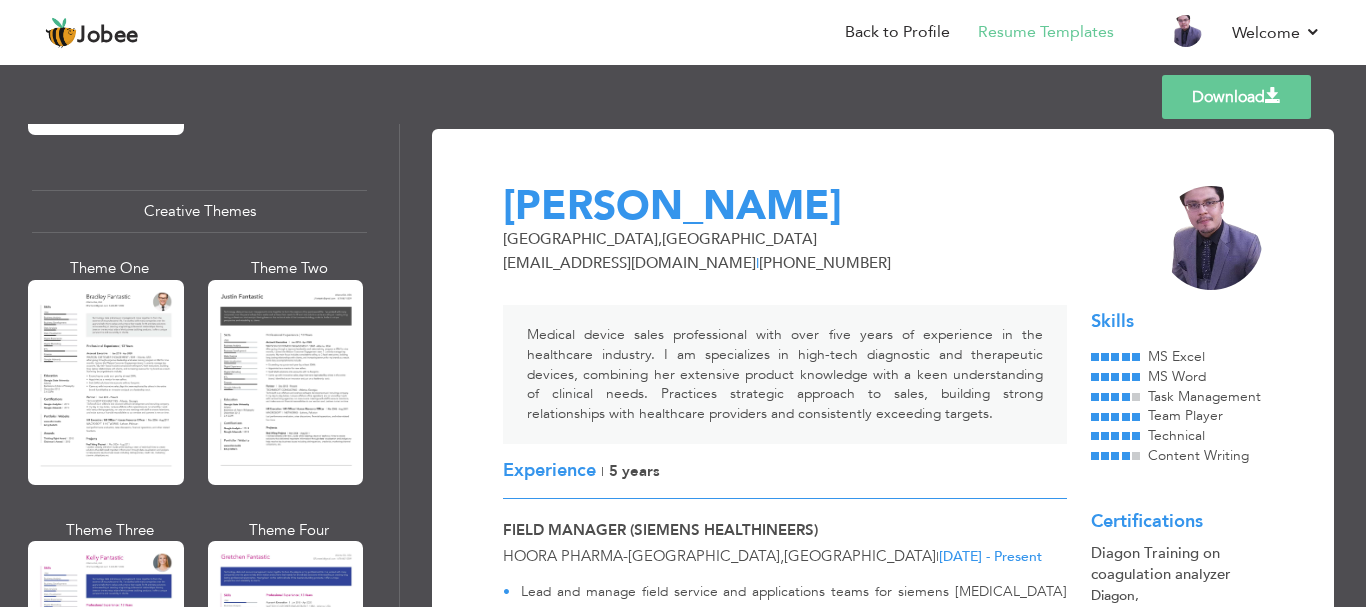 scroll, scrollTop: 2334, scrollLeft: 0, axis: vertical 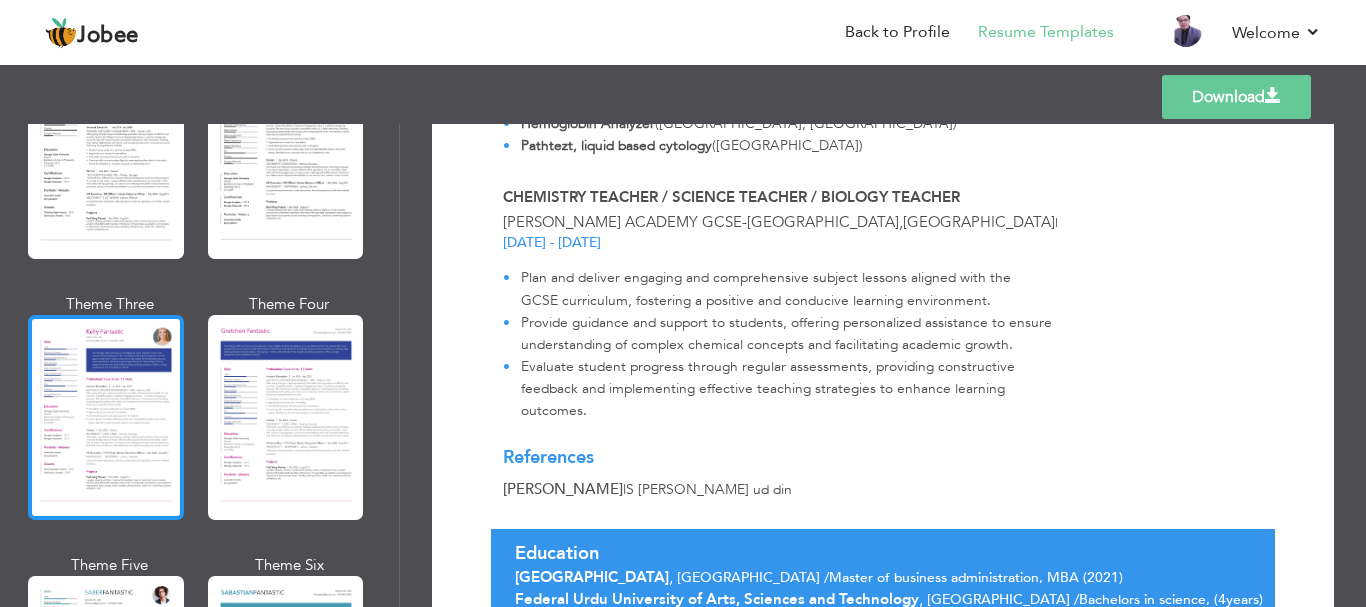 click at bounding box center [106, 417] 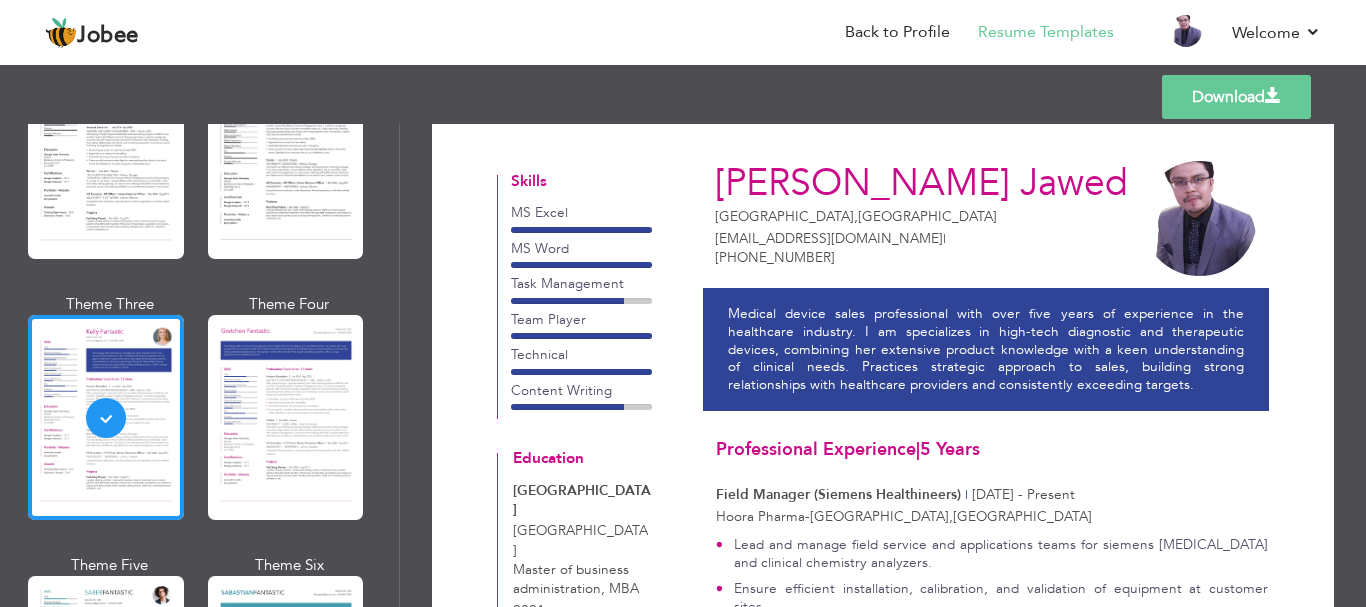 scroll, scrollTop: 0, scrollLeft: 0, axis: both 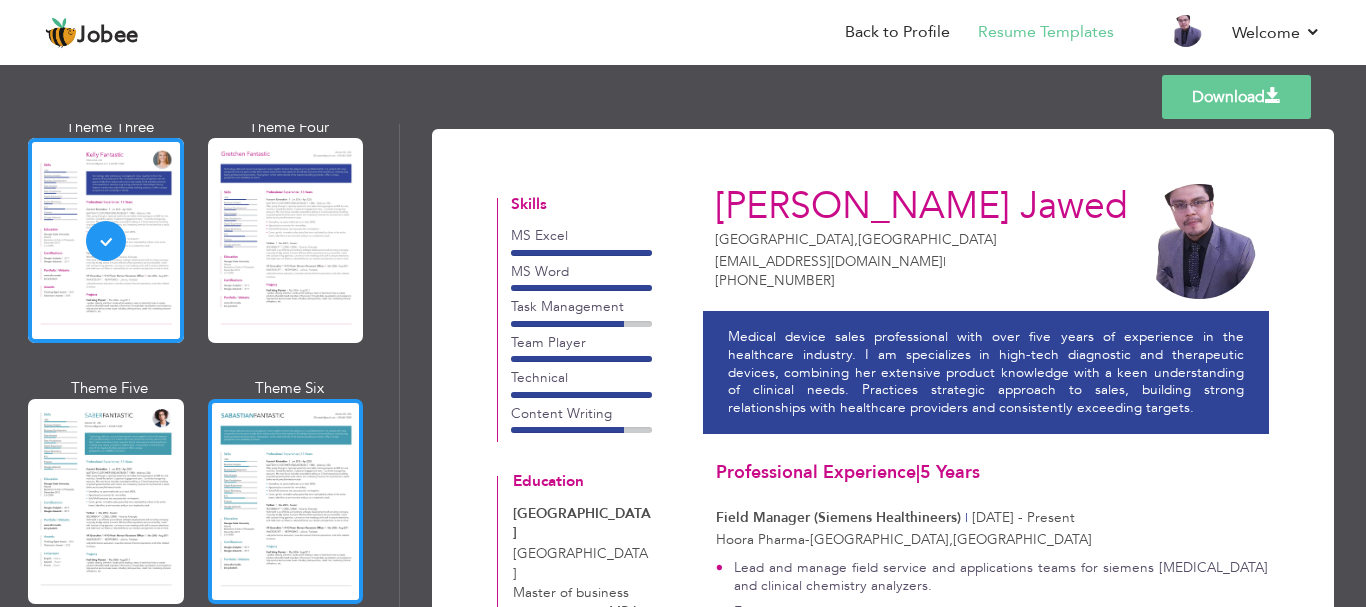 click at bounding box center (286, 501) 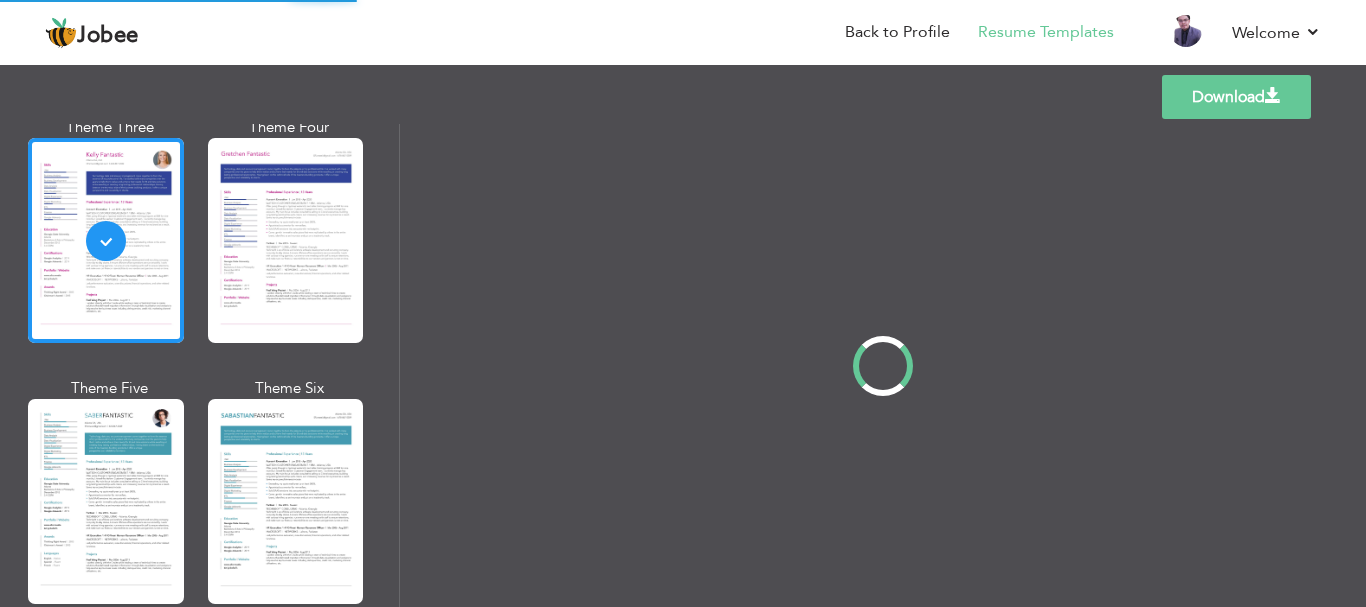 click on "Professional Themes
Theme One
Theme Two
Theme Three
Theme Four" at bounding box center [683, 365] 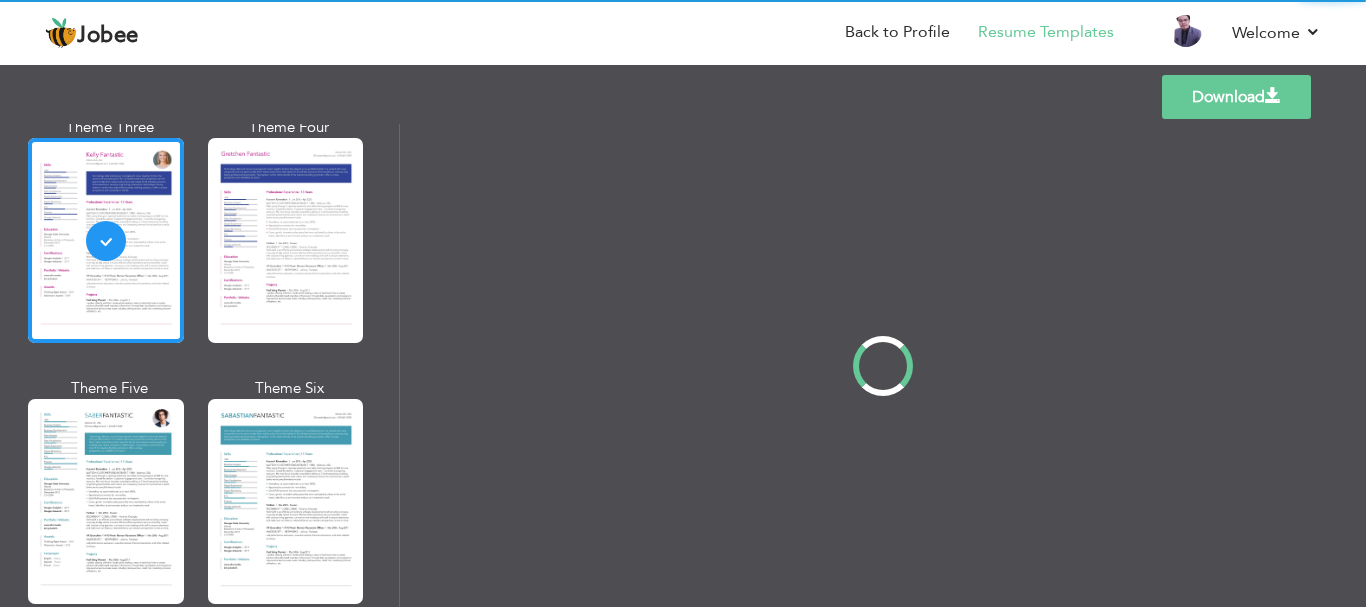 scroll, scrollTop: 2728, scrollLeft: 0, axis: vertical 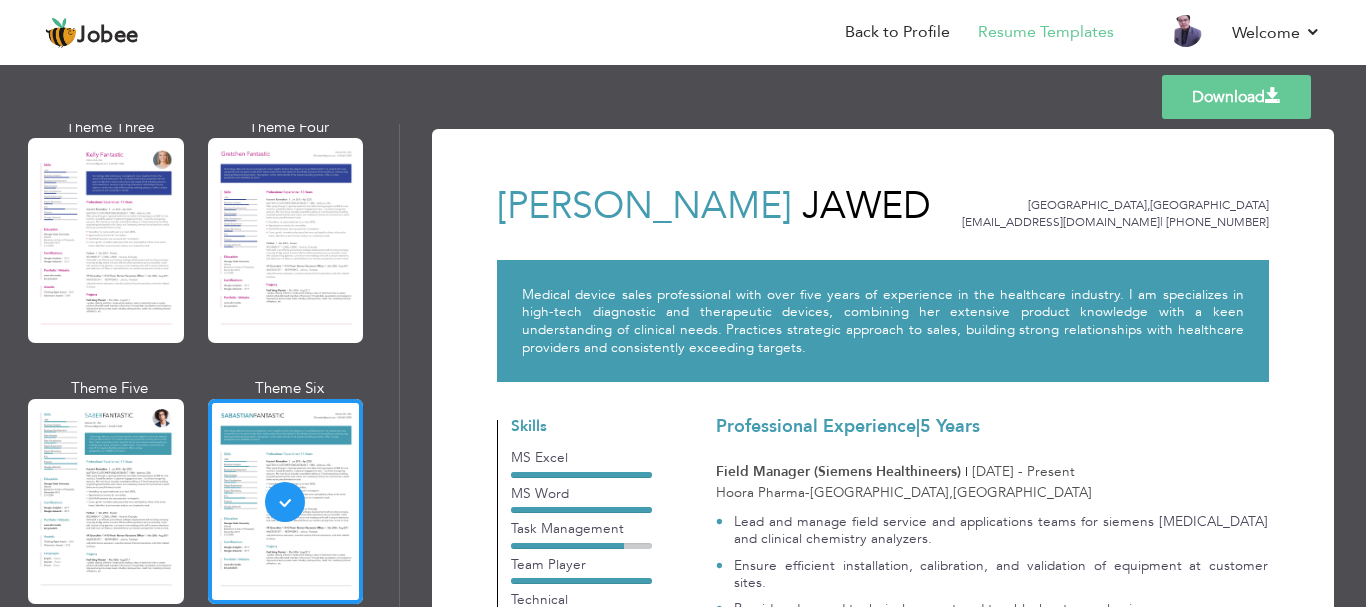 click at bounding box center (106, 501) 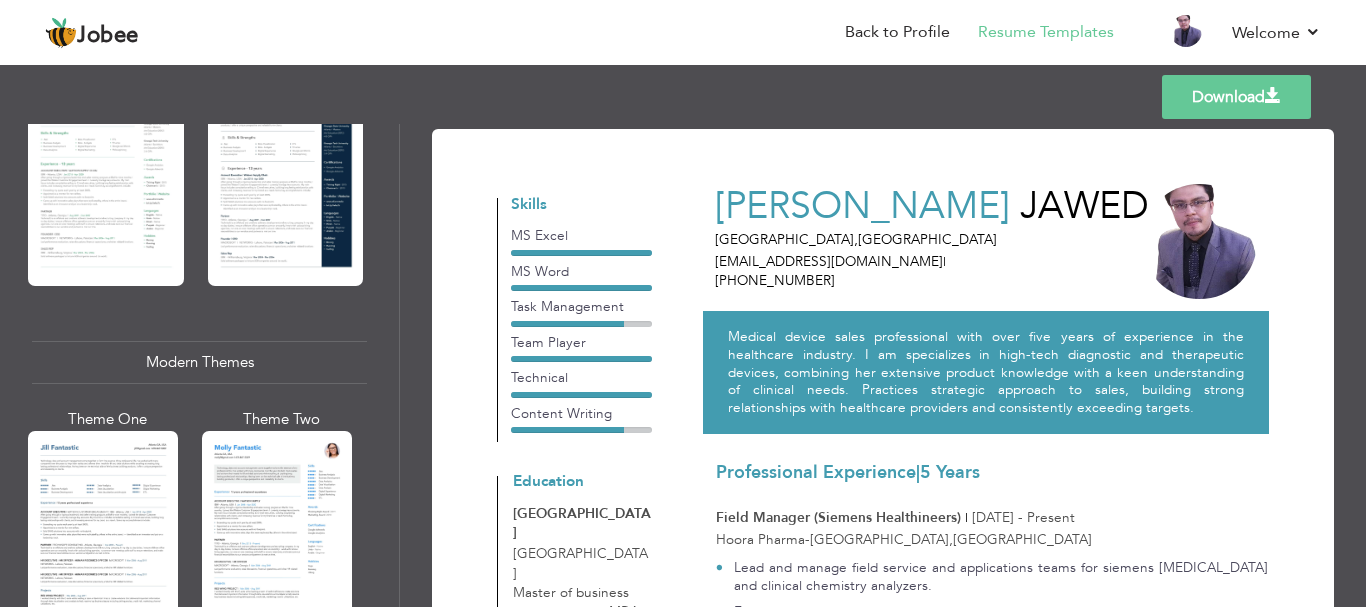 scroll, scrollTop: 706, scrollLeft: 0, axis: vertical 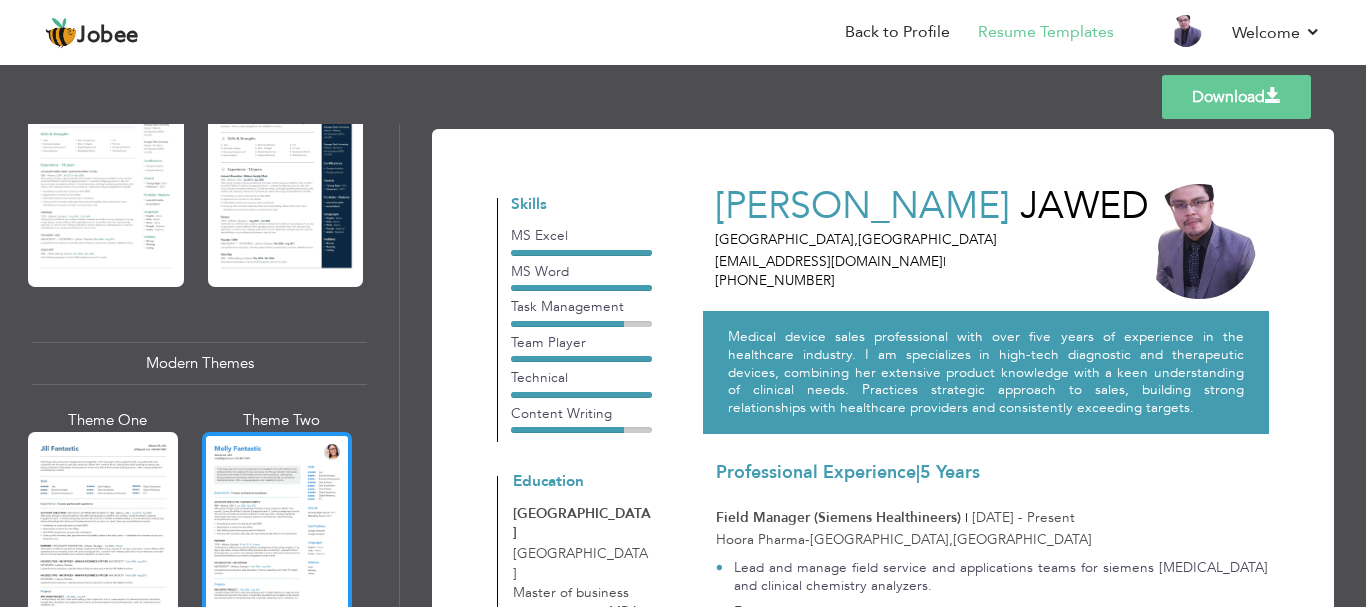 click at bounding box center (277, 531) 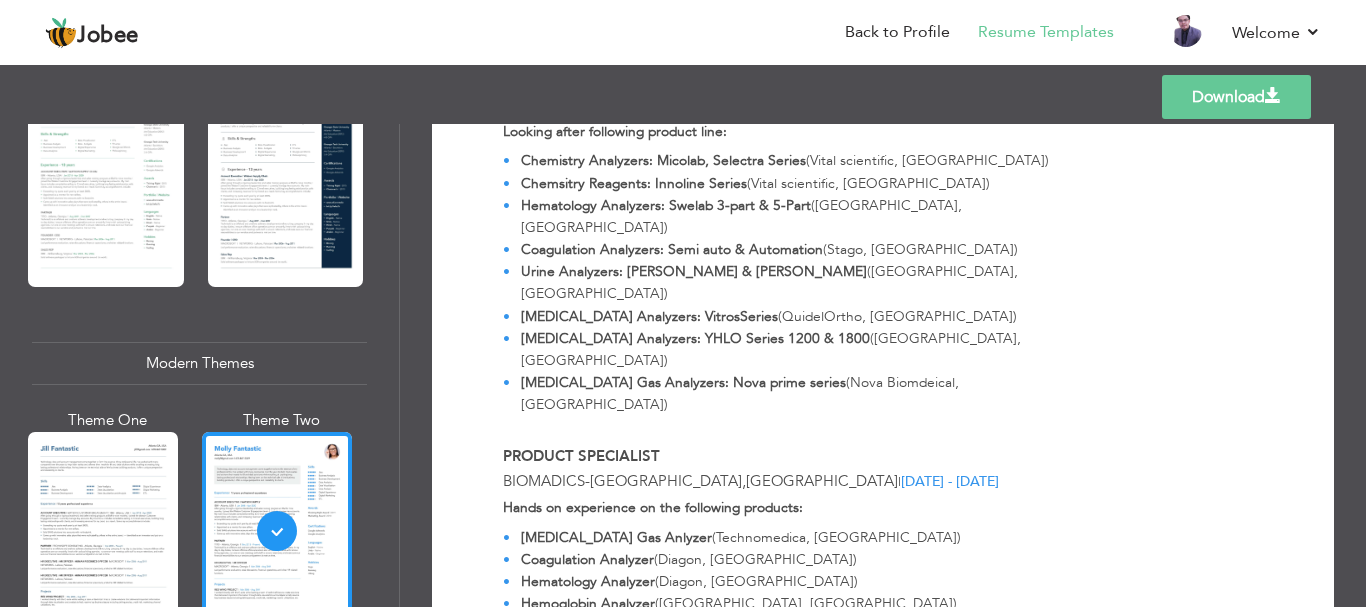 scroll, scrollTop: 1103, scrollLeft: 0, axis: vertical 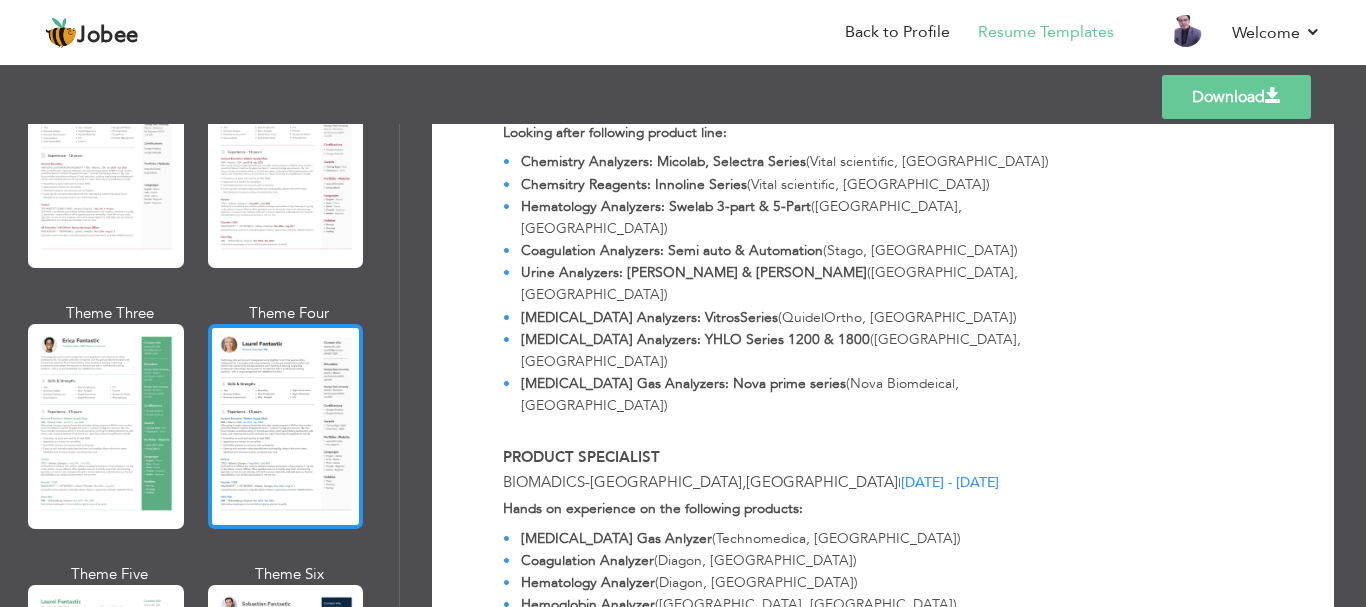 click at bounding box center (286, 426) 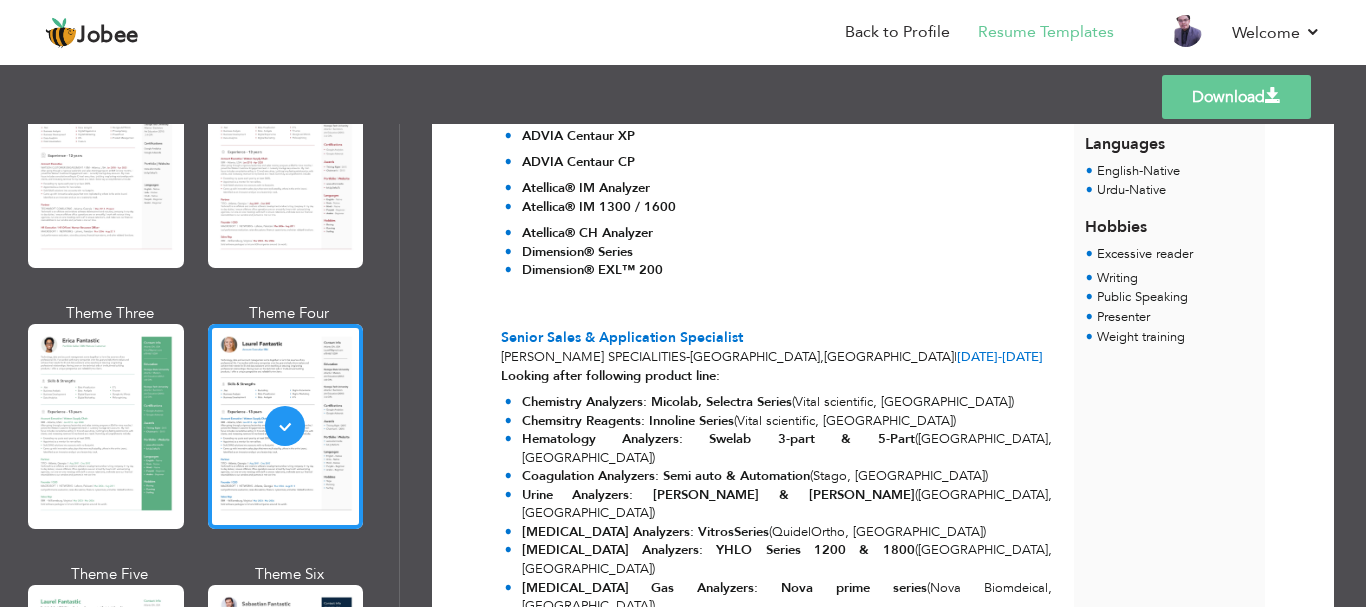 scroll, scrollTop: 968, scrollLeft: 0, axis: vertical 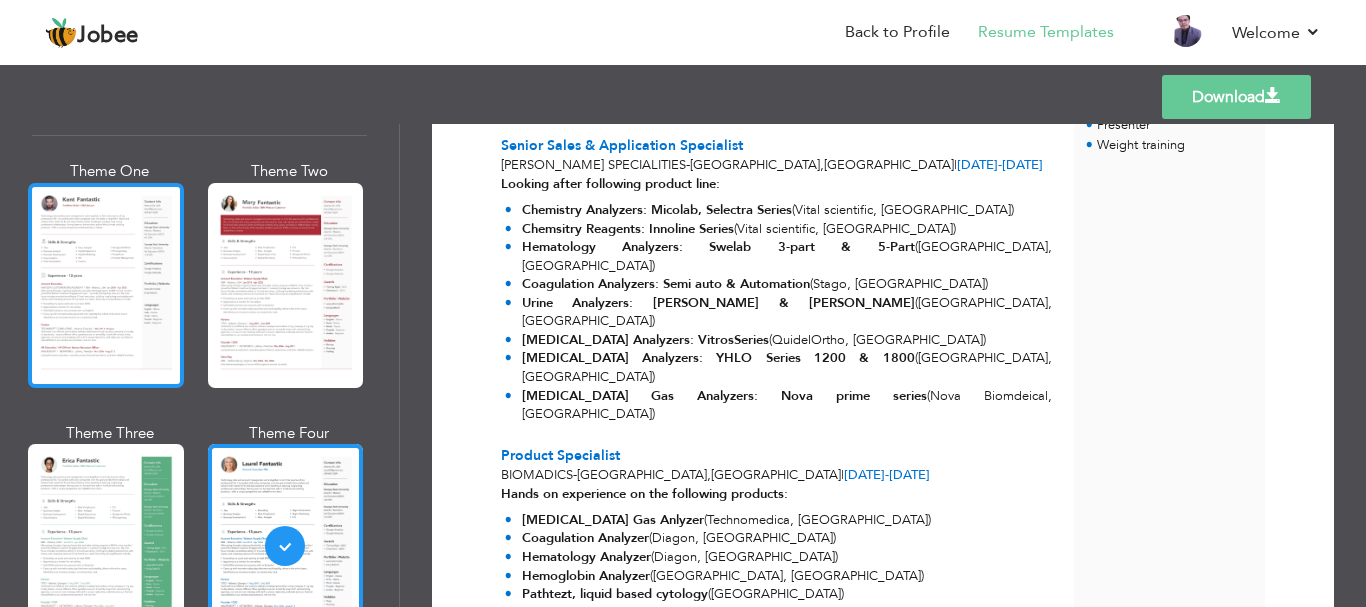 click at bounding box center (106, 285) 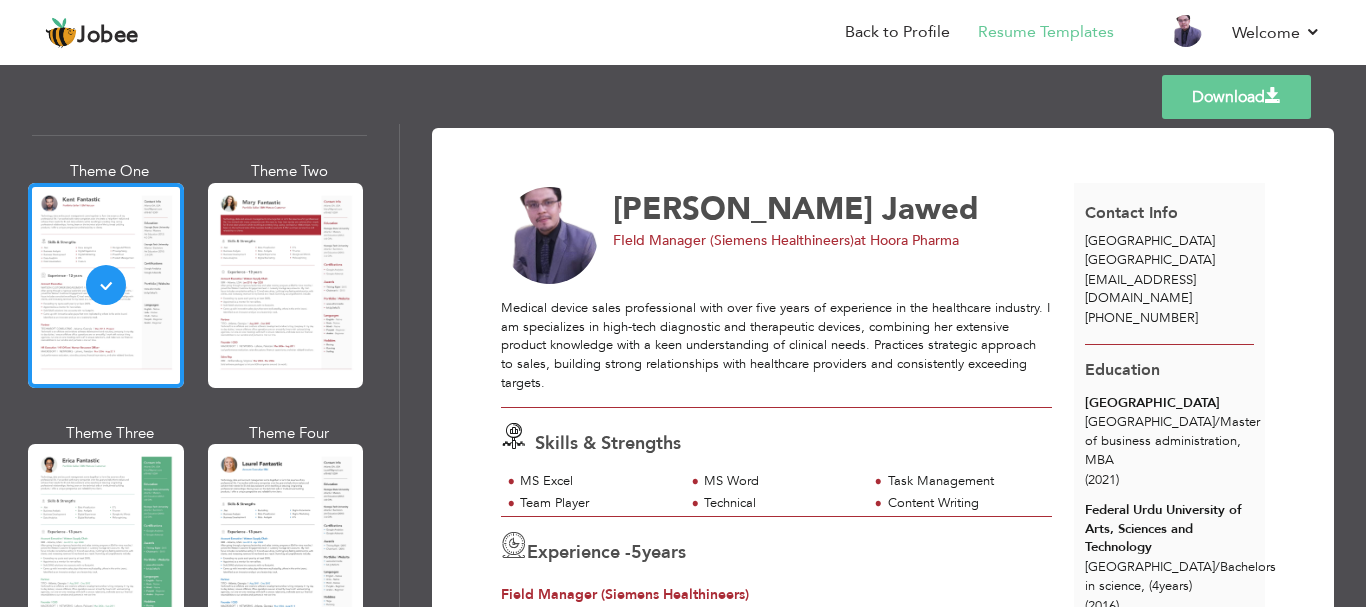 scroll, scrollTop: 0, scrollLeft: 0, axis: both 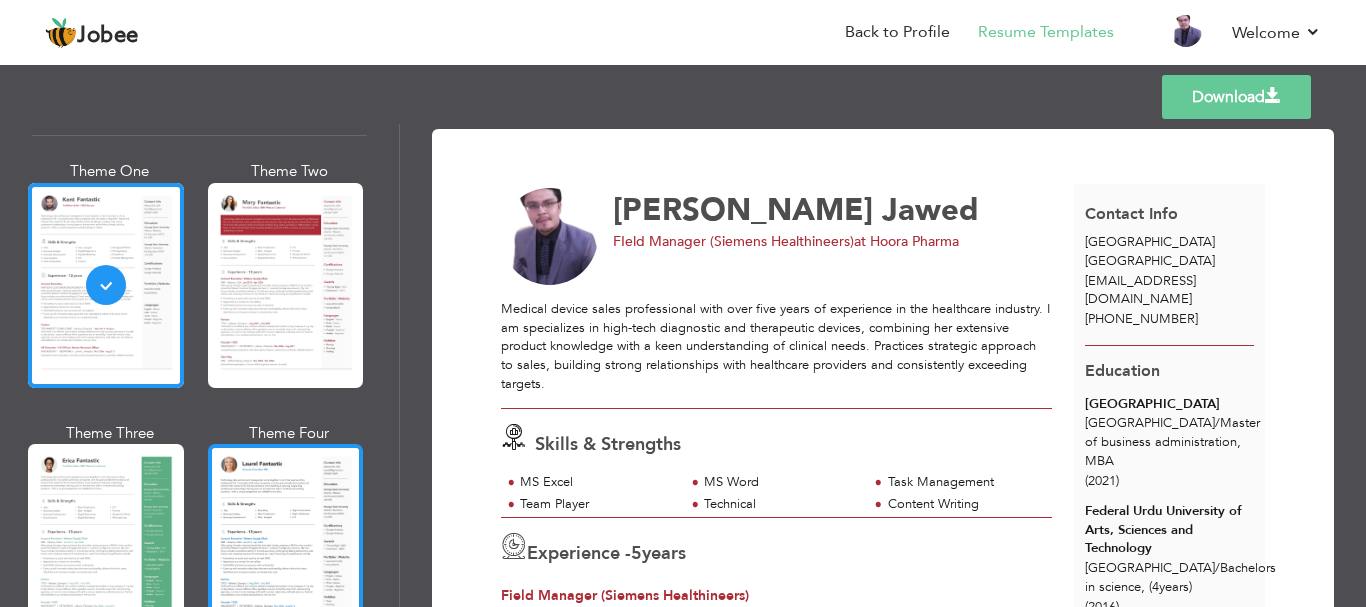 click at bounding box center (286, 546) 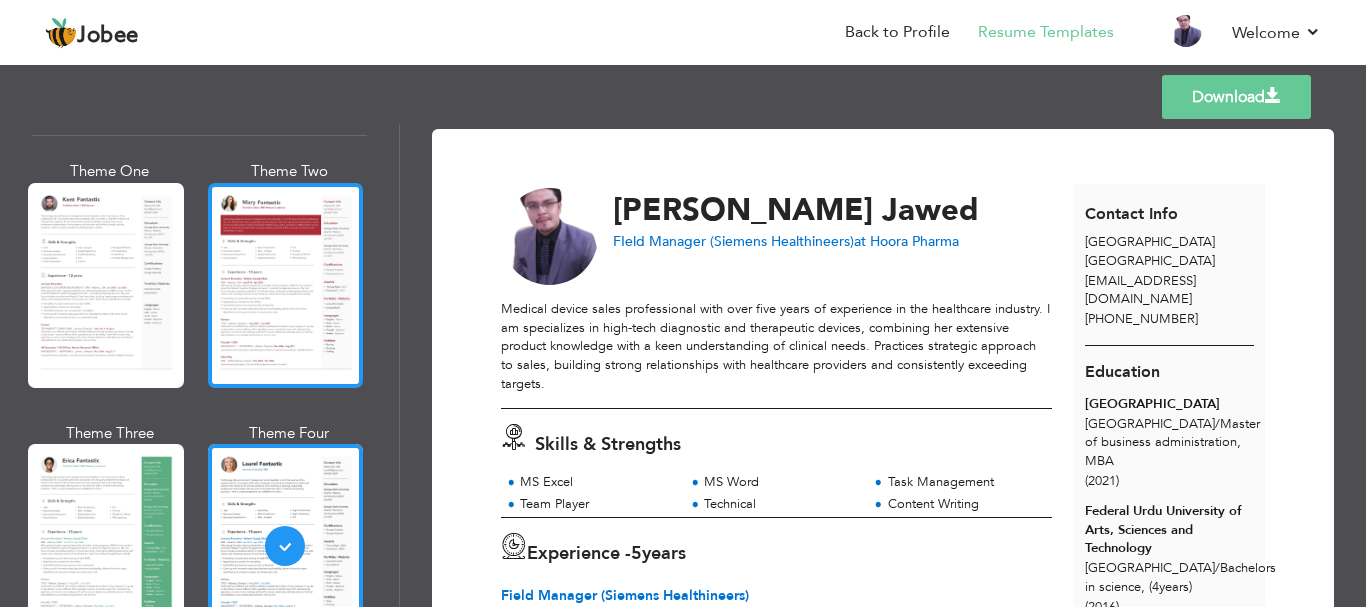 click at bounding box center (286, 285) 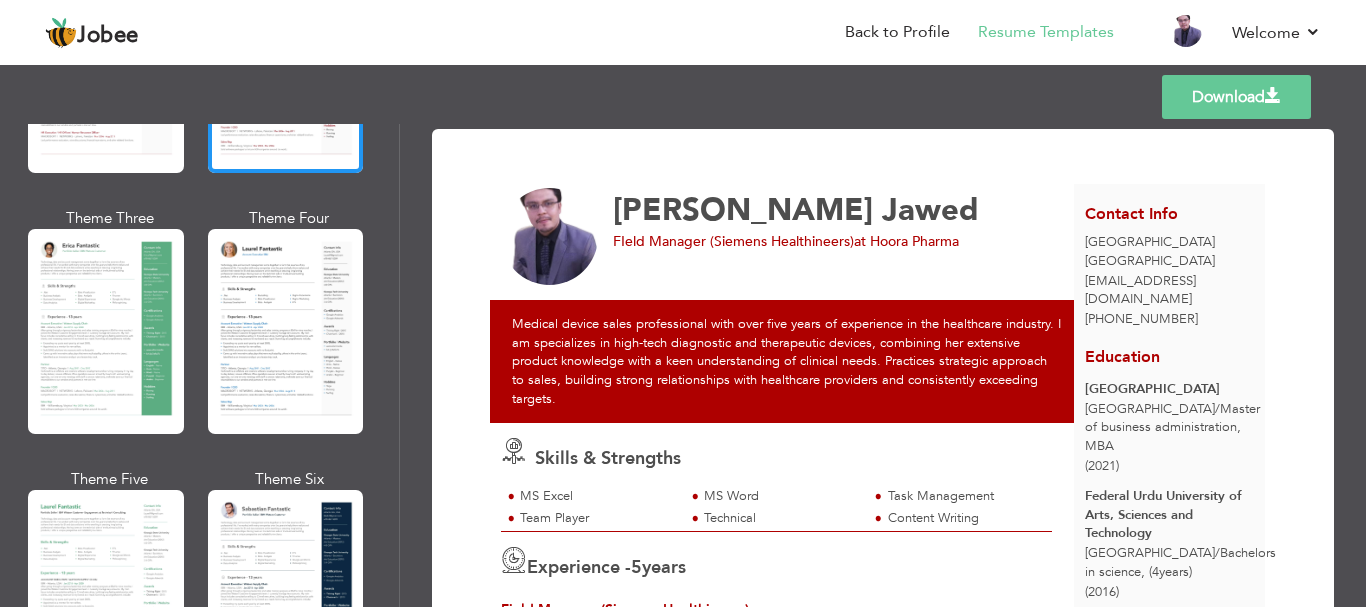 scroll, scrollTop: 298, scrollLeft: 0, axis: vertical 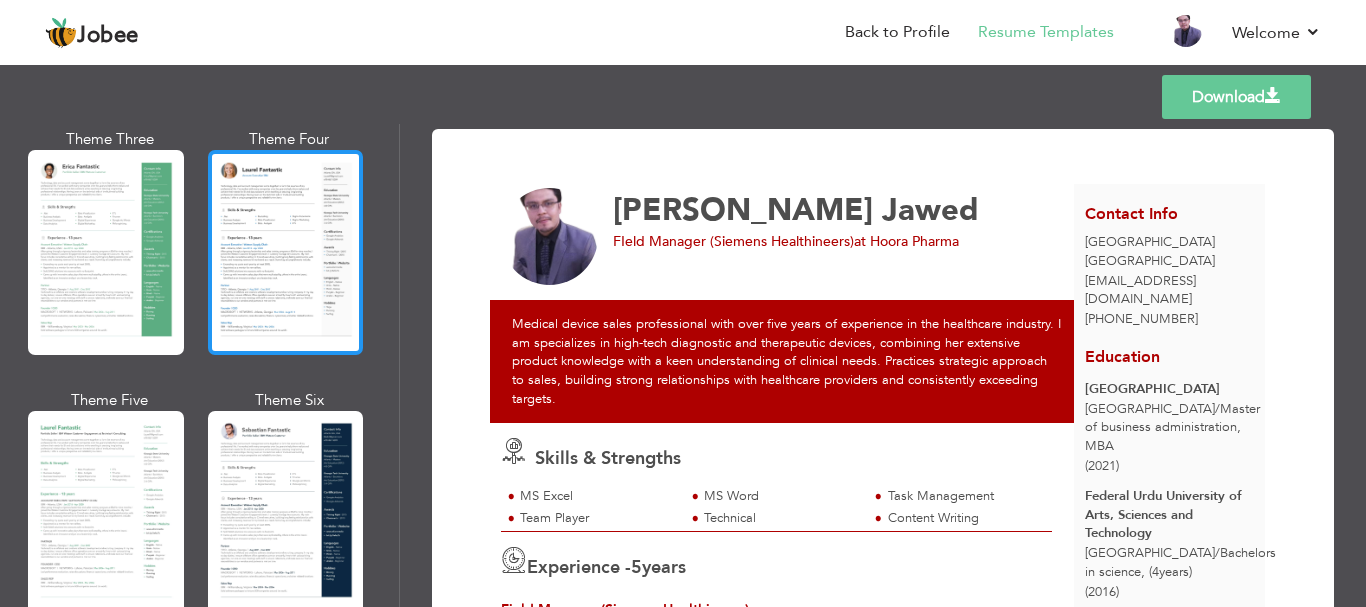 click at bounding box center [286, 252] 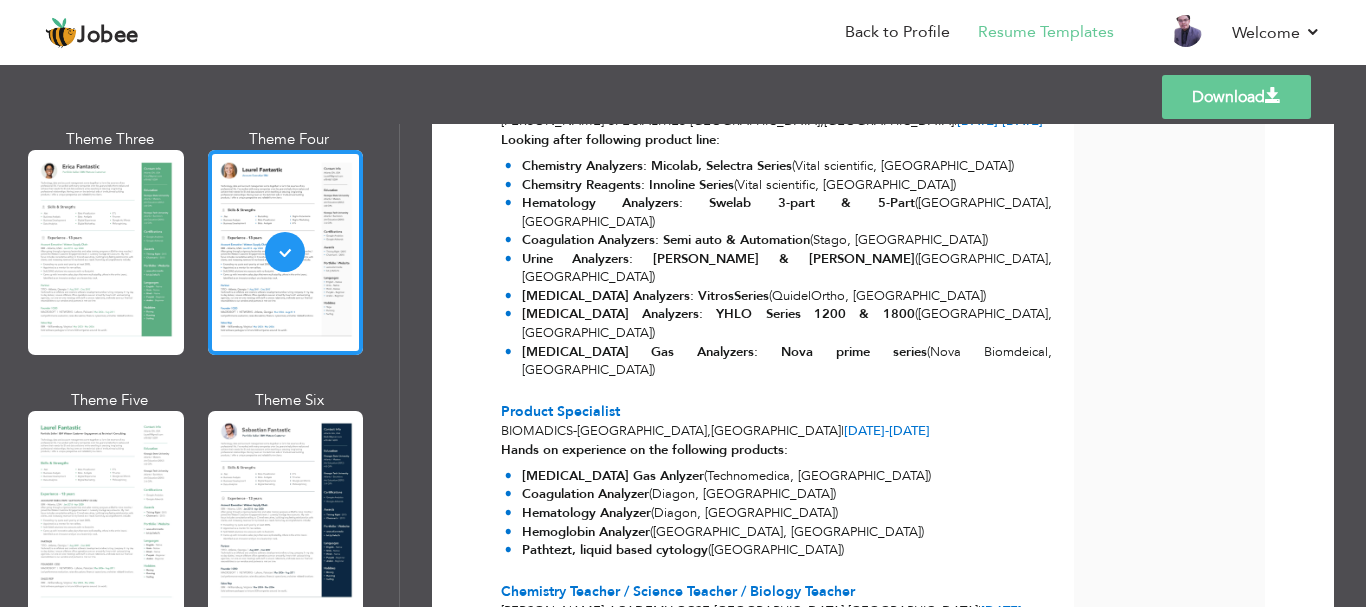 scroll, scrollTop: 1290, scrollLeft: 0, axis: vertical 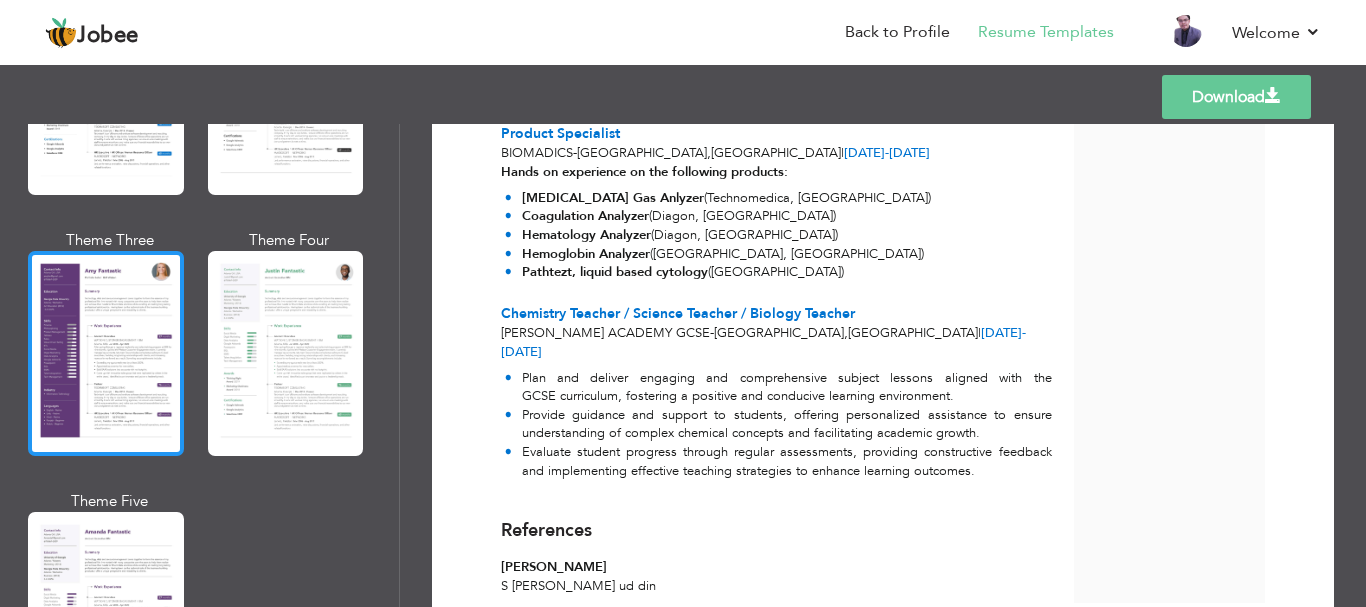 click at bounding box center [106, 353] 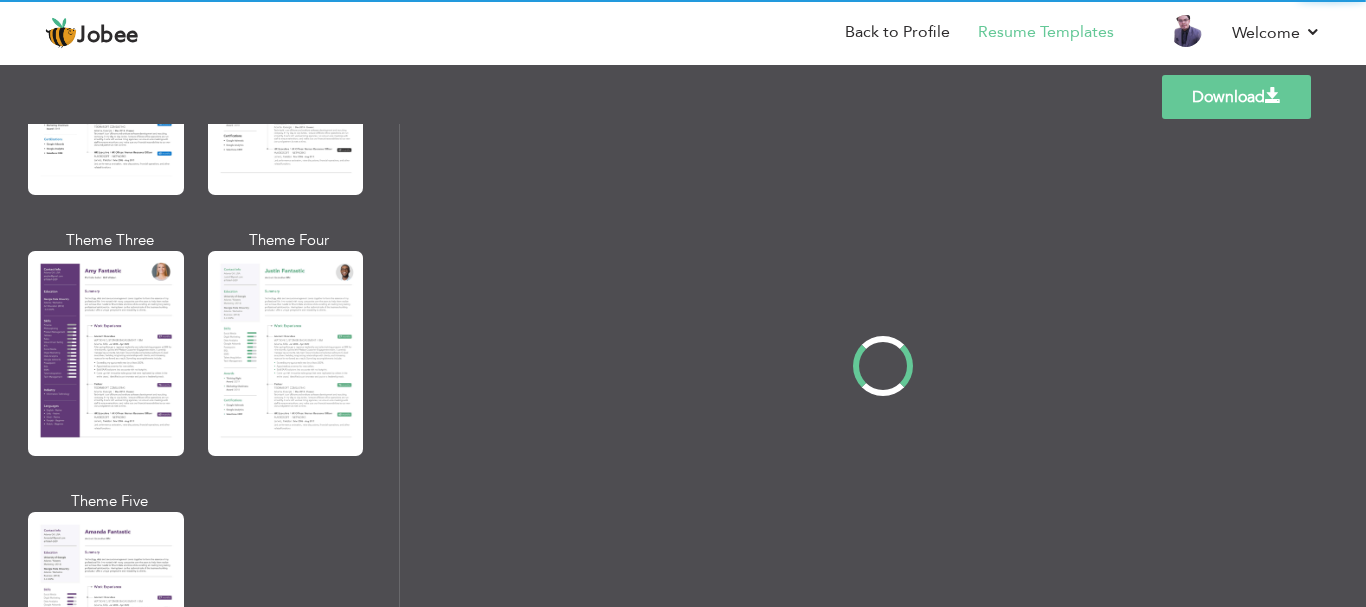 scroll, scrollTop: 0, scrollLeft: 0, axis: both 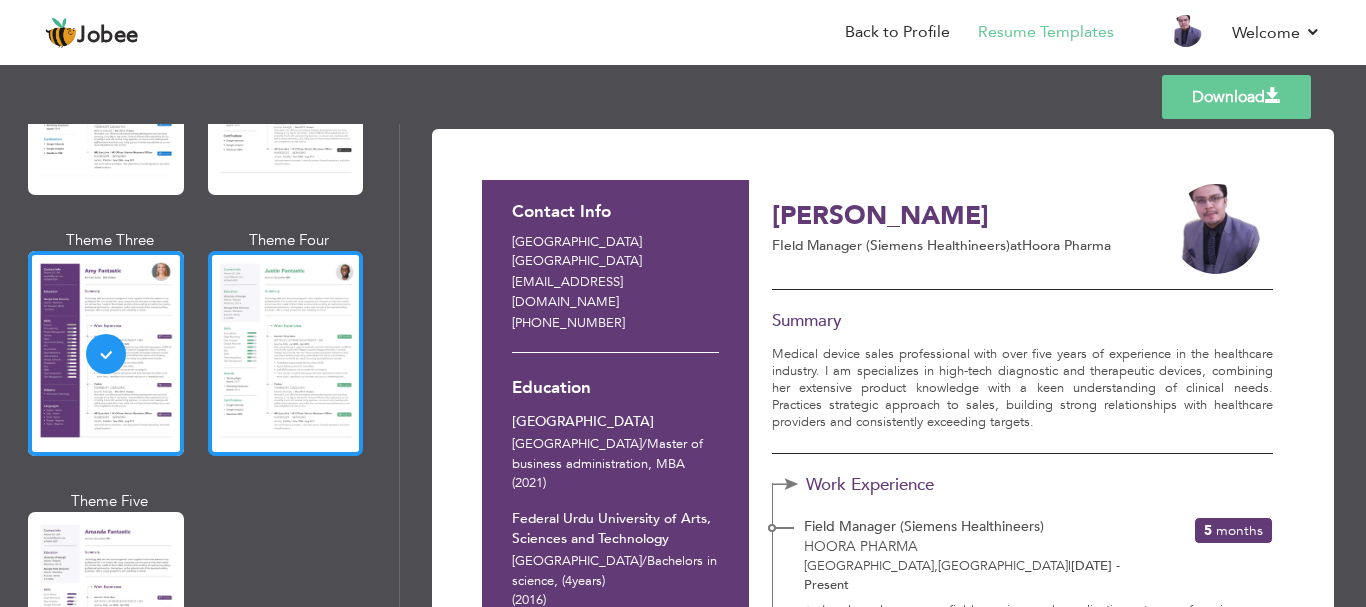 click at bounding box center (286, 353) 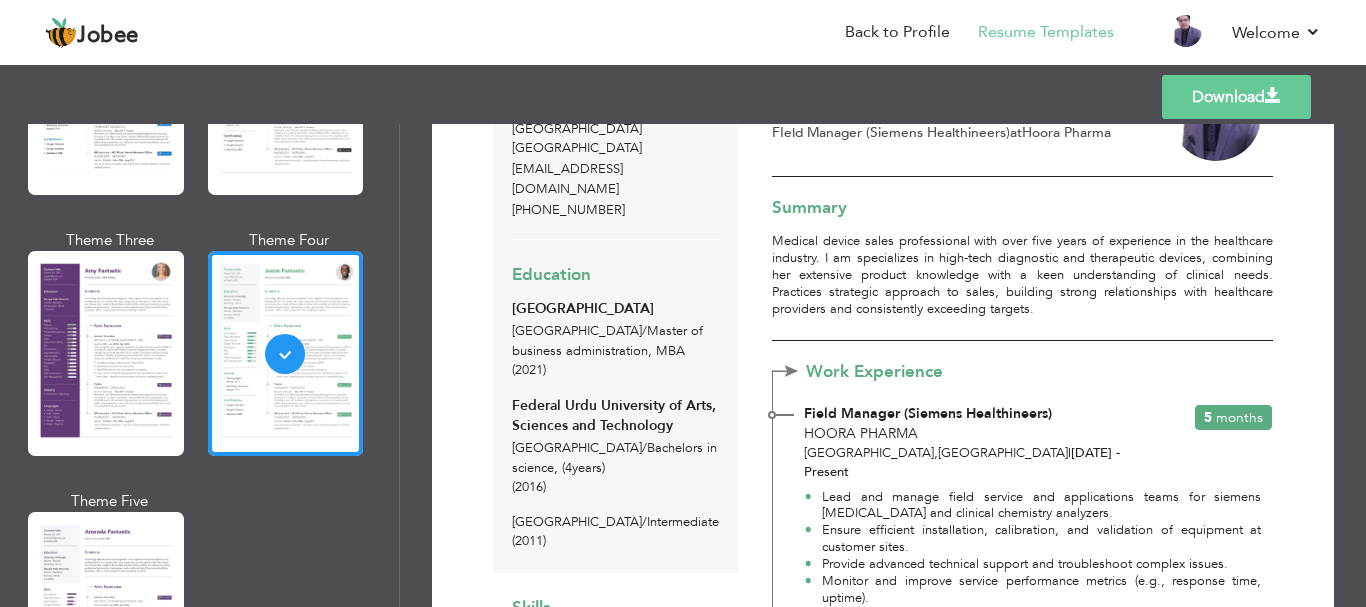 scroll, scrollTop: 0, scrollLeft: 0, axis: both 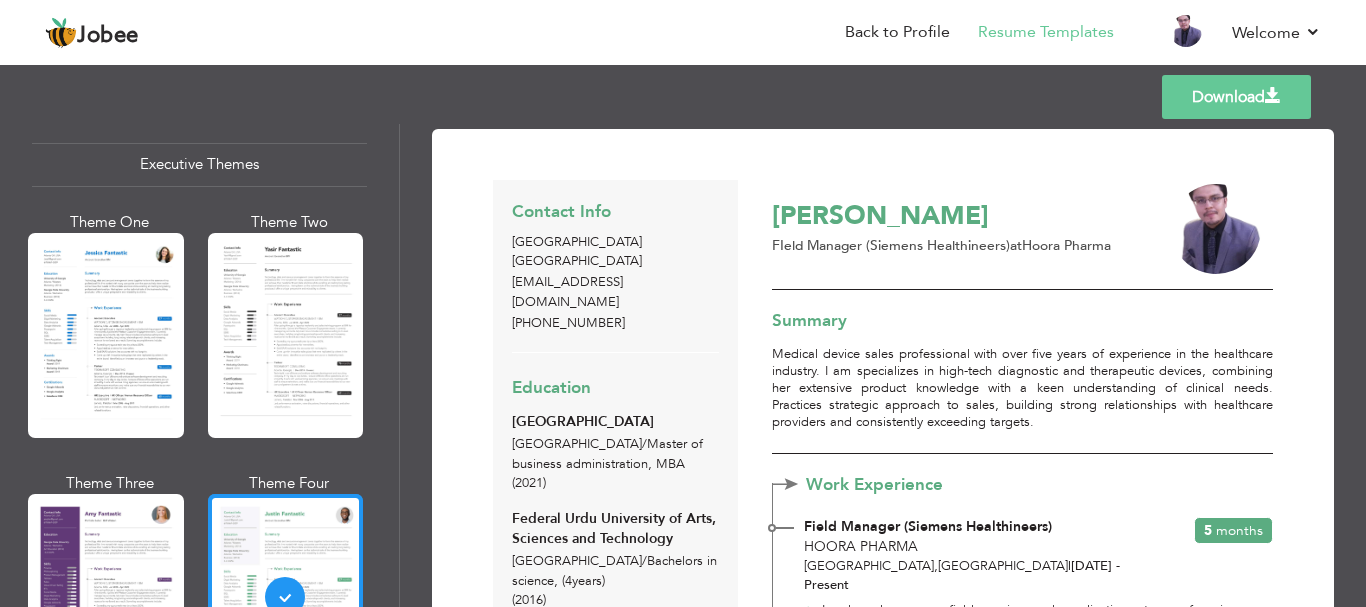 click at bounding box center (286, 335) 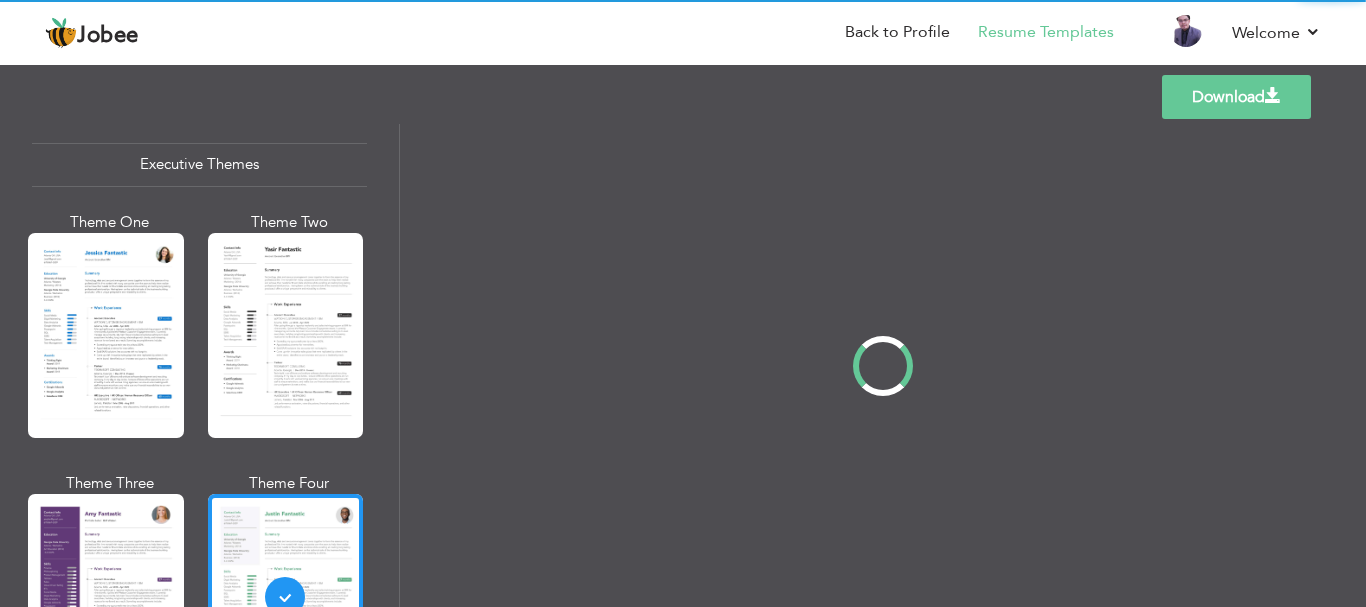 scroll, scrollTop: 1500, scrollLeft: 0, axis: vertical 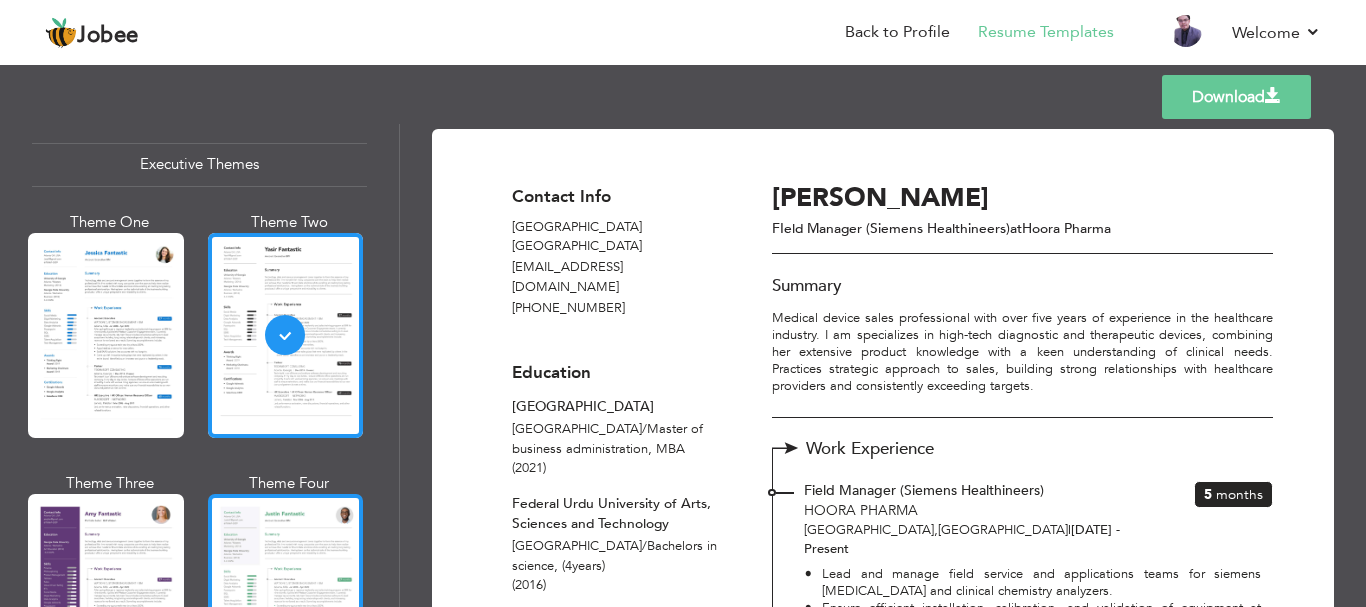click at bounding box center (286, 596) 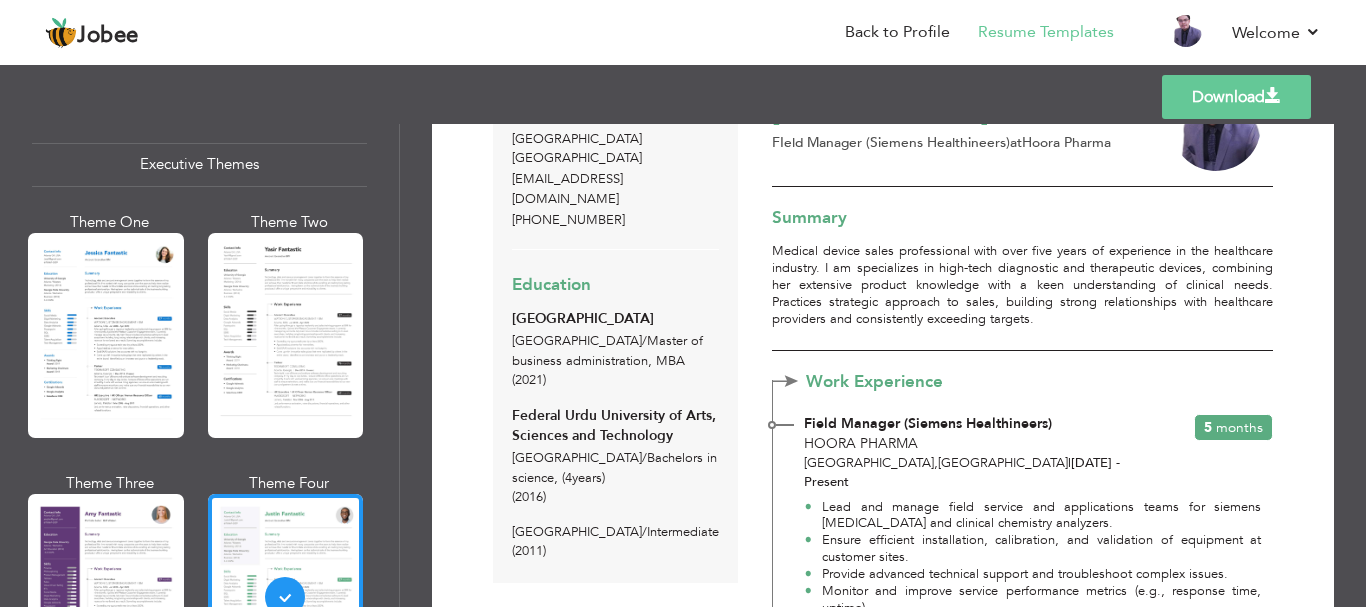 scroll, scrollTop: 0, scrollLeft: 0, axis: both 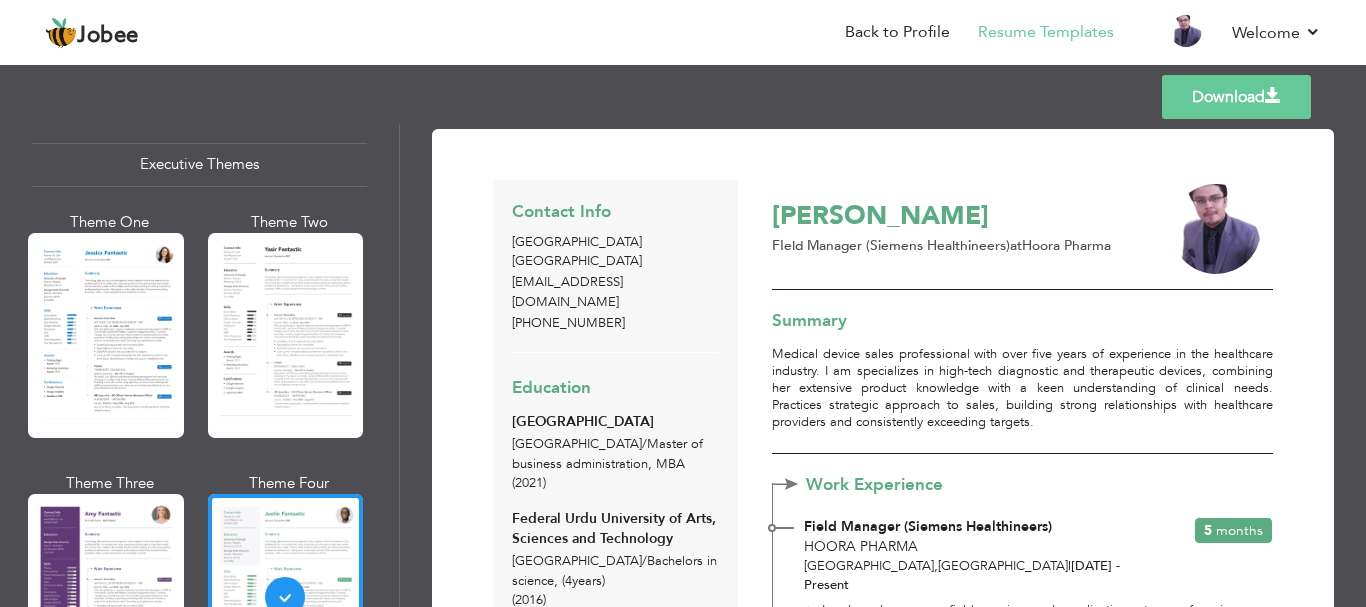 click on "Download" at bounding box center (1236, 97) 